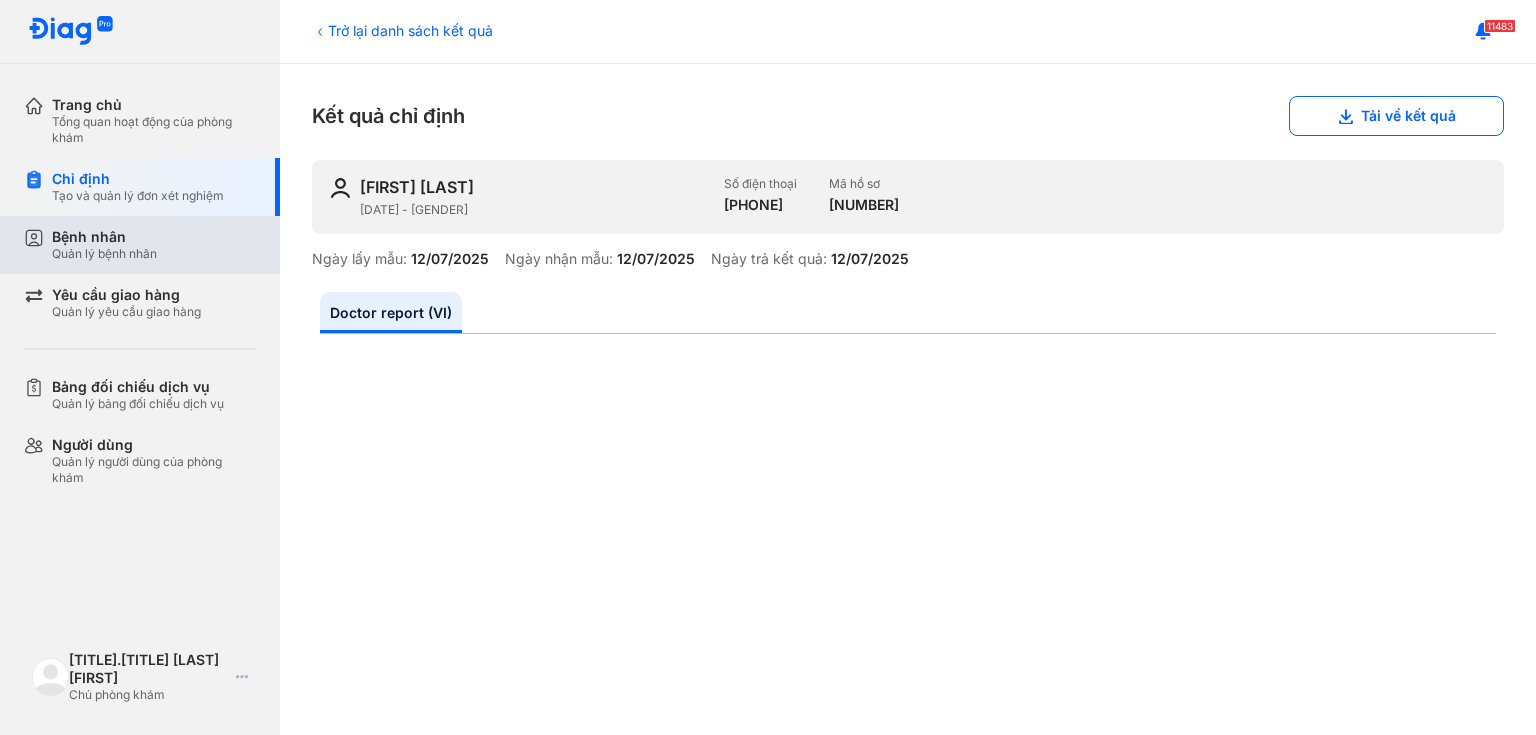 scroll, scrollTop: 0, scrollLeft: 0, axis: both 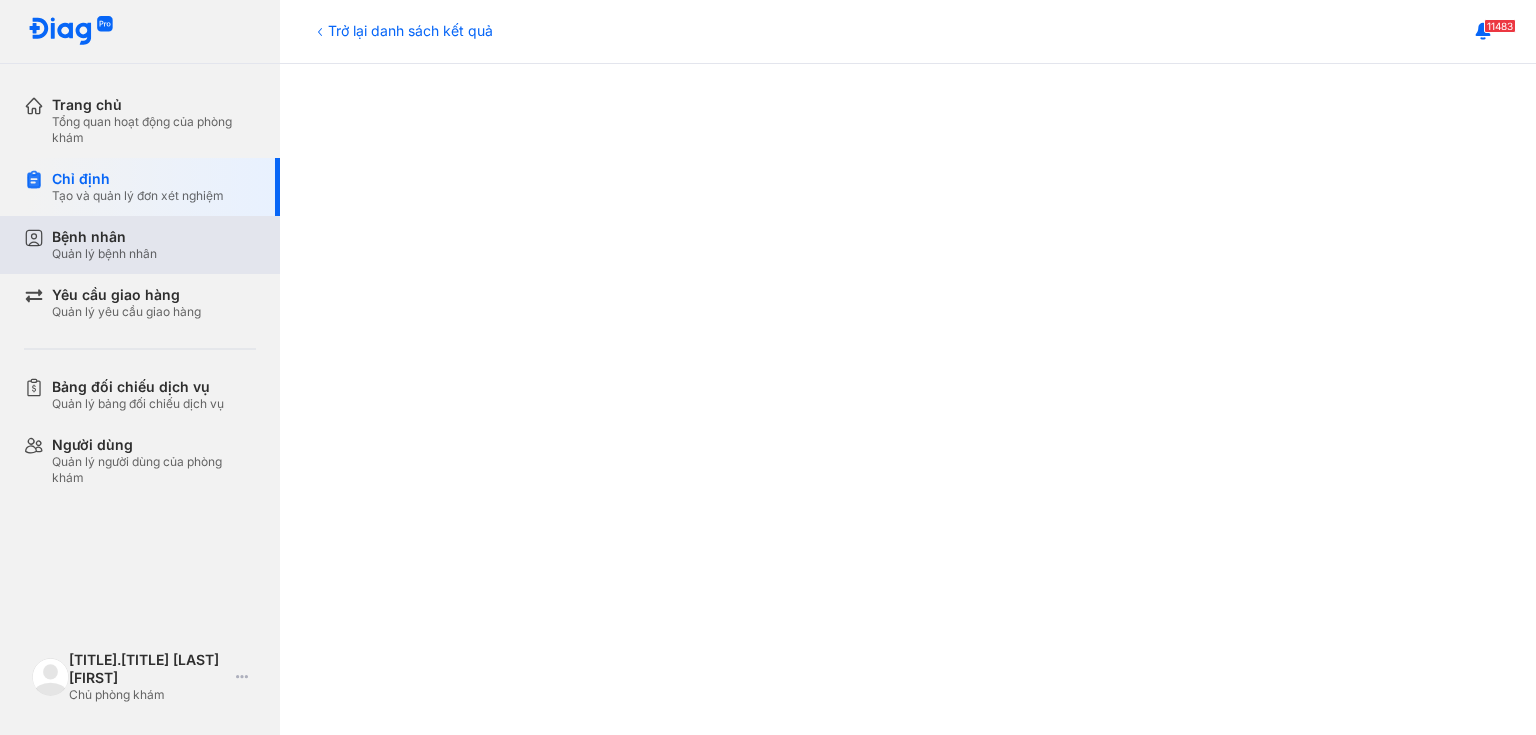 click on "Quản lý bệnh nhân" at bounding box center (104, 254) 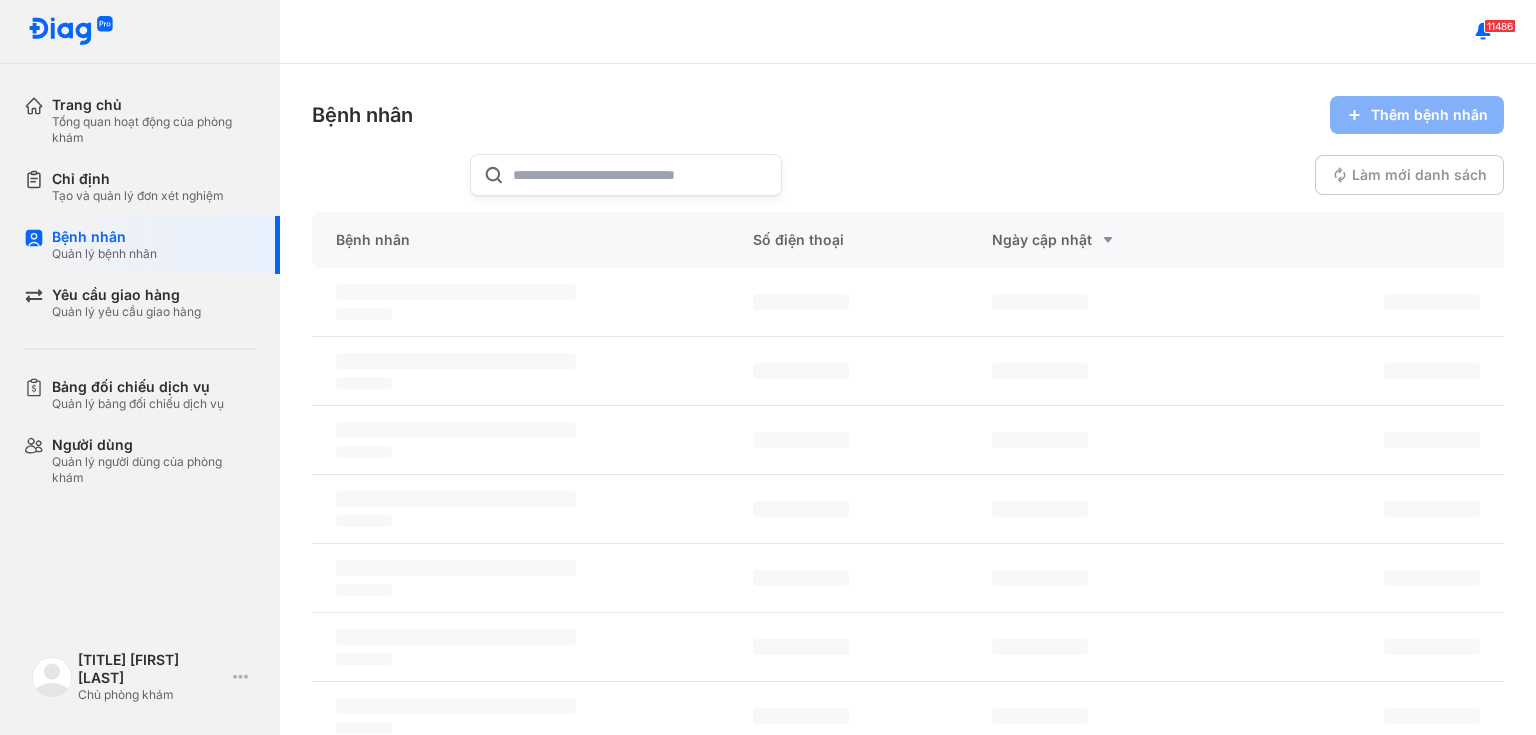 scroll, scrollTop: 0, scrollLeft: 0, axis: both 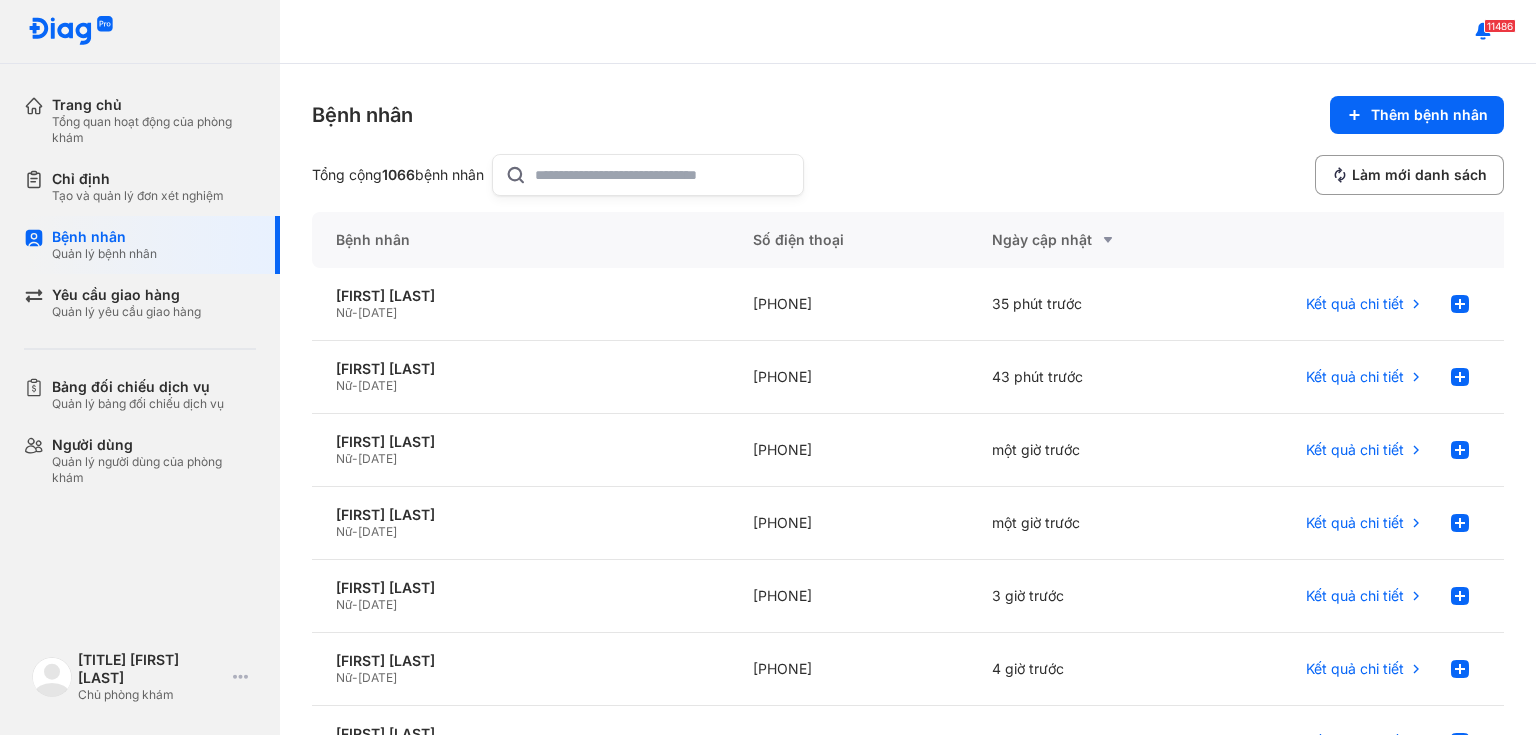 paste on "**********" 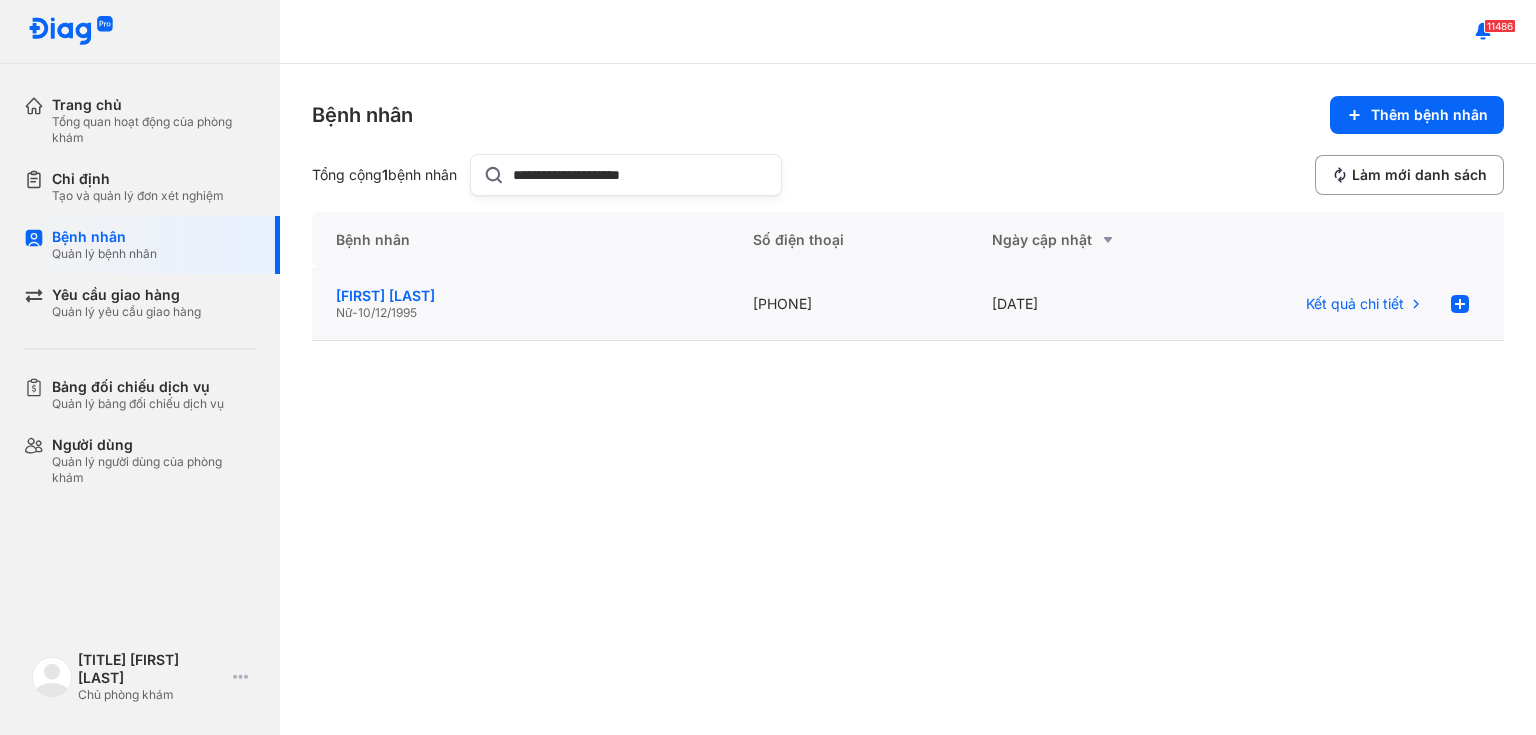 type on "**********" 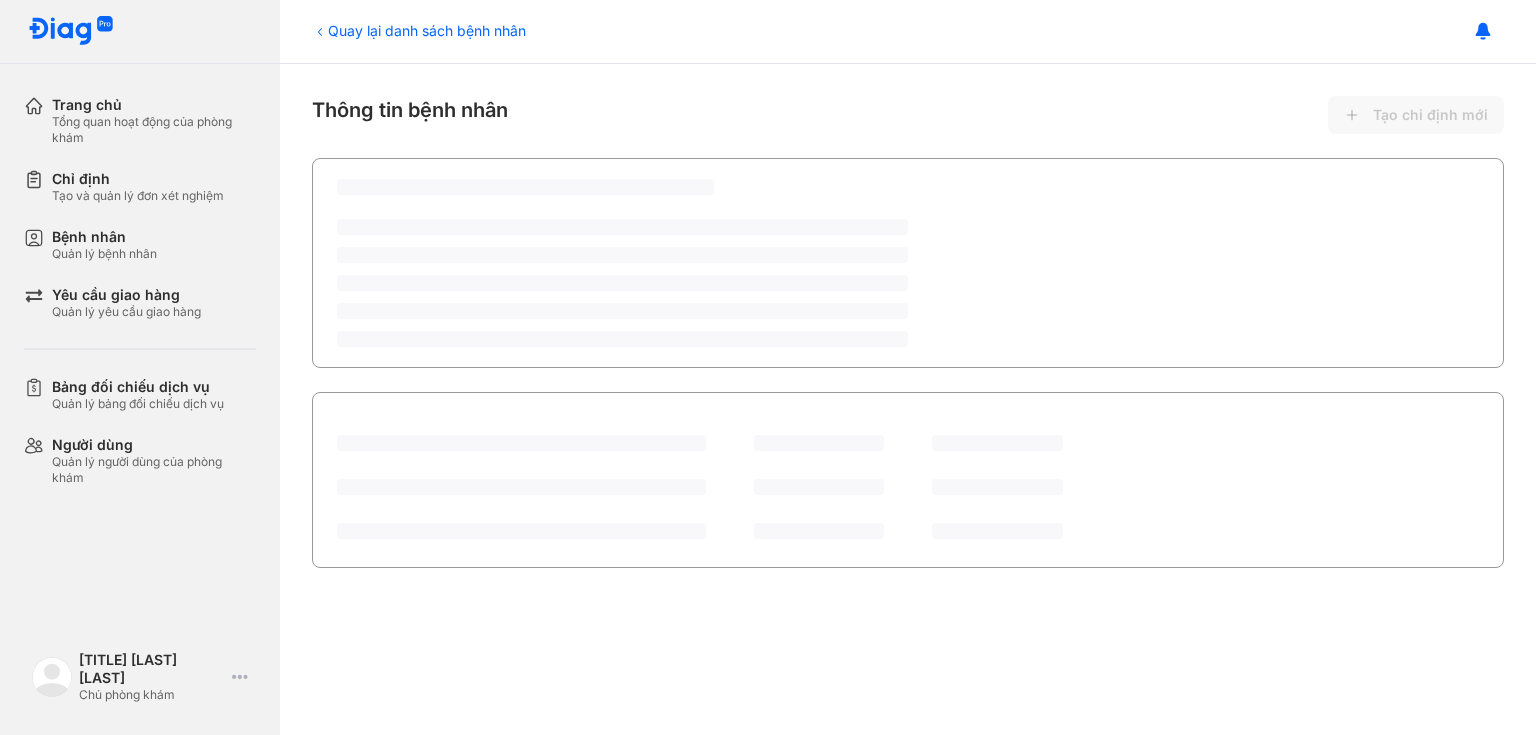 scroll, scrollTop: 0, scrollLeft: 0, axis: both 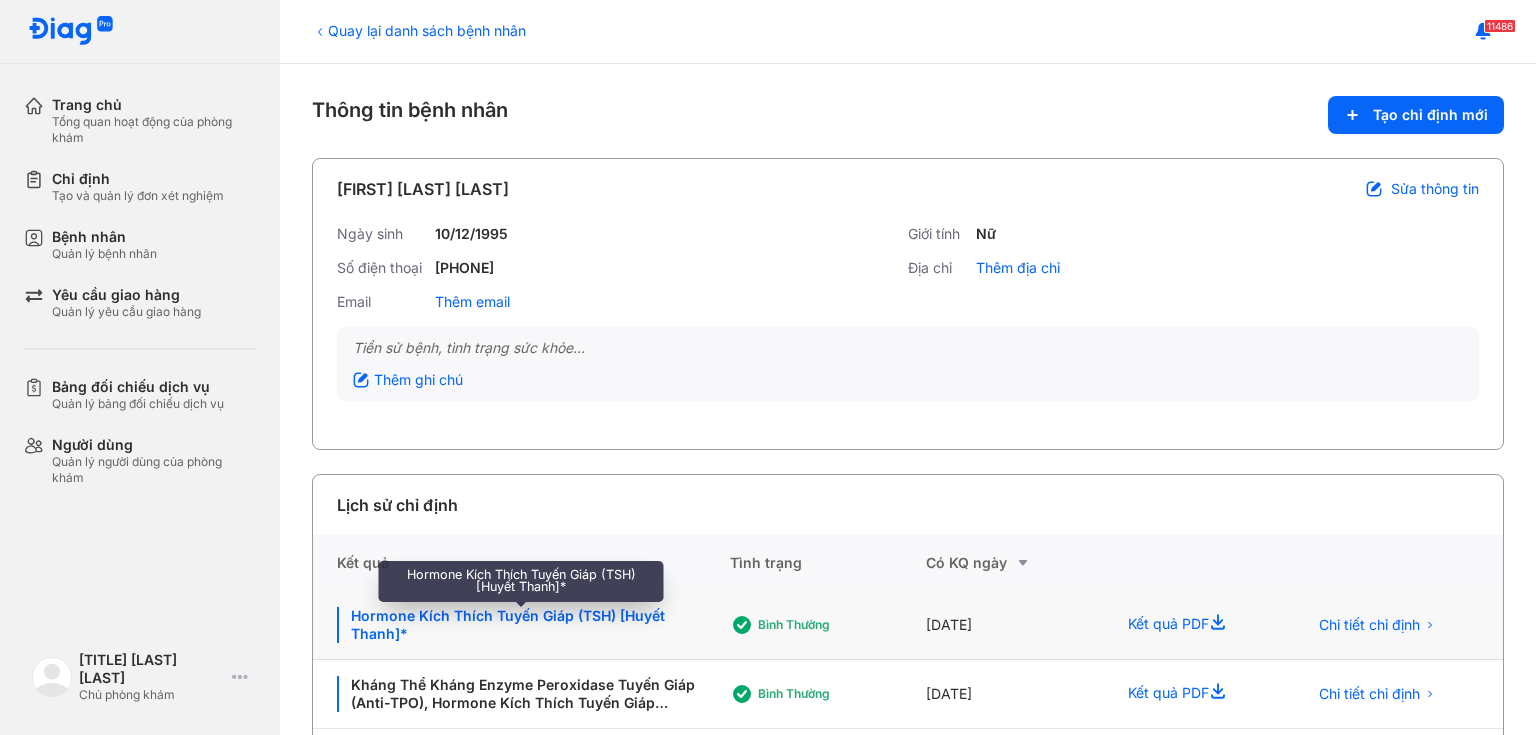 click on "Hormone Kích Thích Tuyến Giáp (TSH) [Huyết Thanh]*" 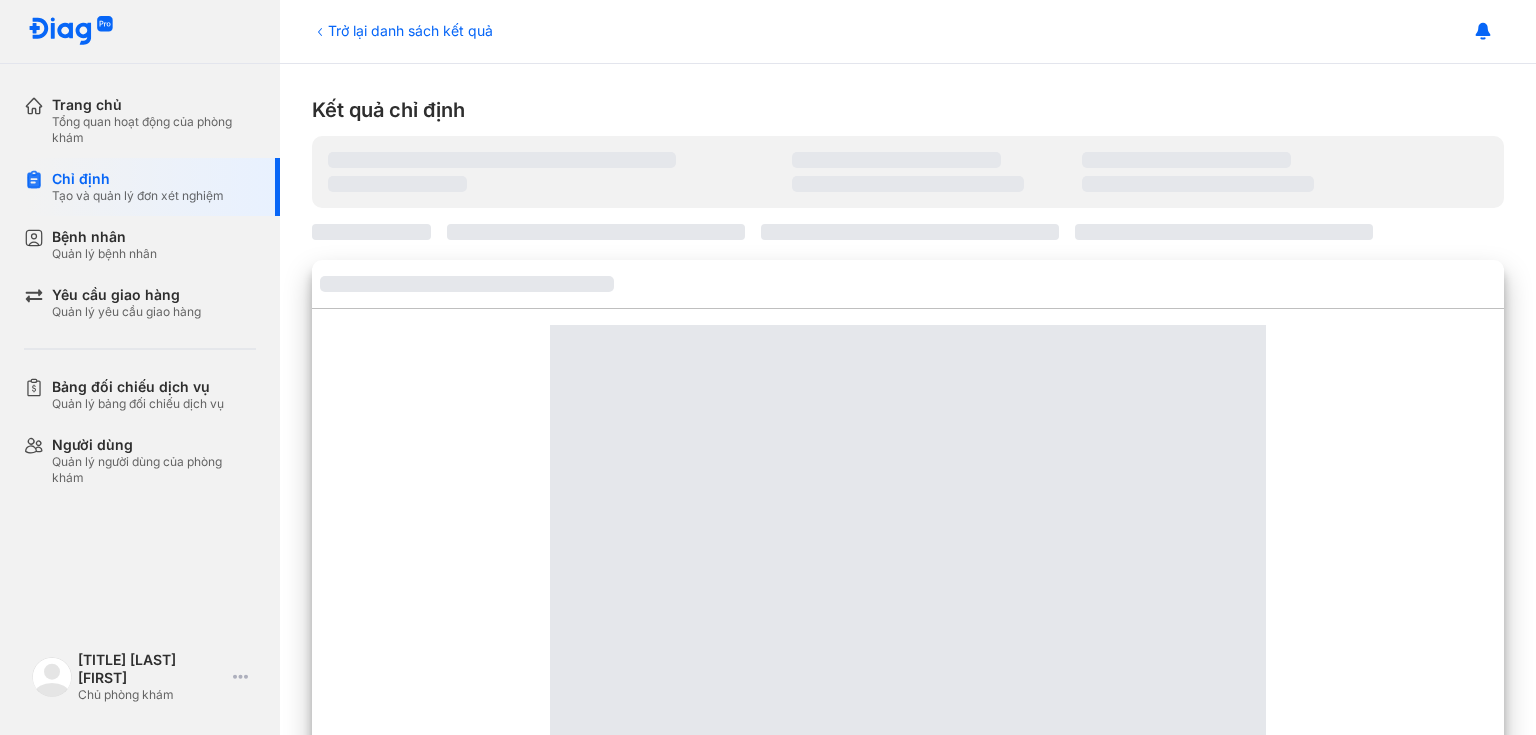 scroll, scrollTop: 0, scrollLeft: 0, axis: both 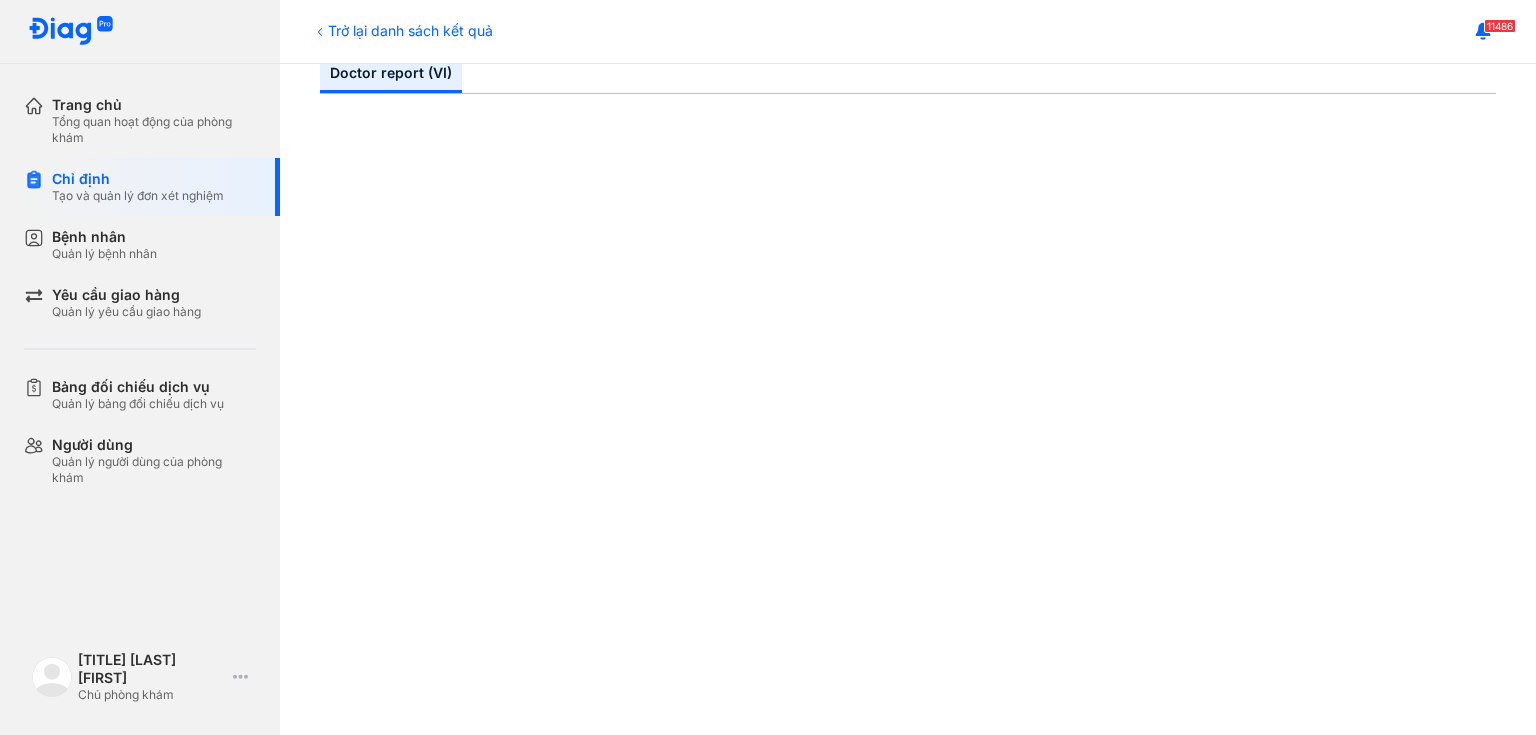 click 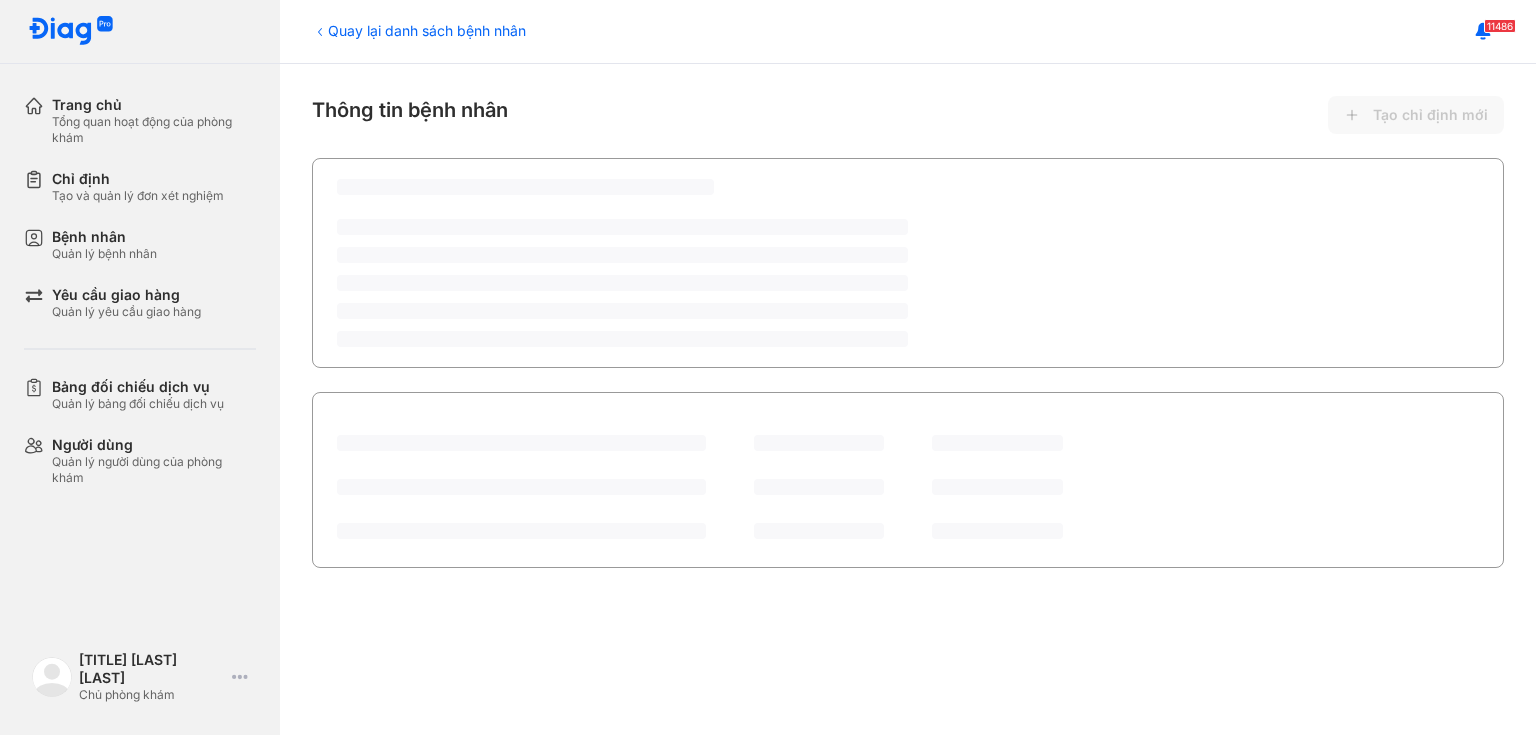 scroll, scrollTop: 0, scrollLeft: 0, axis: both 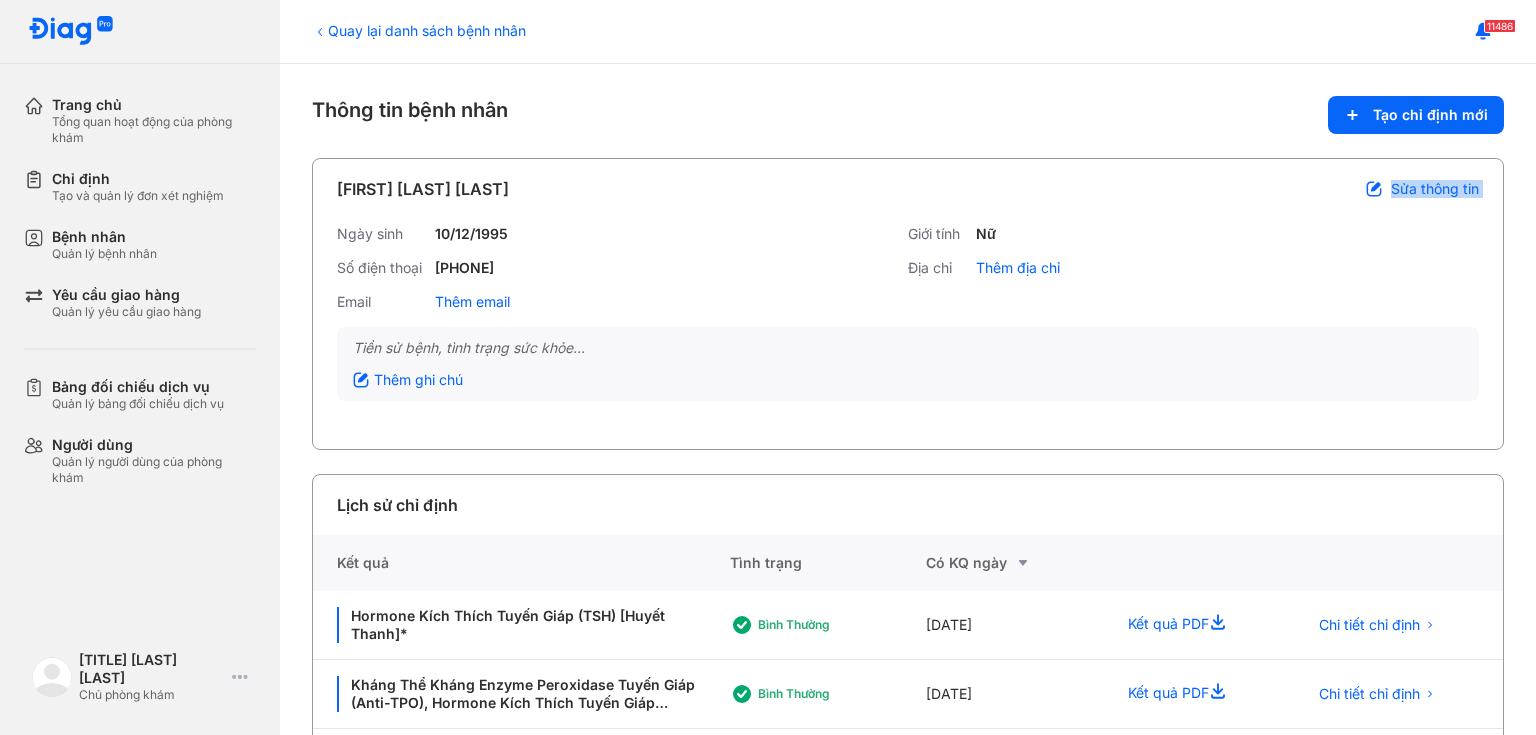 drag, startPoint x: 516, startPoint y: 189, endPoint x: 503, endPoint y: 200, distance: 17.029387 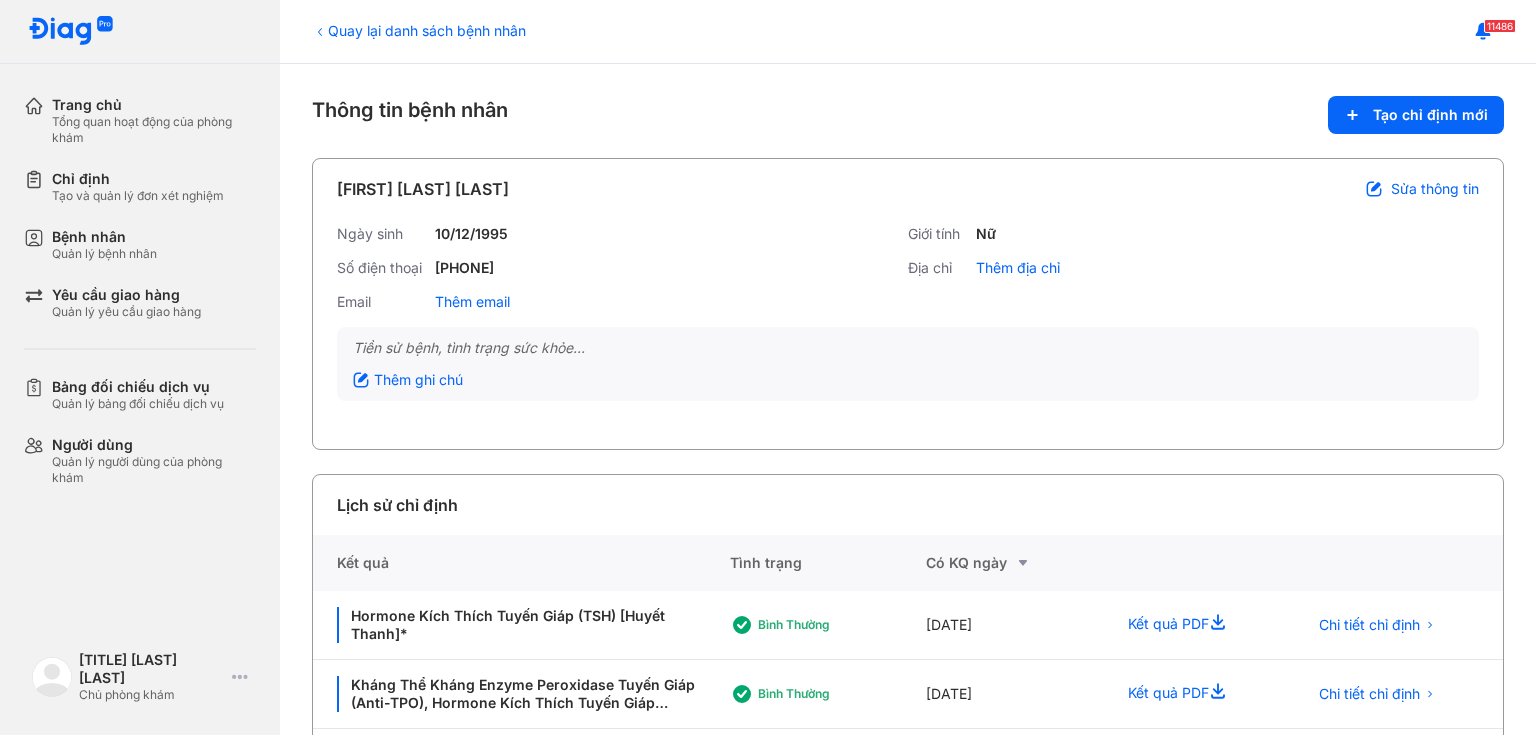 click on "Ngày sinh [DATE] Giới tính Nữ Số điện thoại [PHONE] Địa chỉ Thêm địa chỉ Email Thêm email Tiền sử bệnh, tình trạng sức khỏe... Thêm ghi chú" at bounding box center [908, 325] 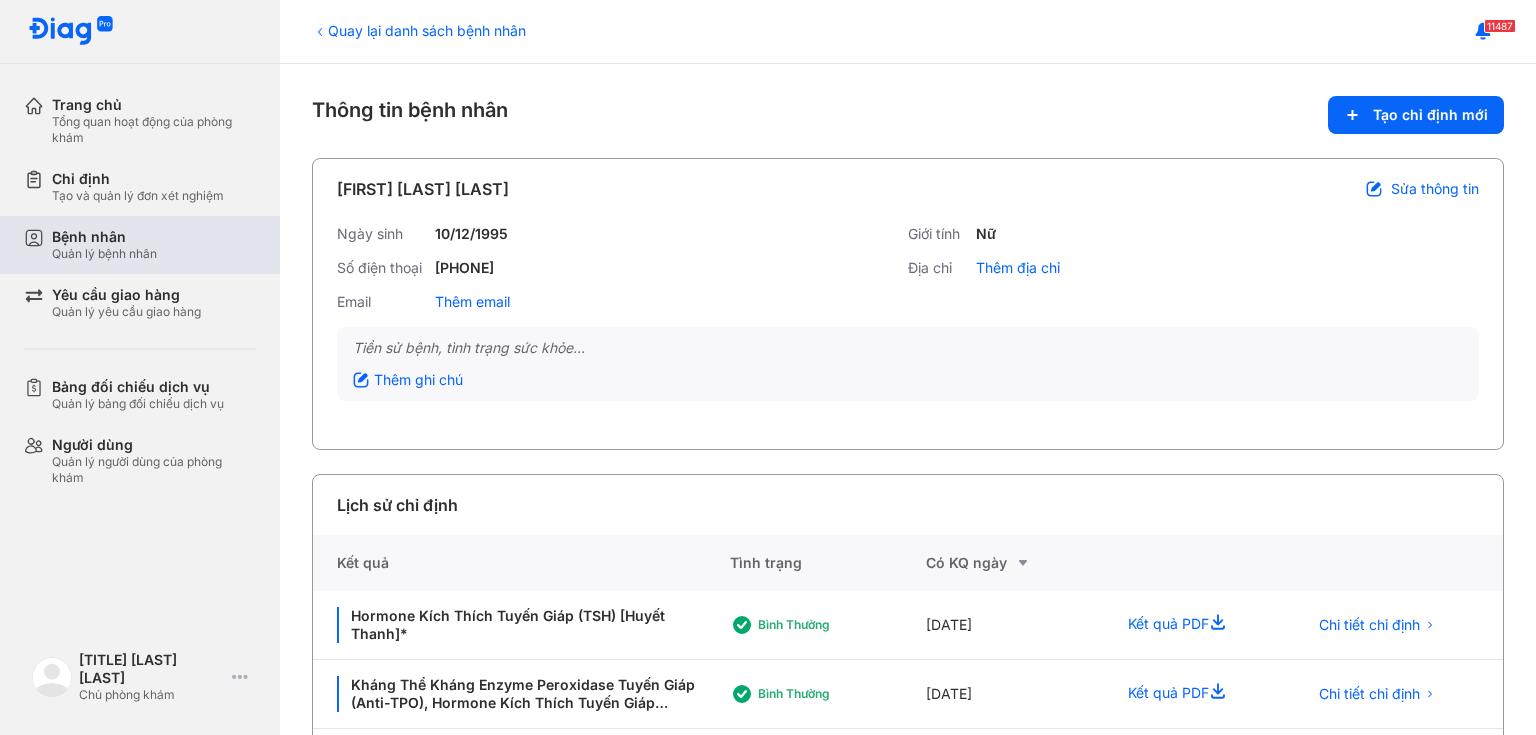 drag, startPoint x: 116, startPoint y: 254, endPoint x: 249, endPoint y: 222, distance: 136.79547 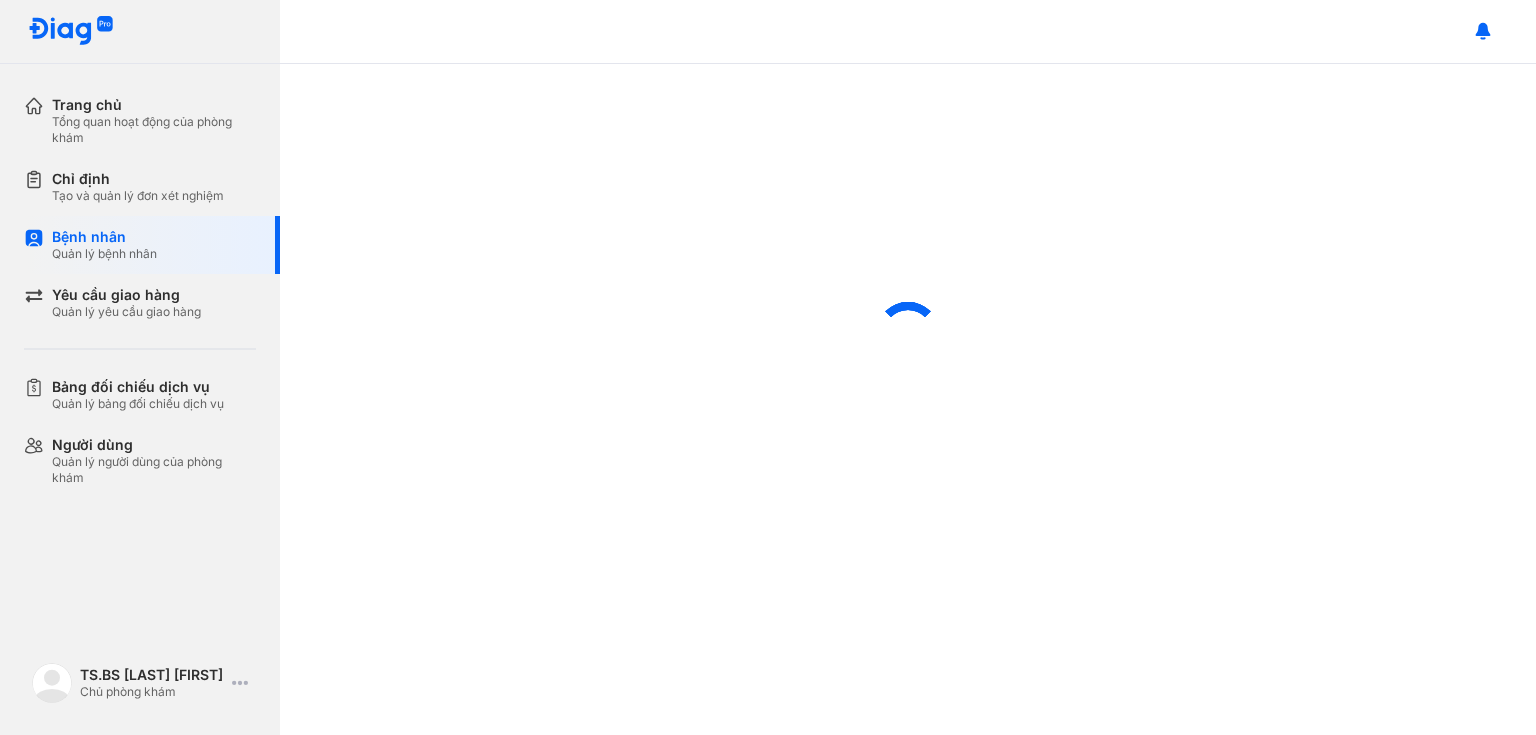 scroll, scrollTop: 0, scrollLeft: 0, axis: both 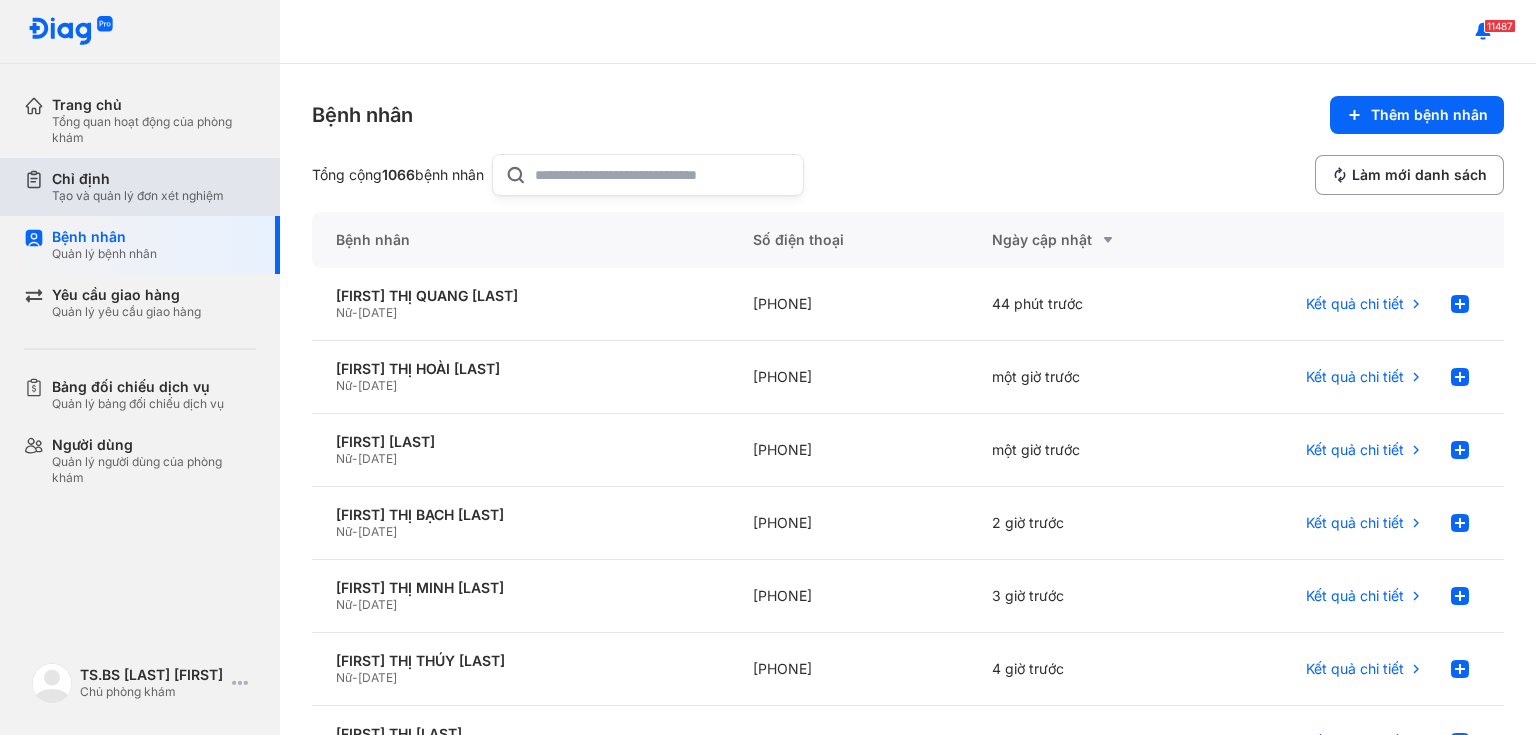 click on "Chỉ định Tạo và quản lý đơn xét nghiệm" at bounding box center (152, 187) 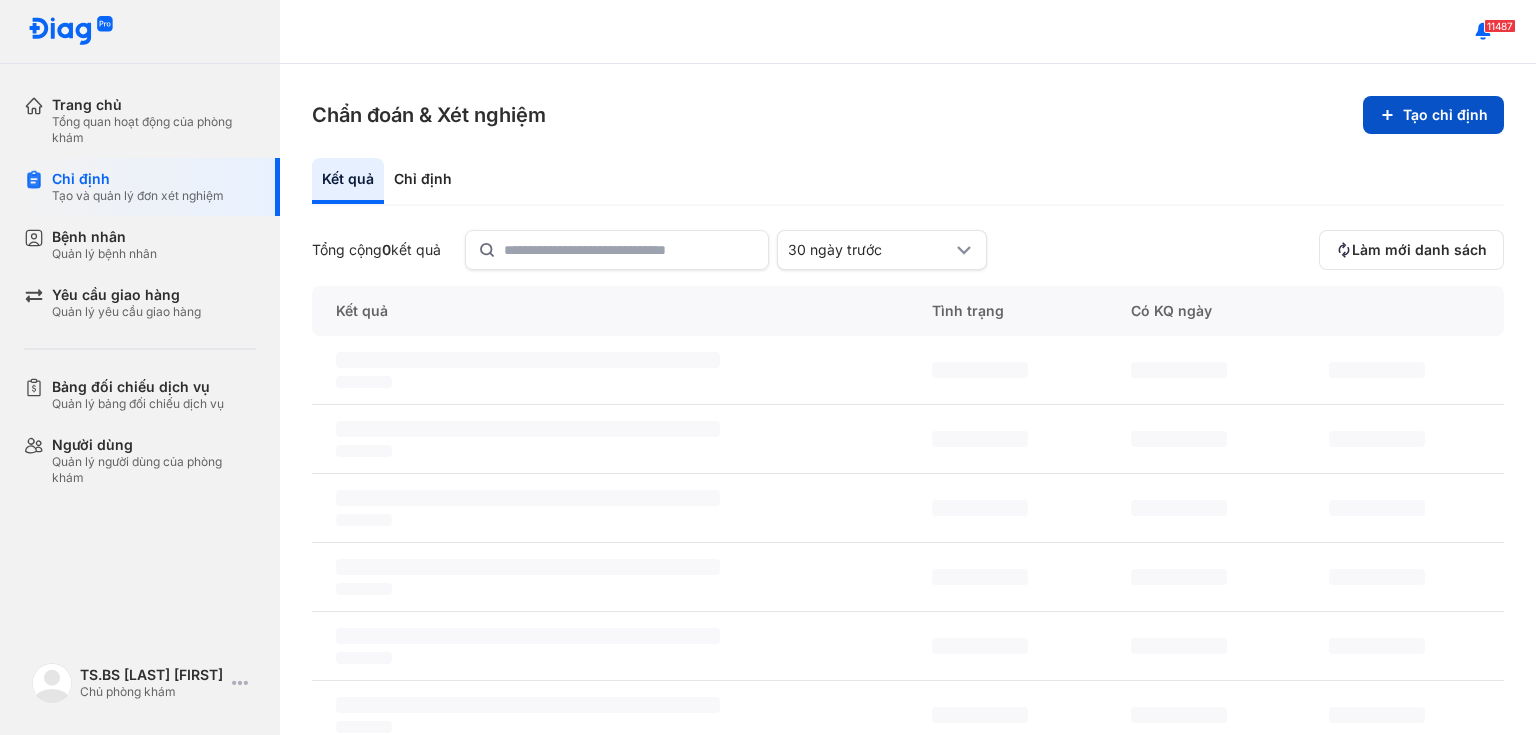 click on "Tạo chỉ định" at bounding box center [1433, 115] 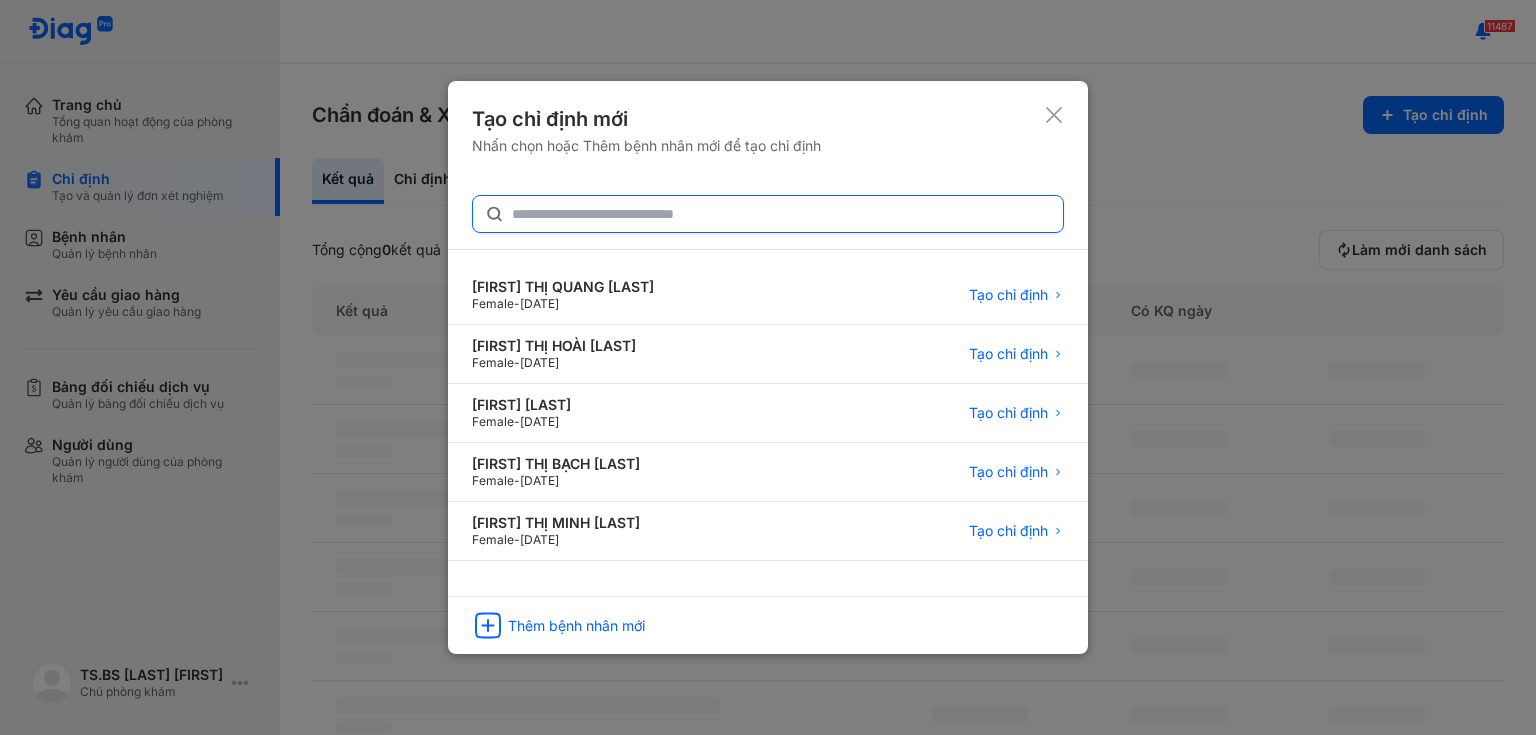 click 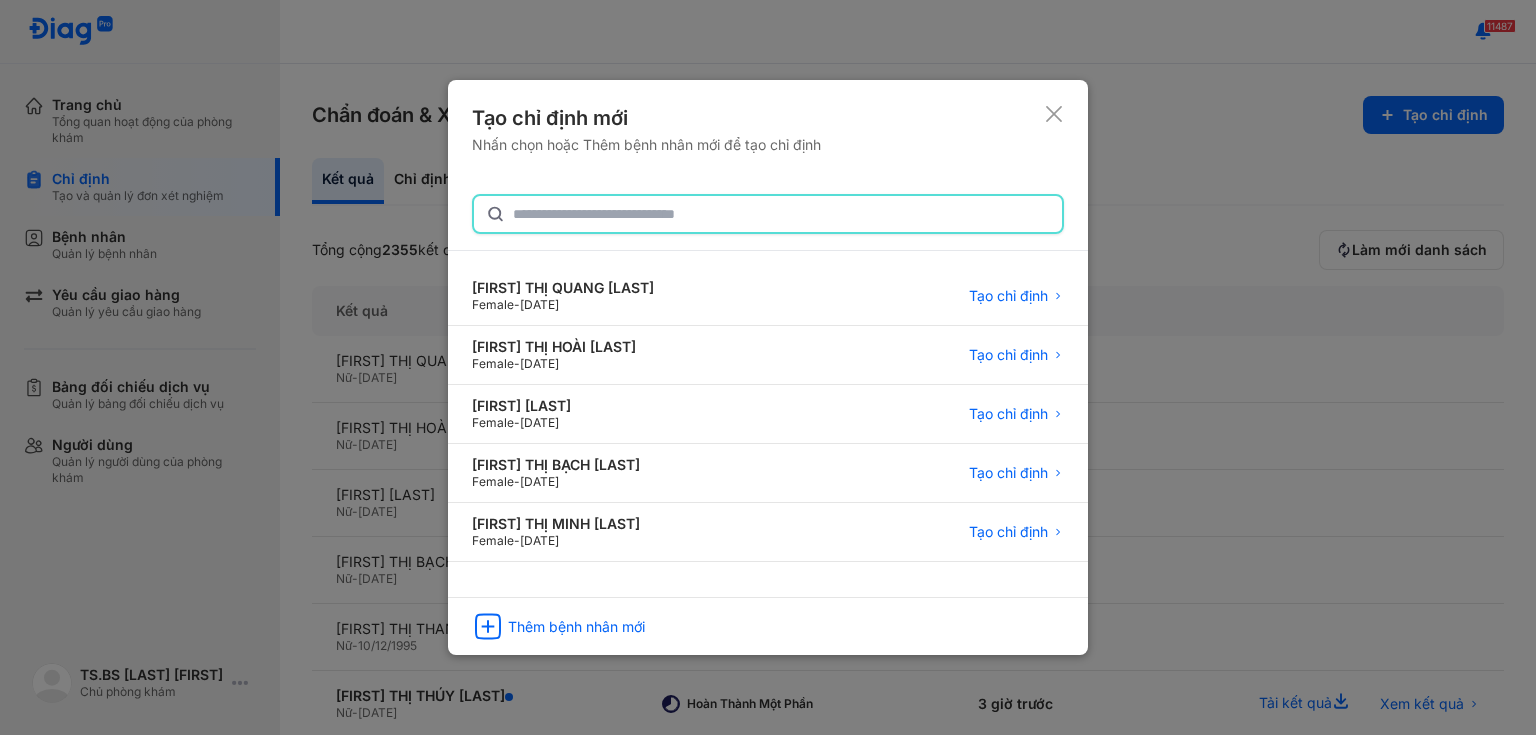 paste on "********" 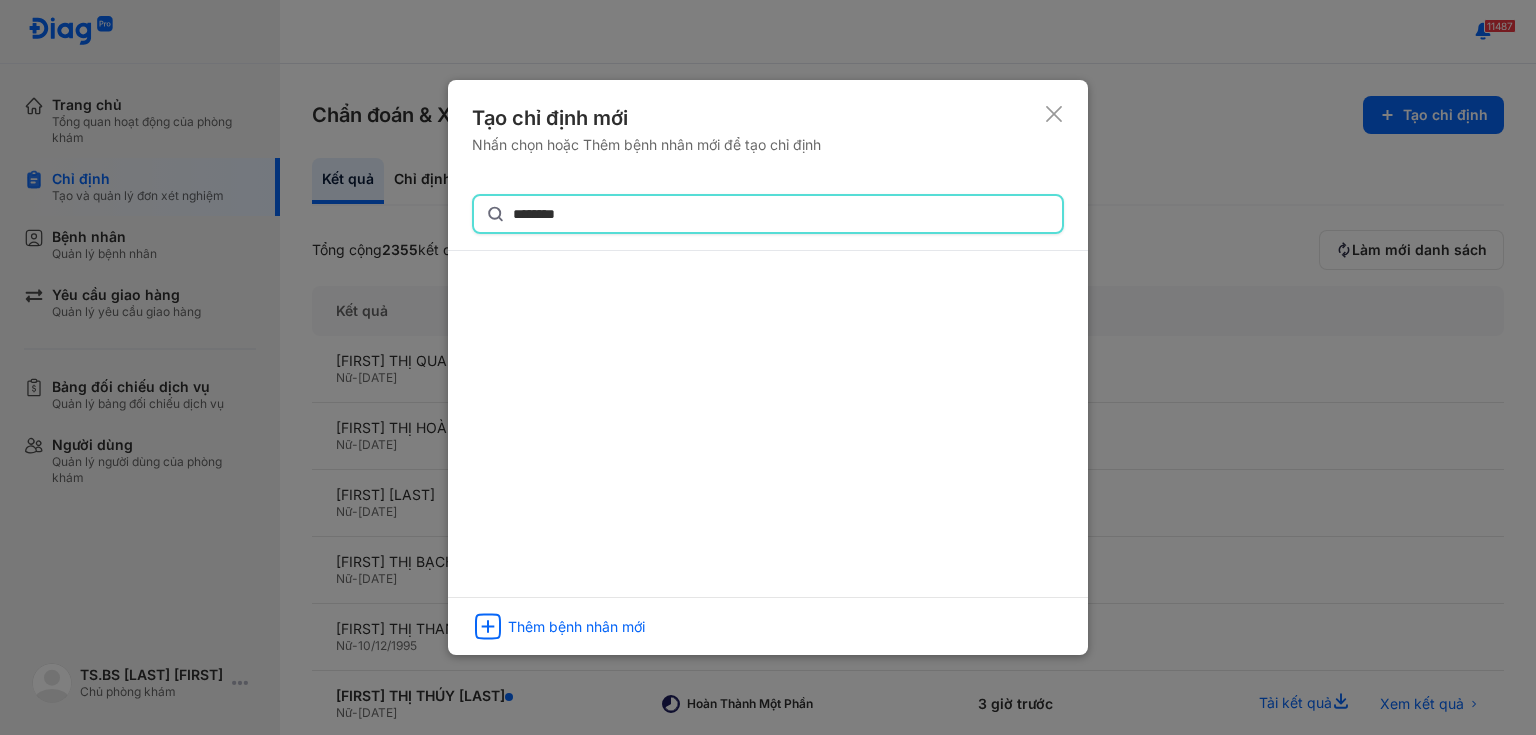 drag, startPoint x: 552, startPoint y: 222, endPoint x: 463, endPoint y: 224, distance: 89.02247 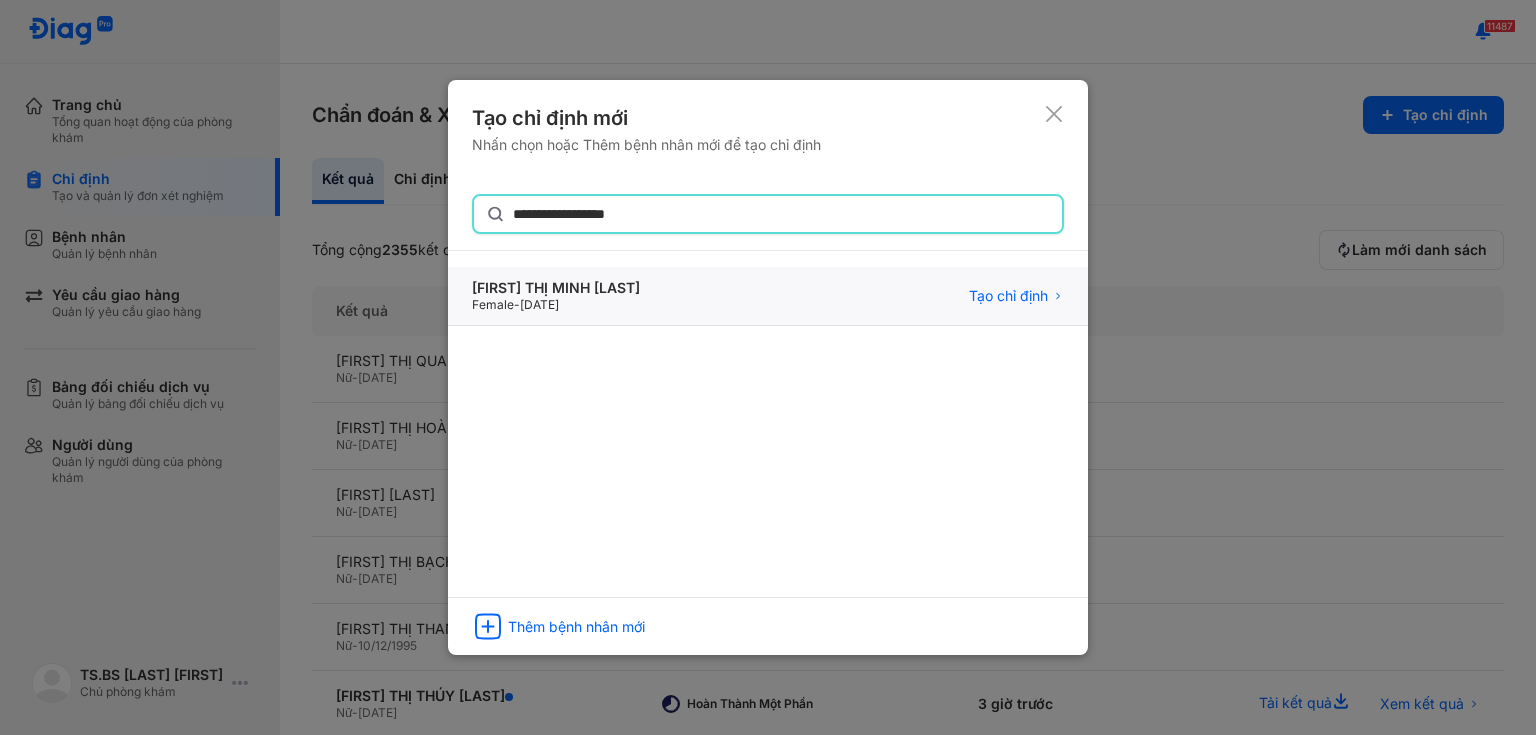 type on "**********" 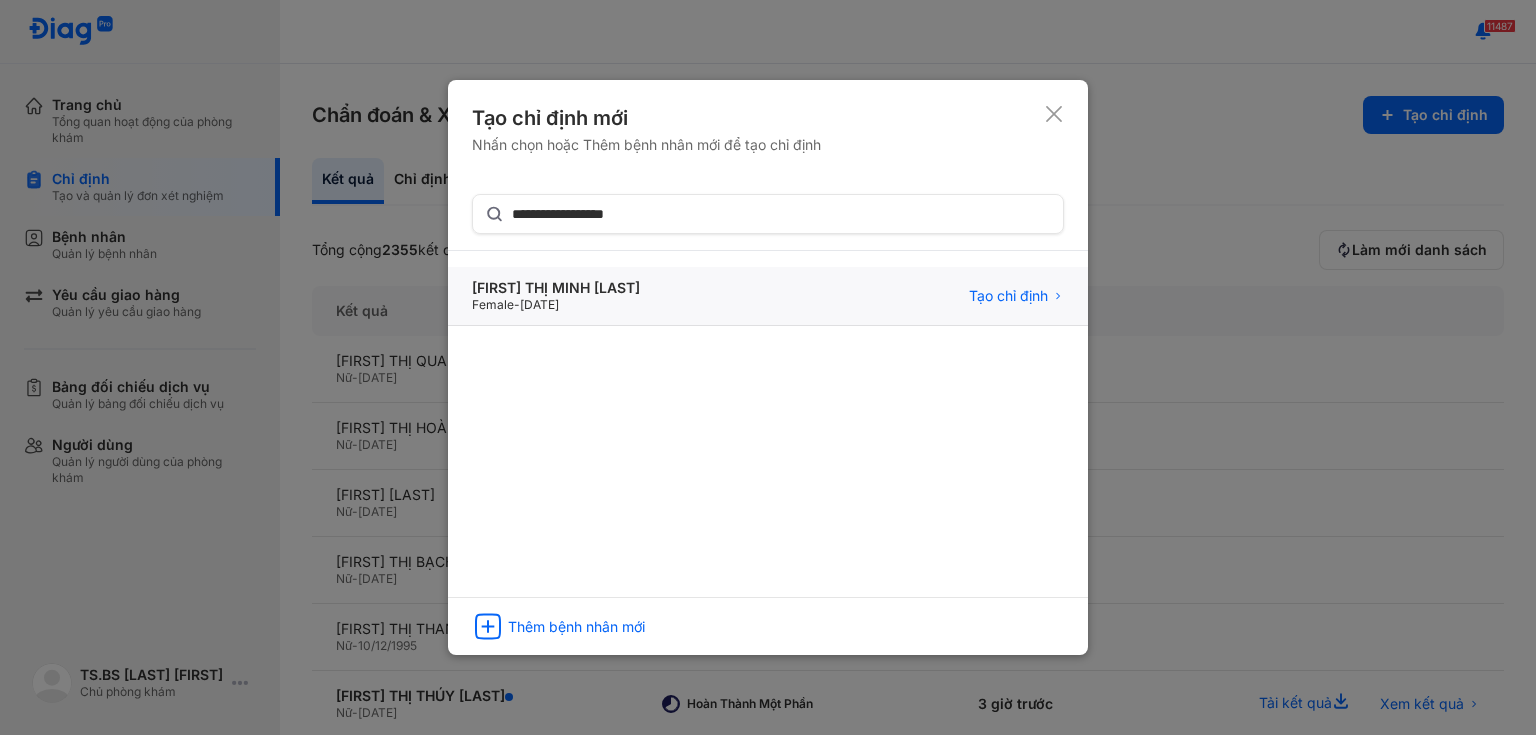 click on "Phạm Thị Minh Loan Female  -  22/05/1983 Tạo chỉ định" 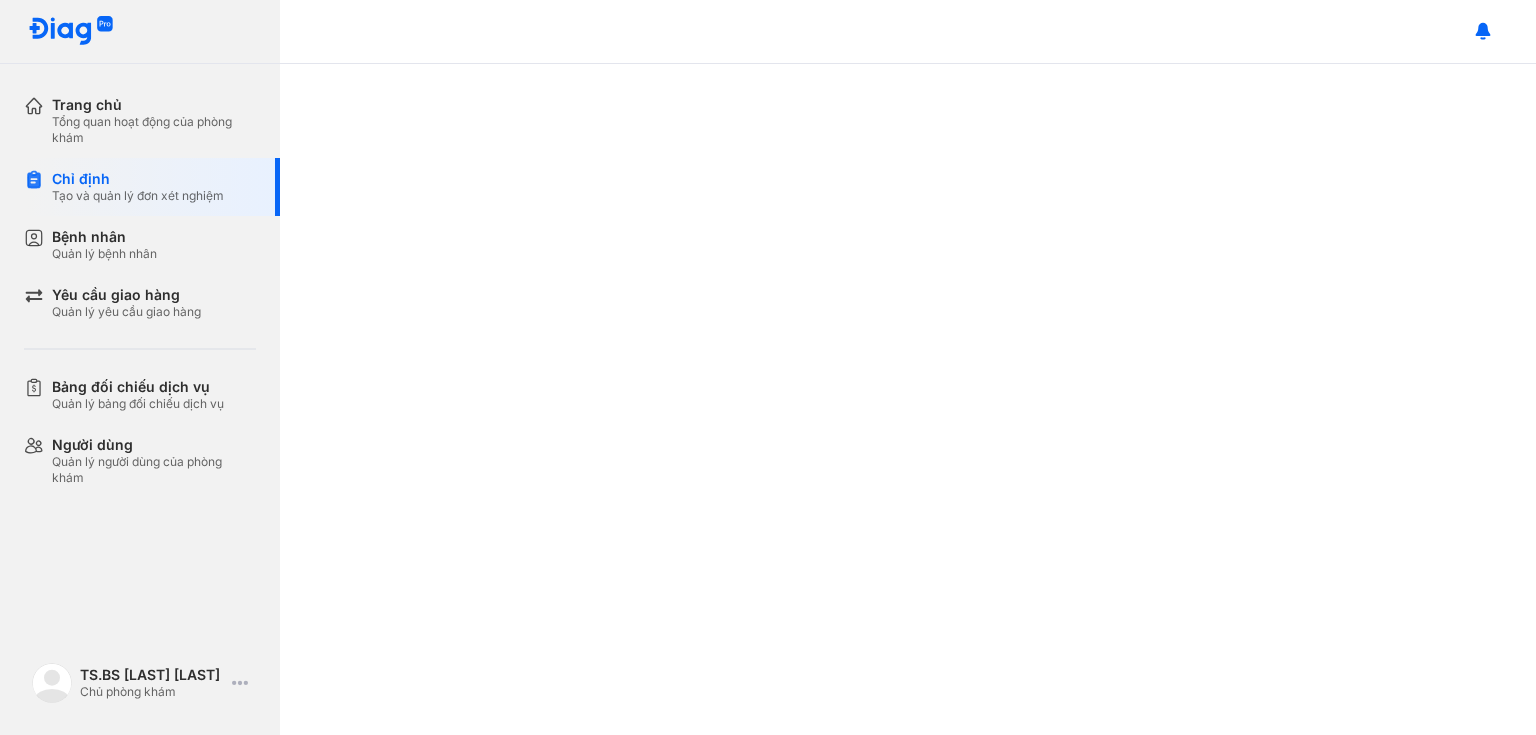 scroll, scrollTop: 0, scrollLeft: 0, axis: both 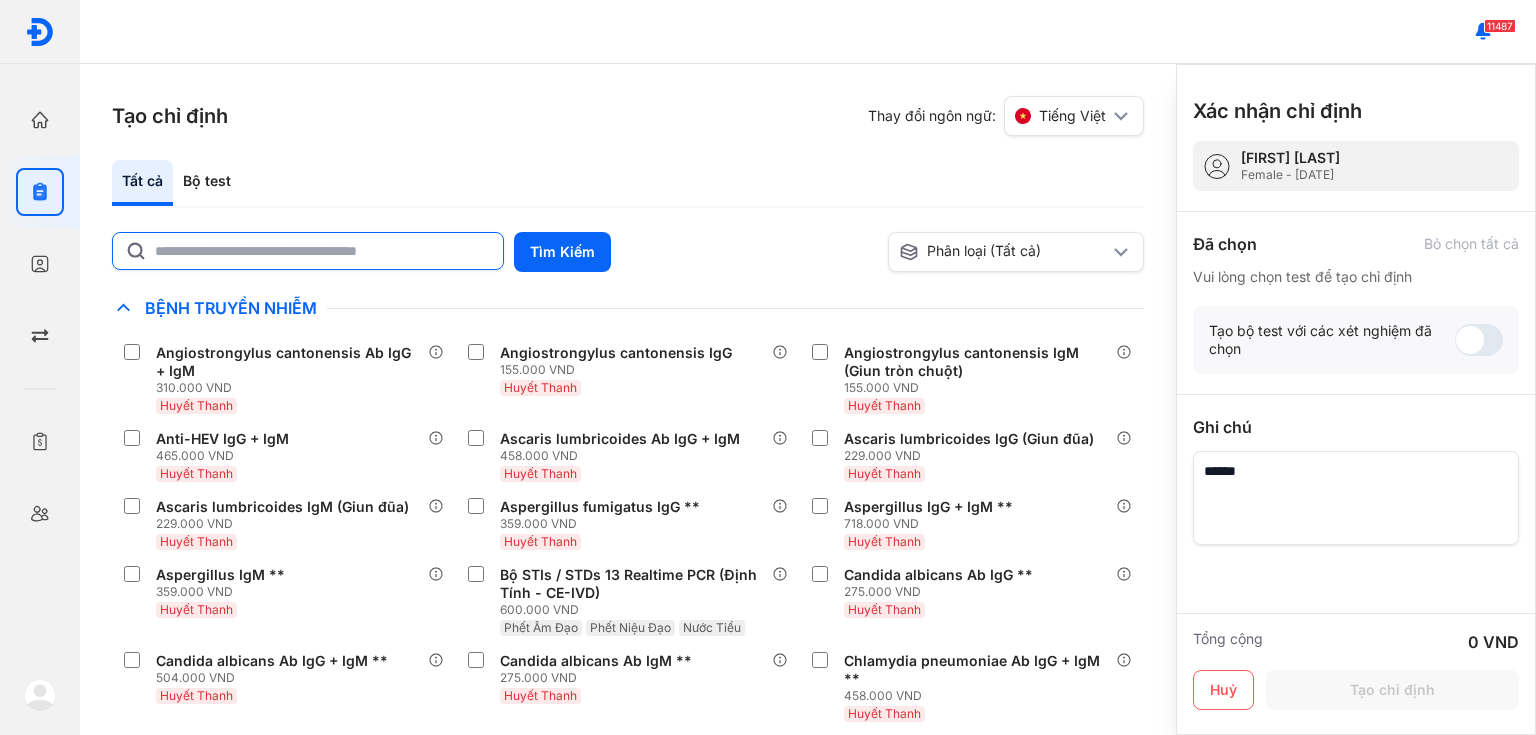 click 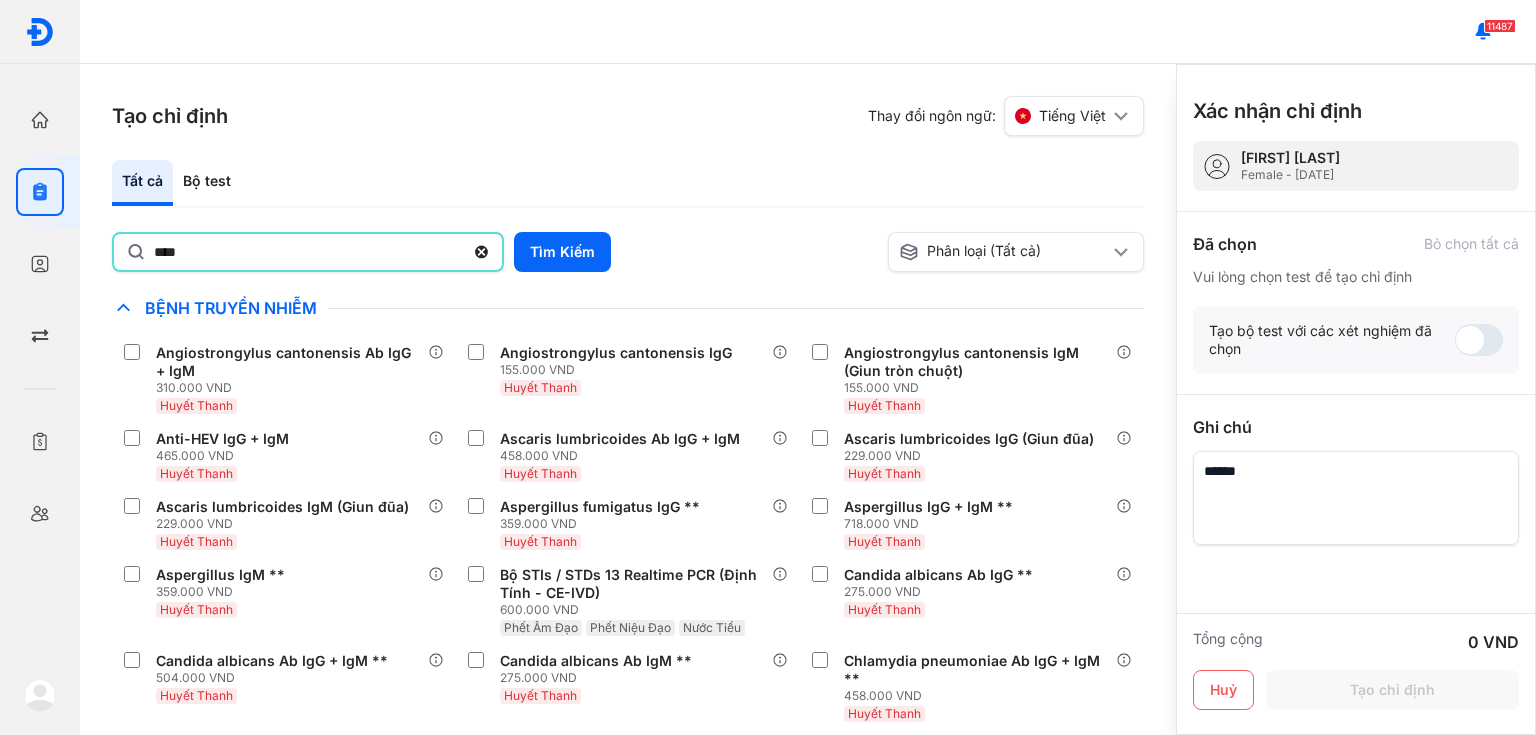 type on "*******" 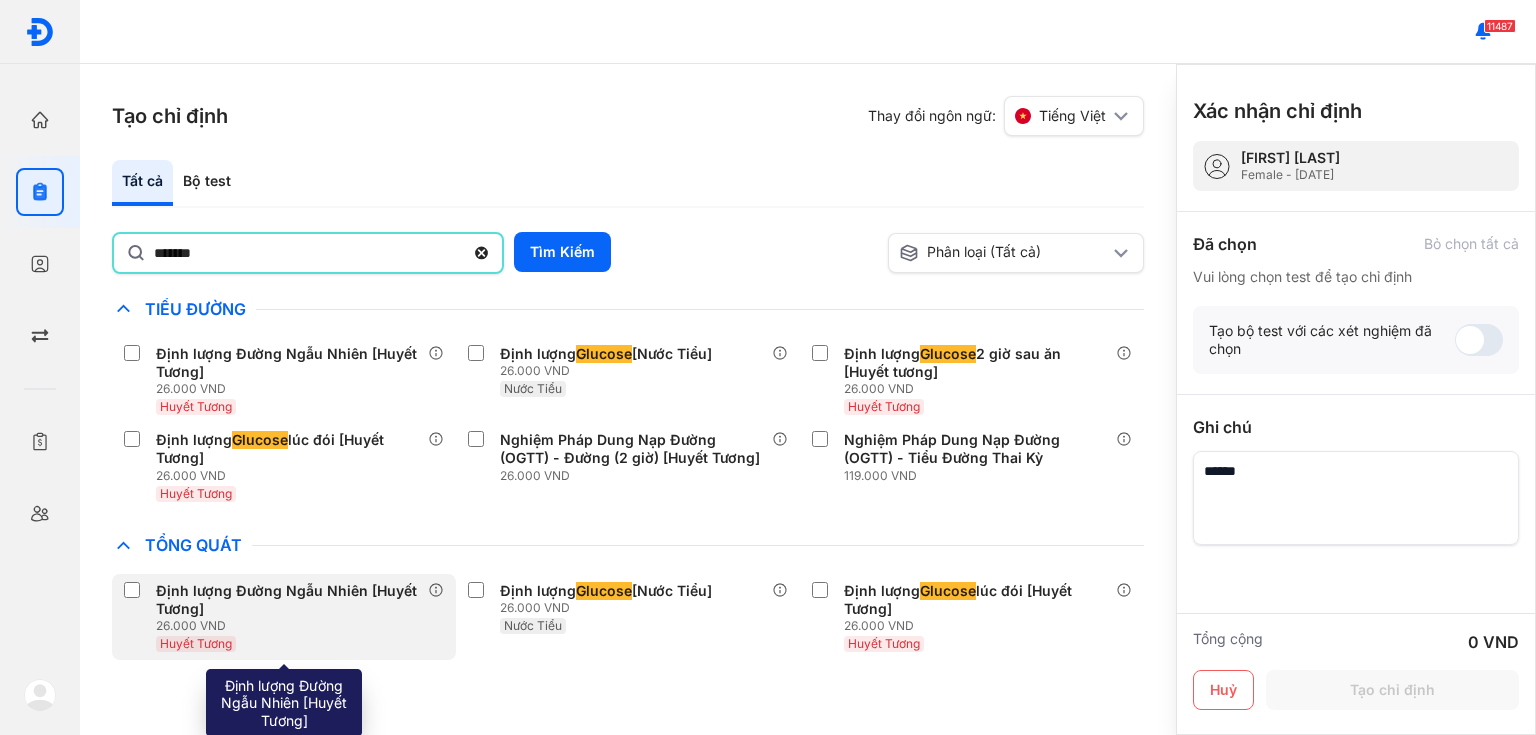 click on "Định lượng Đường Ngẫu Nhiên [Huyết Tương]" at bounding box center [288, 600] 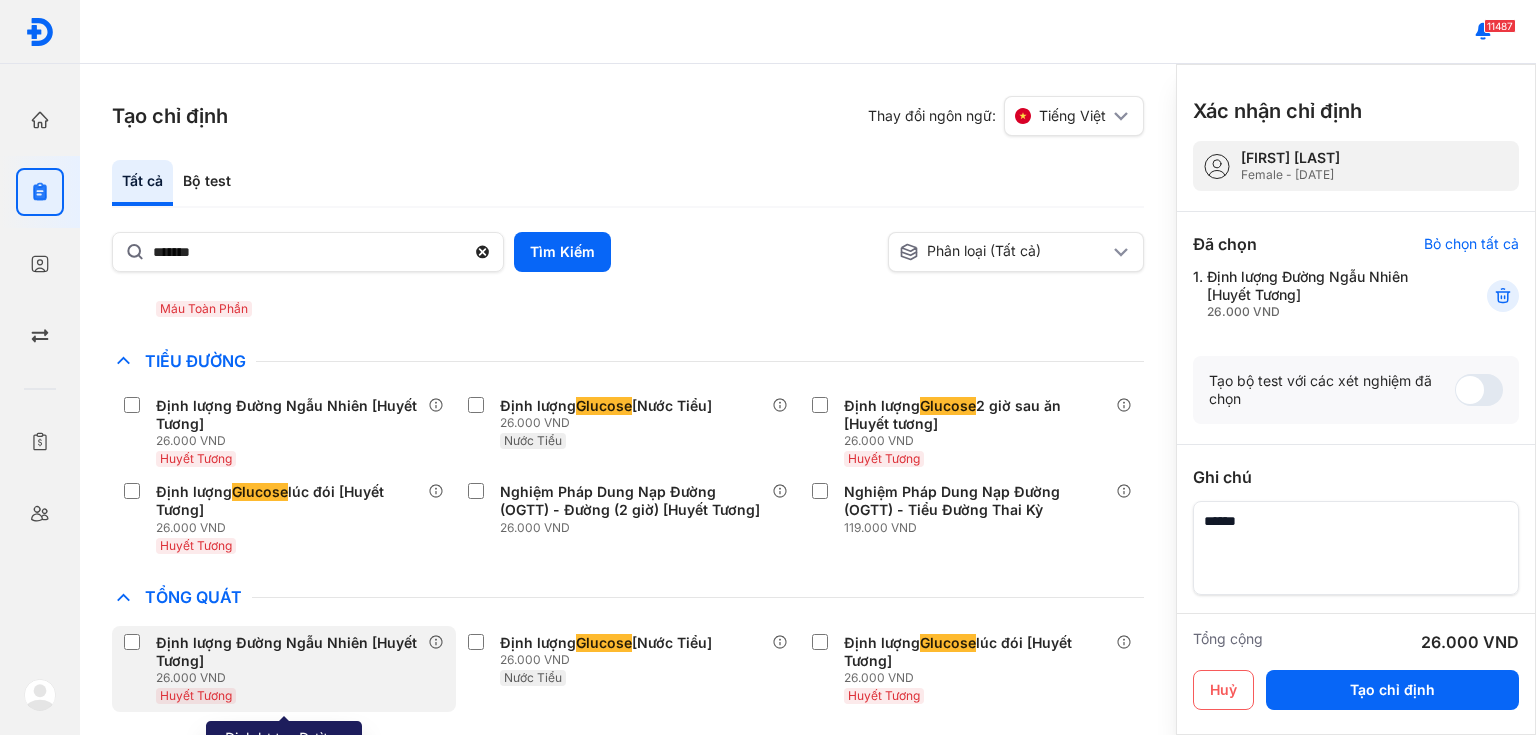 scroll, scrollTop: 451, scrollLeft: 0, axis: vertical 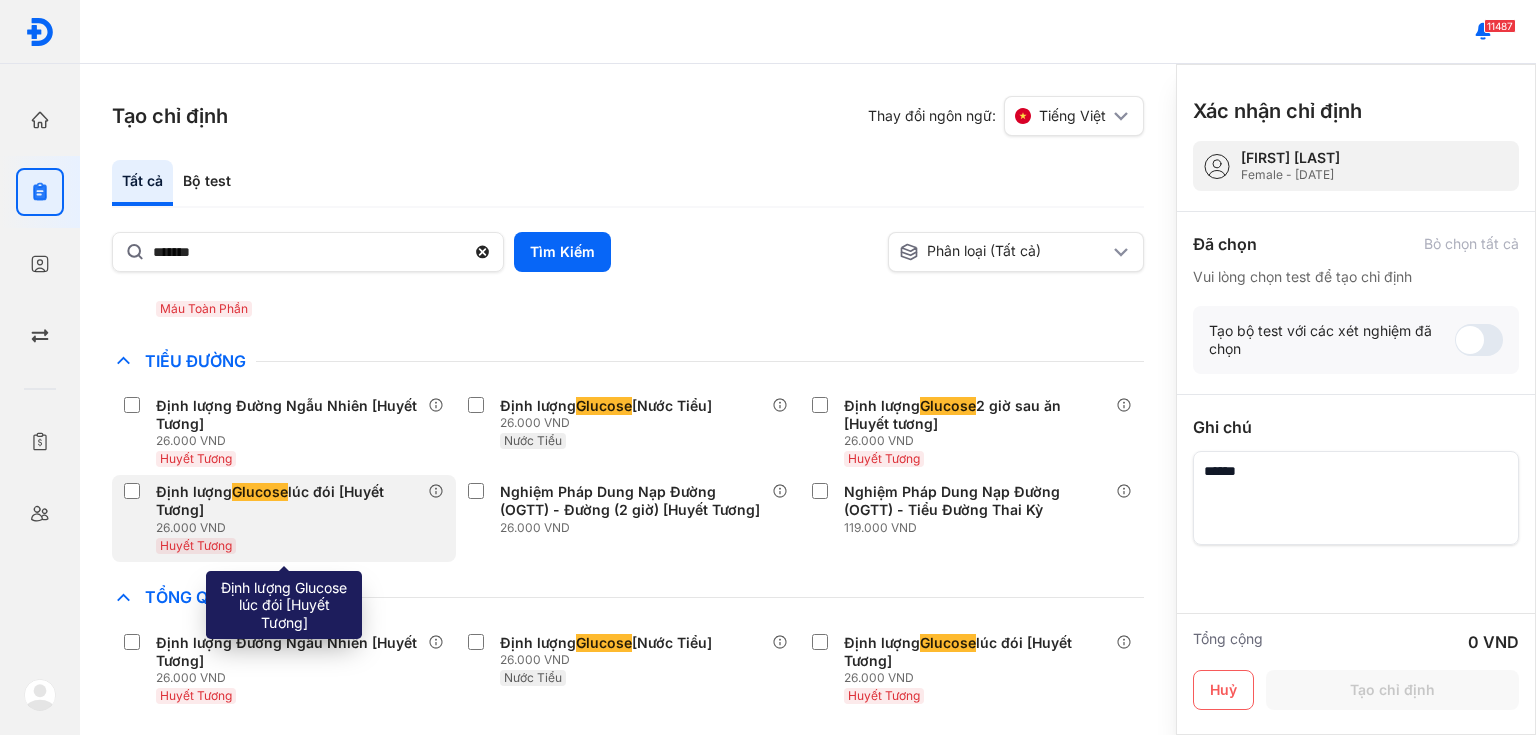 click on "Định lượng  Glucose  lúc đói [Huyết Tương]" at bounding box center [288, 501] 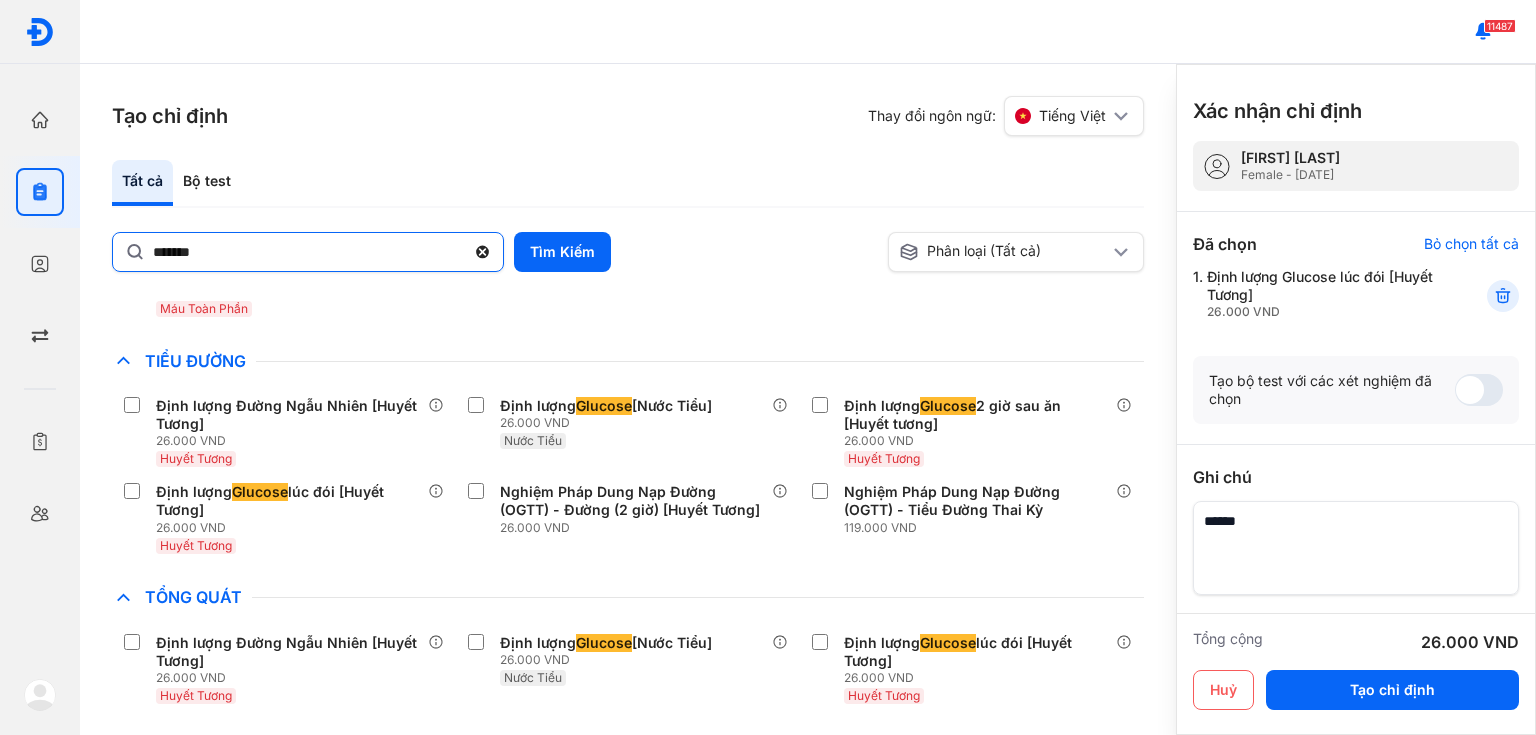 click 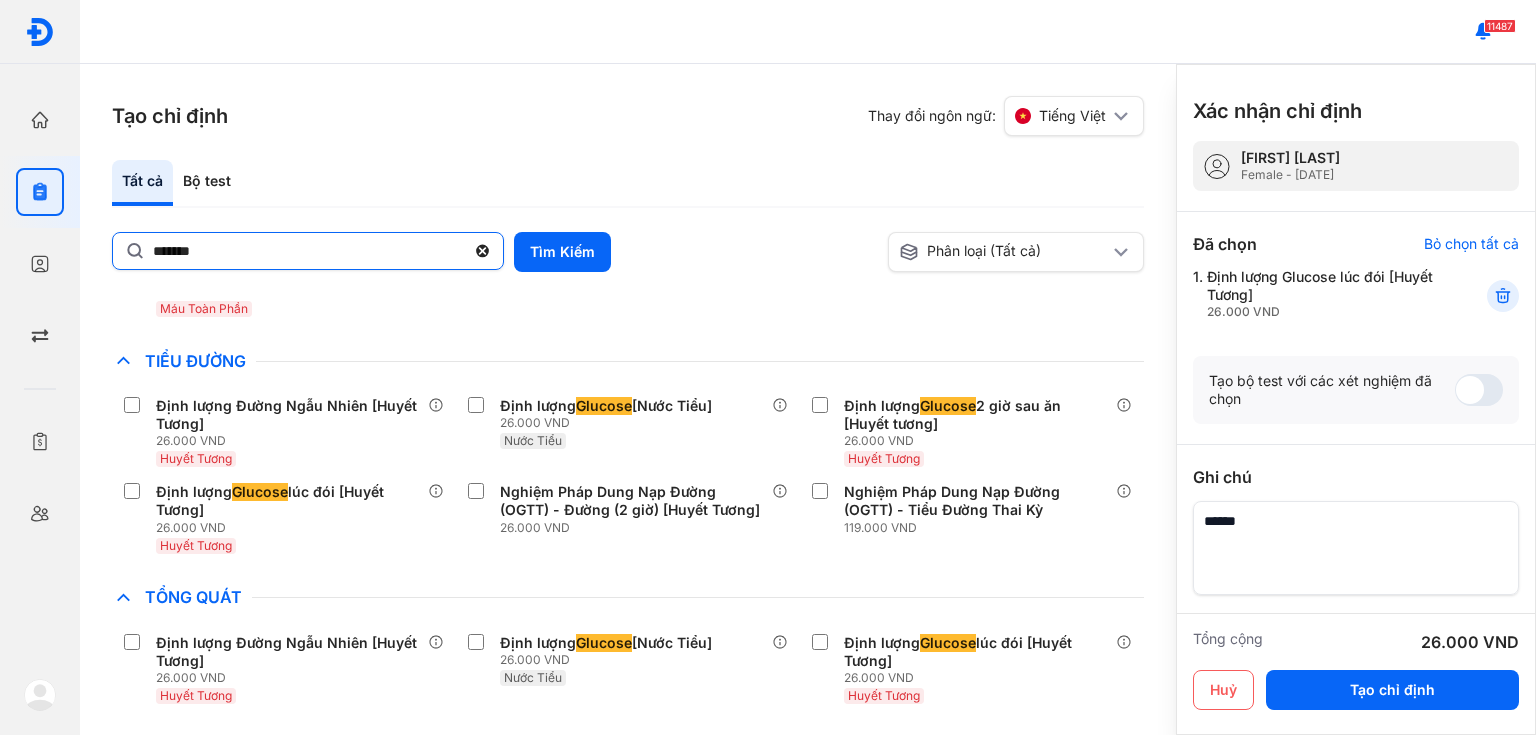click on "*******" 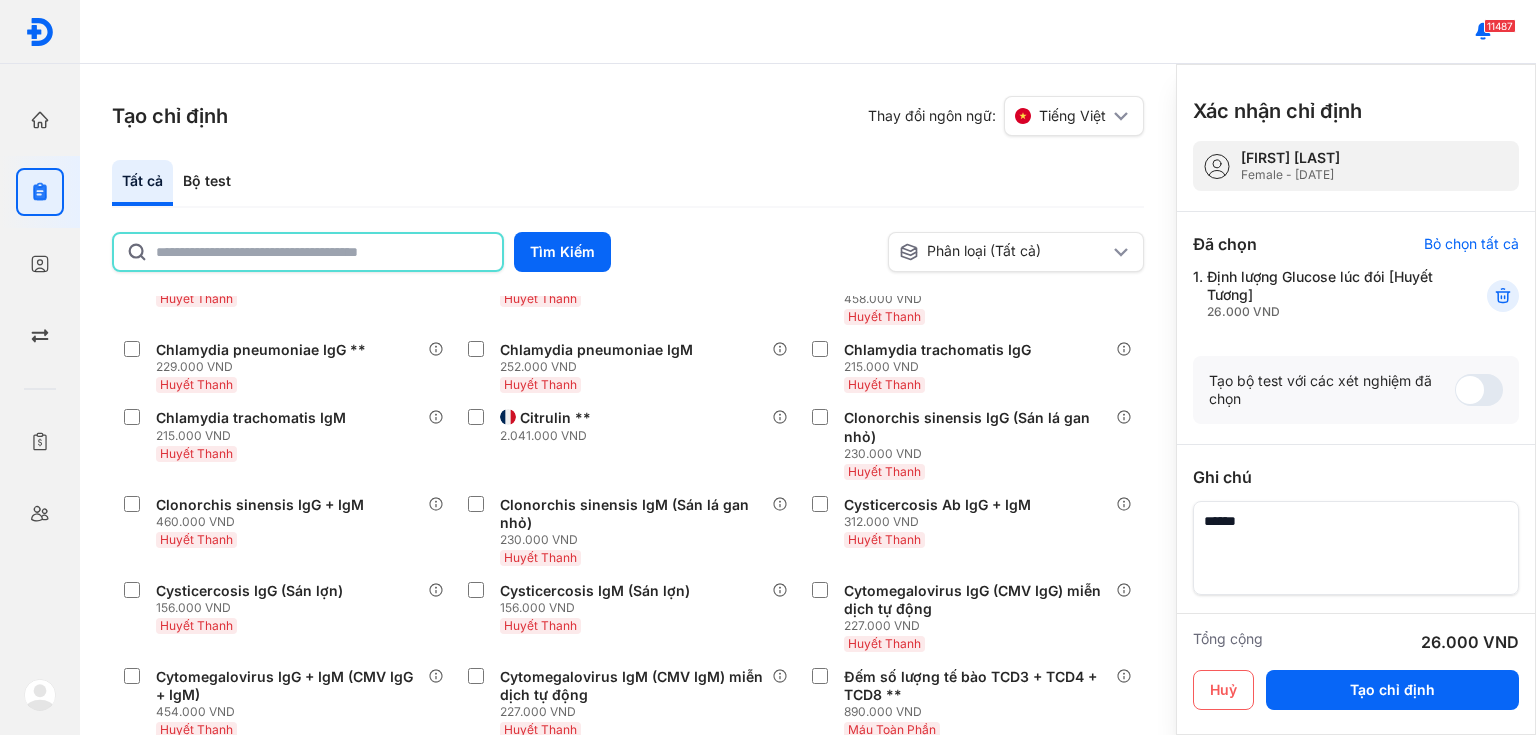 scroll, scrollTop: 27728, scrollLeft: 0, axis: vertical 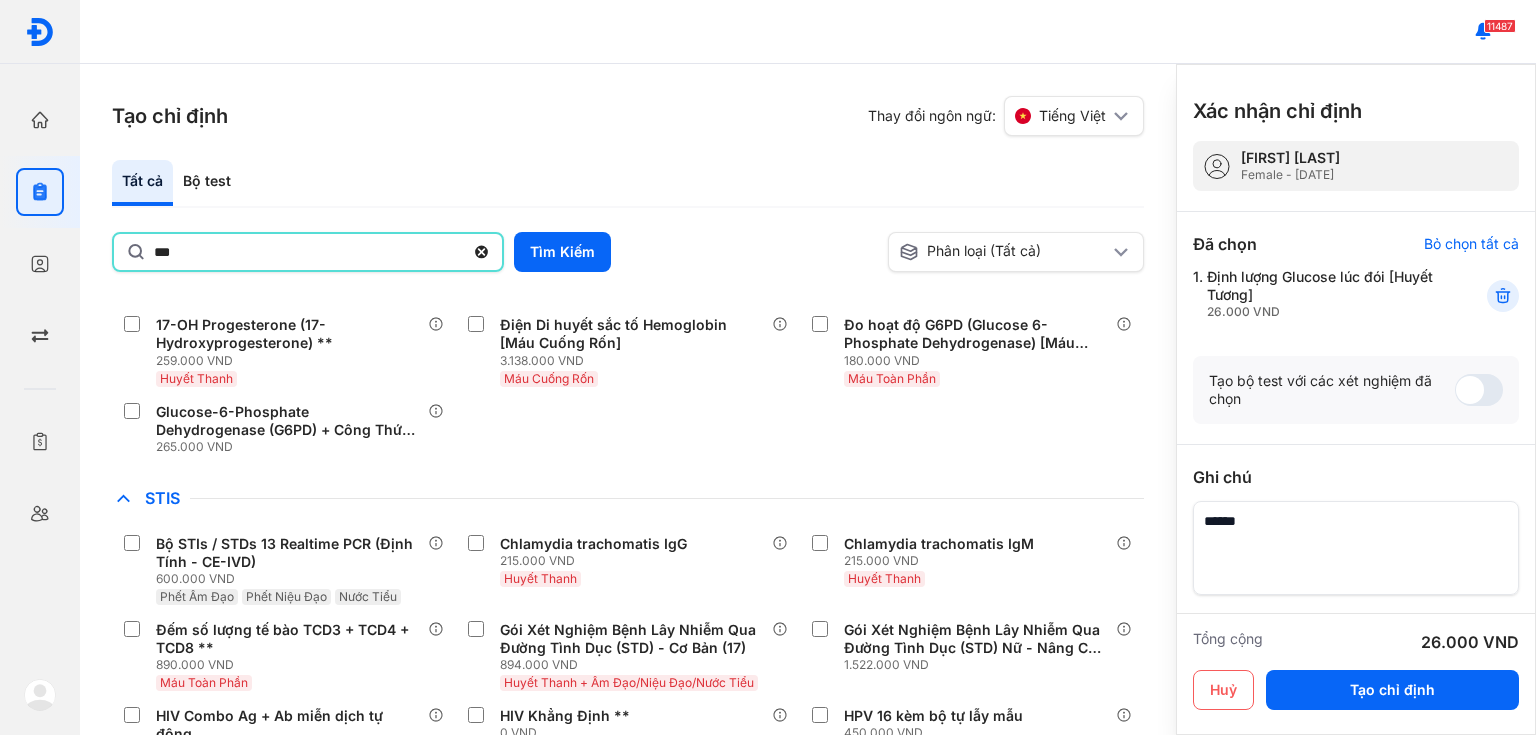 type on "***" 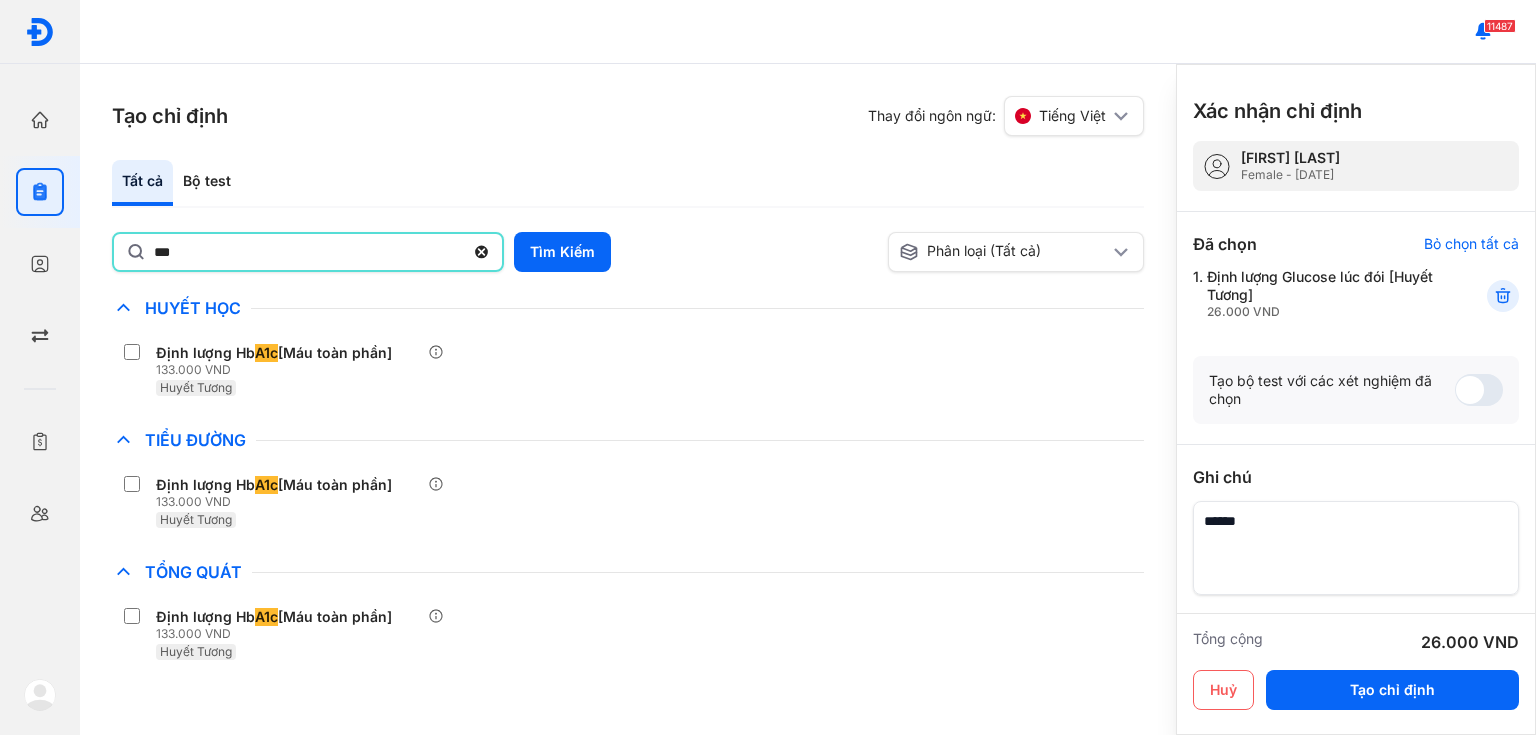 scroll, scrollTop: 0, scrollLeft: 0, axis: both 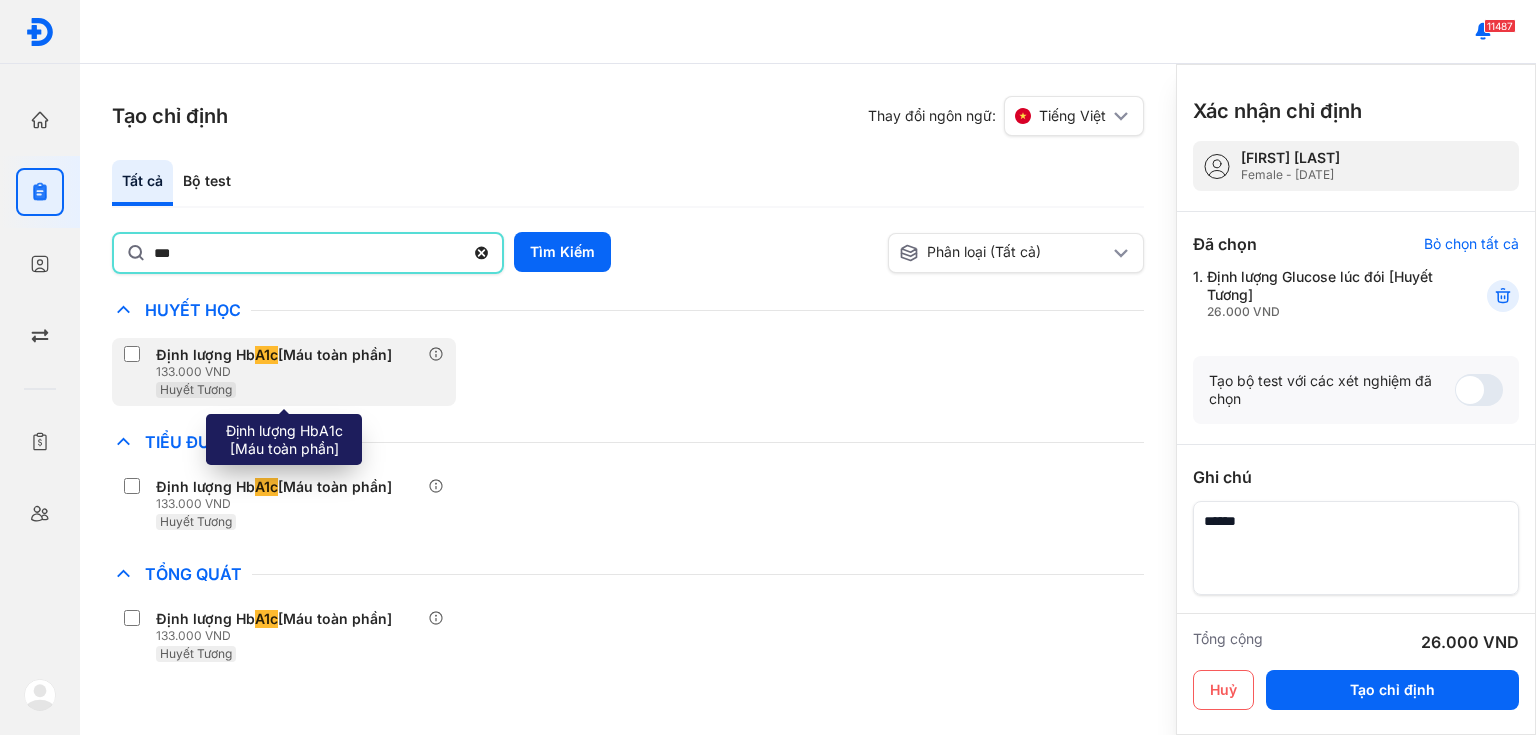 click on "133.000 VND" at bounding box center (278, 372) 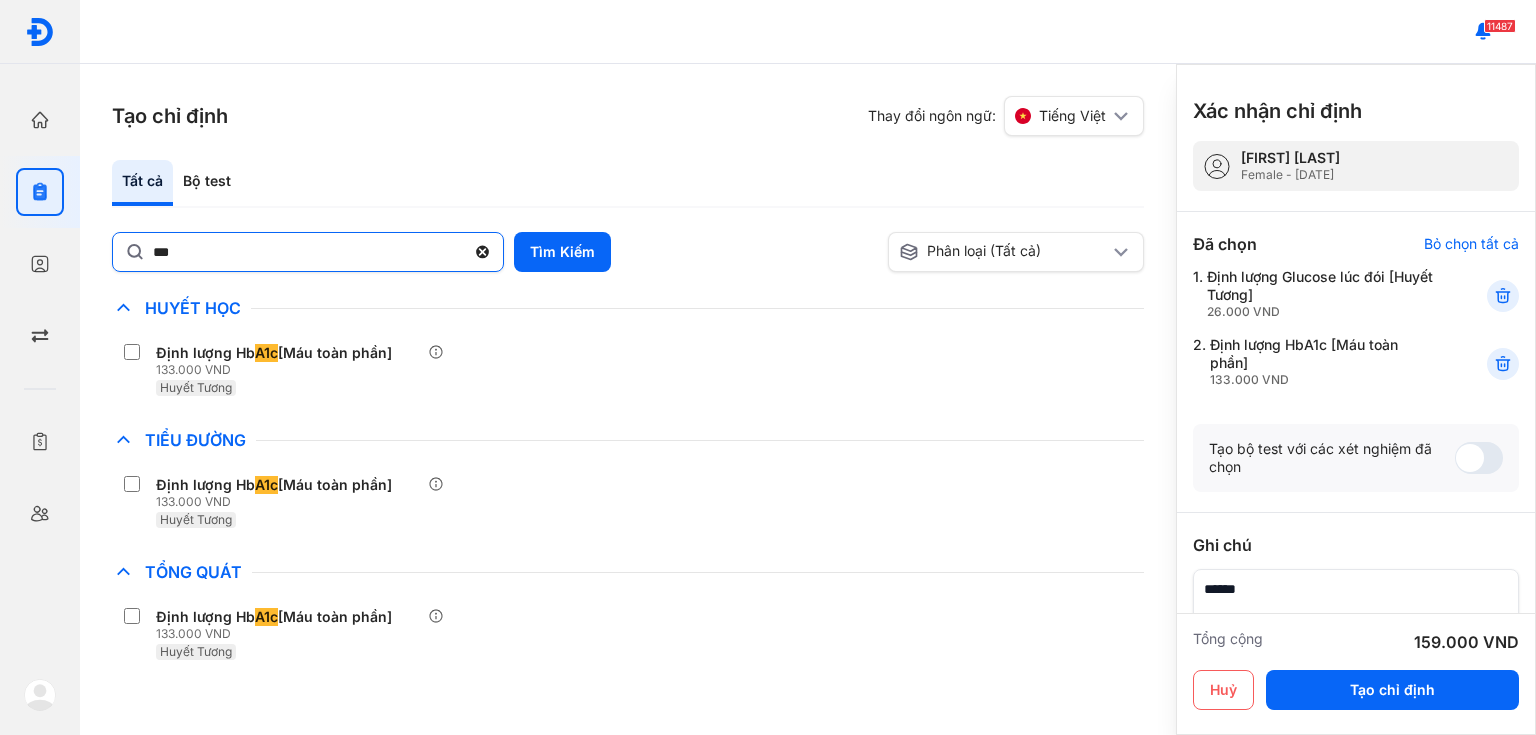 click 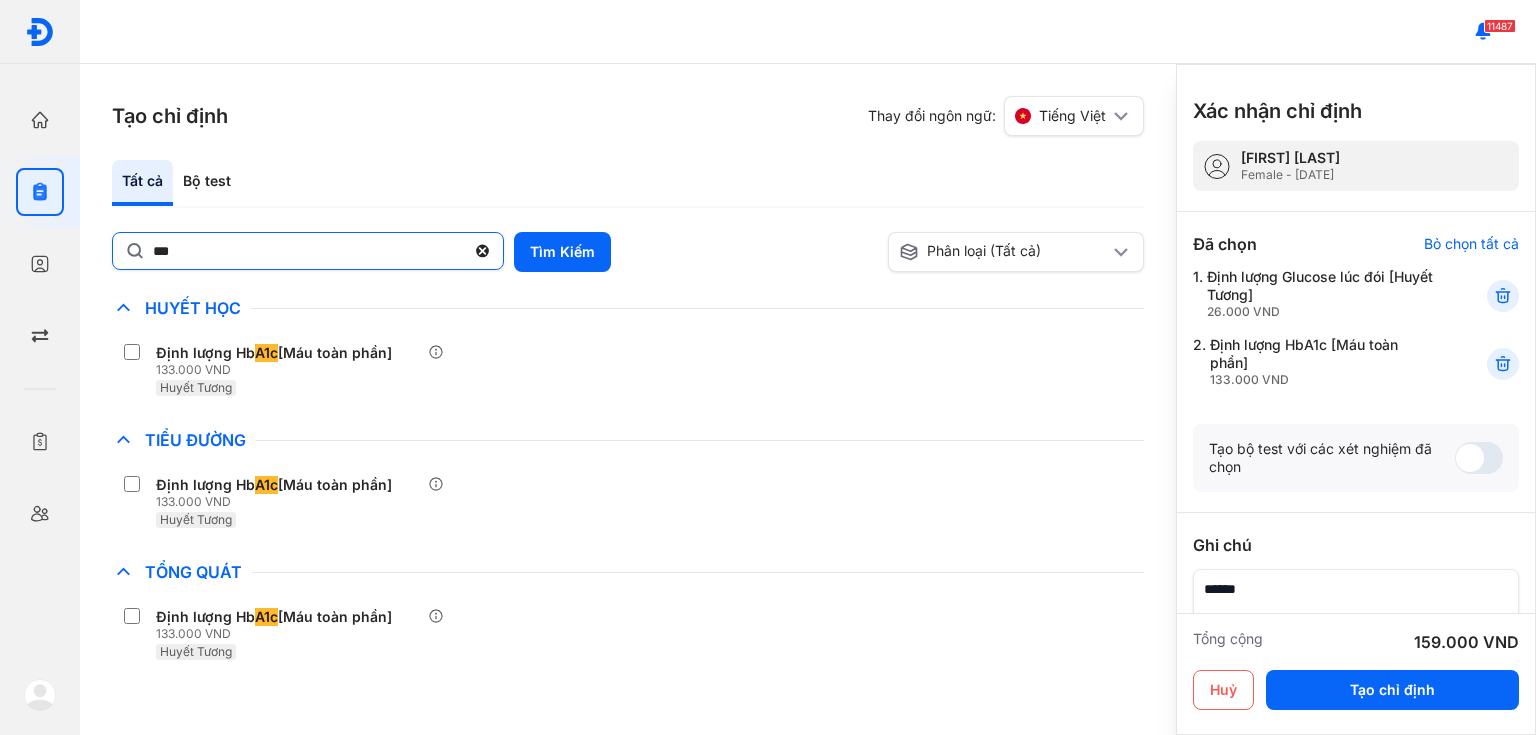 click on "***" 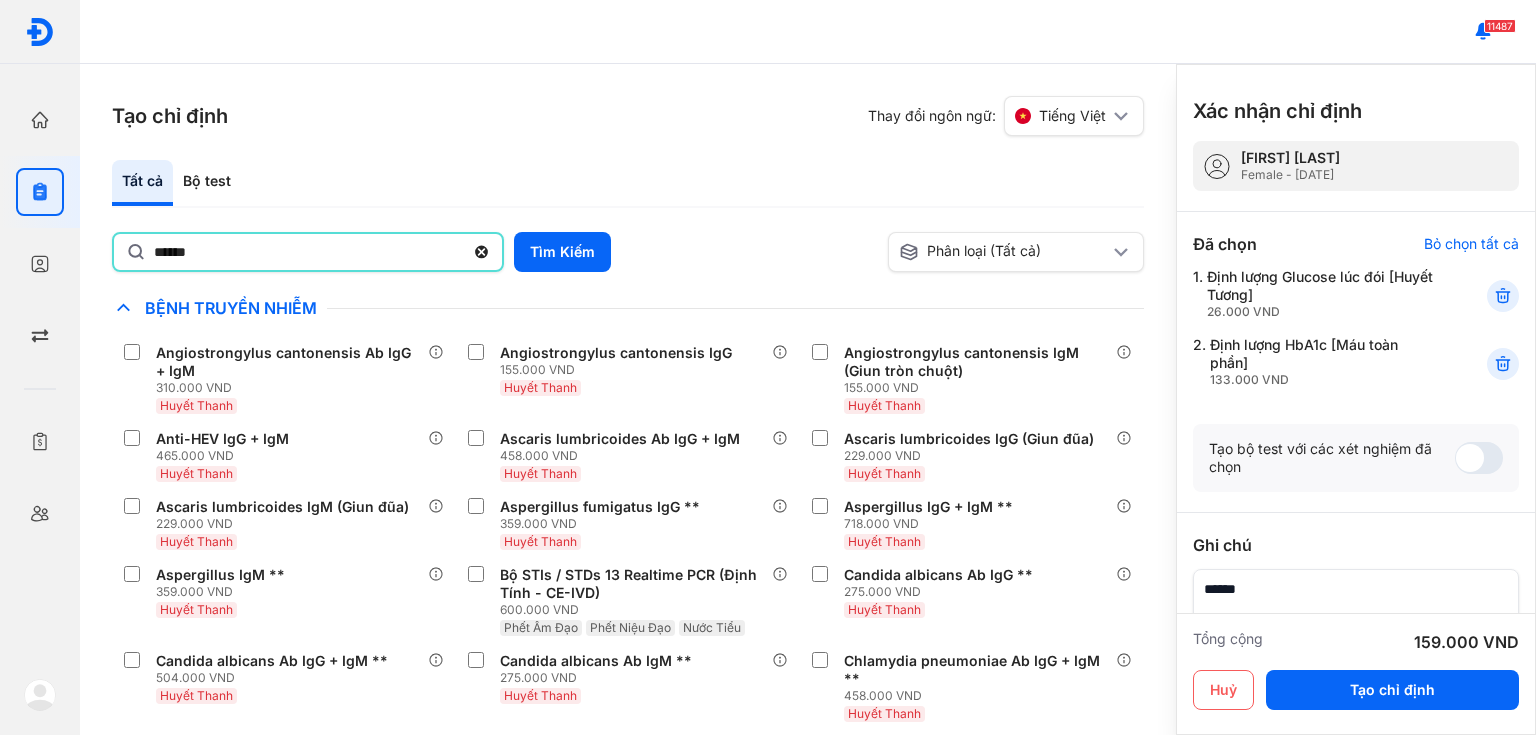 type on "******" 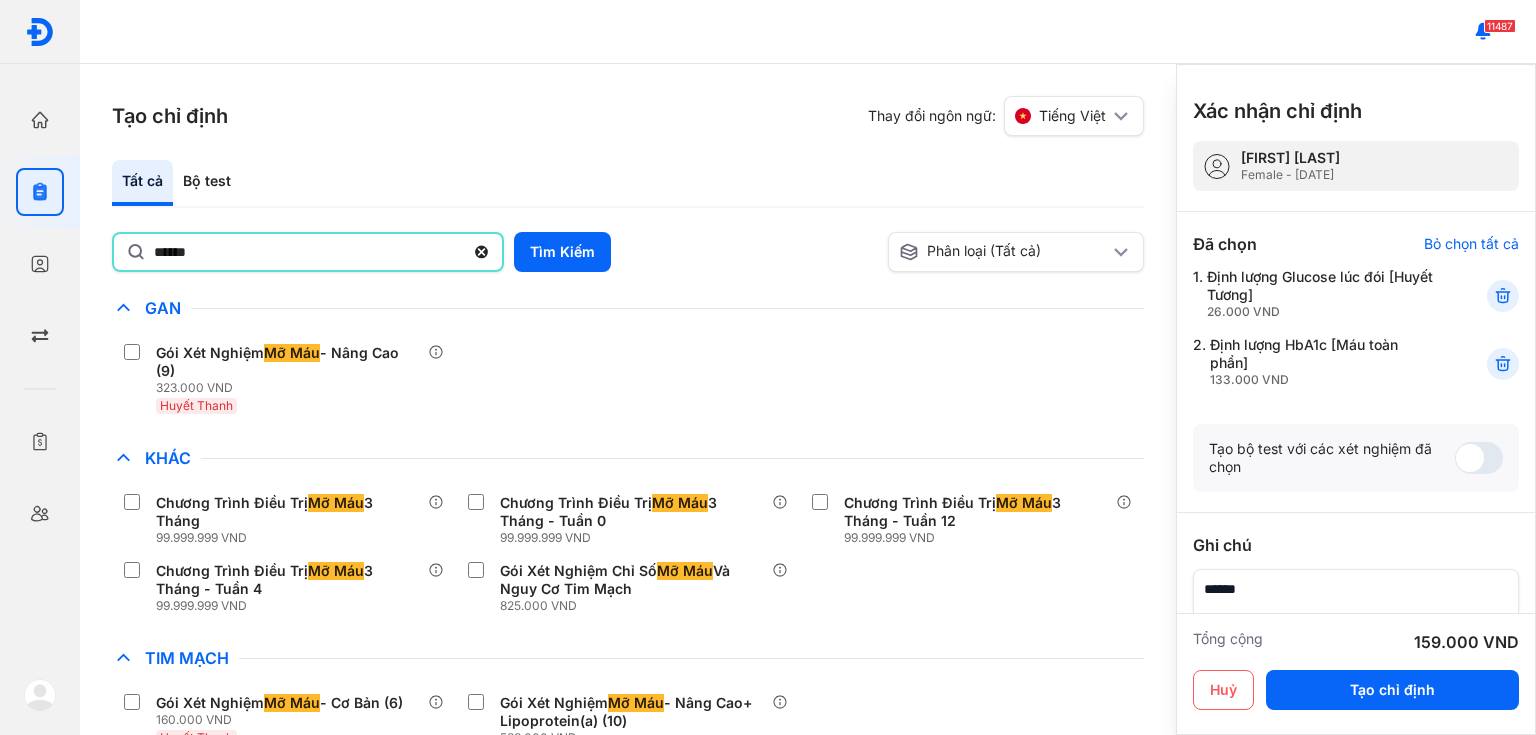 scroll, scrollTop: 192, scrollLeft: 0, axis: vertical 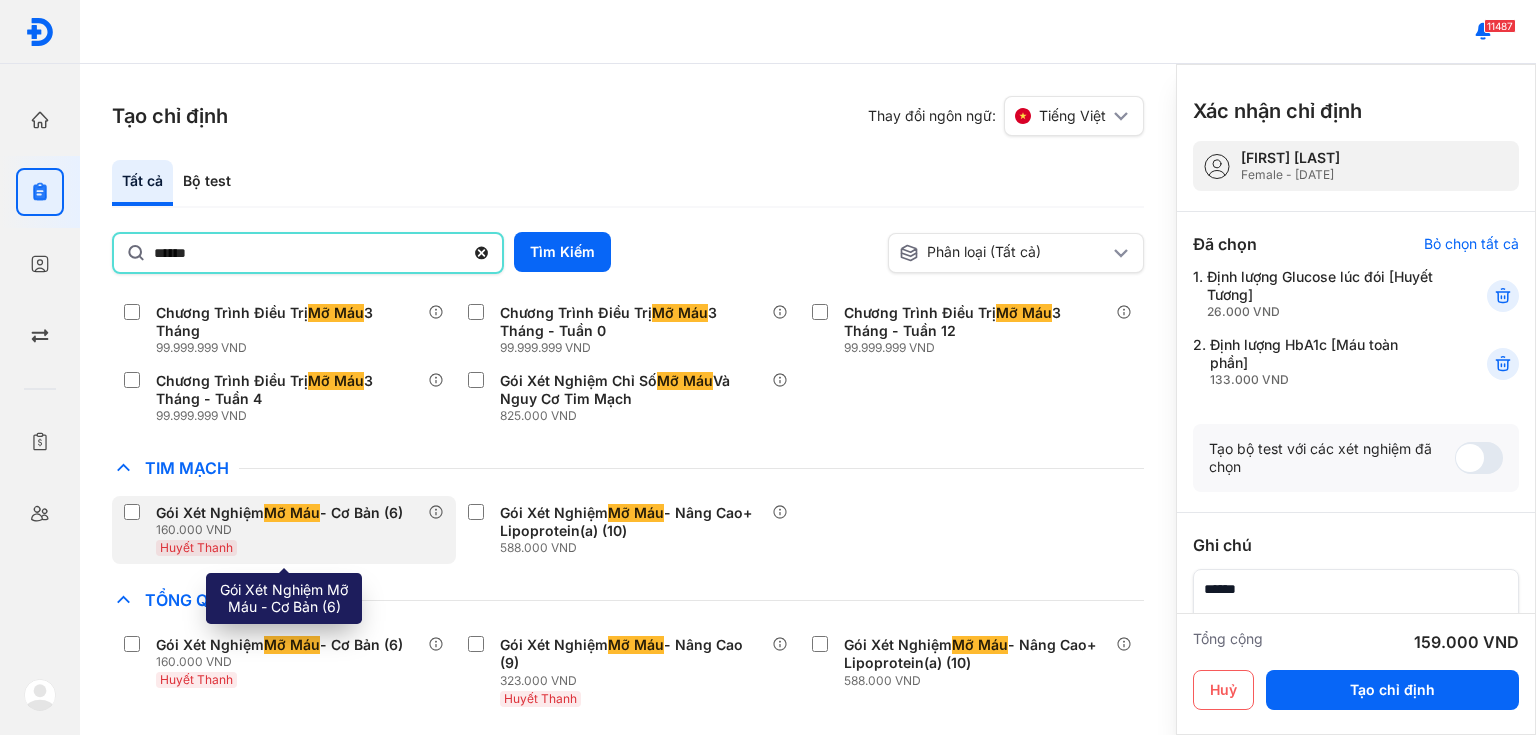click on "160.000 VND" at bounding box center [283, 530] 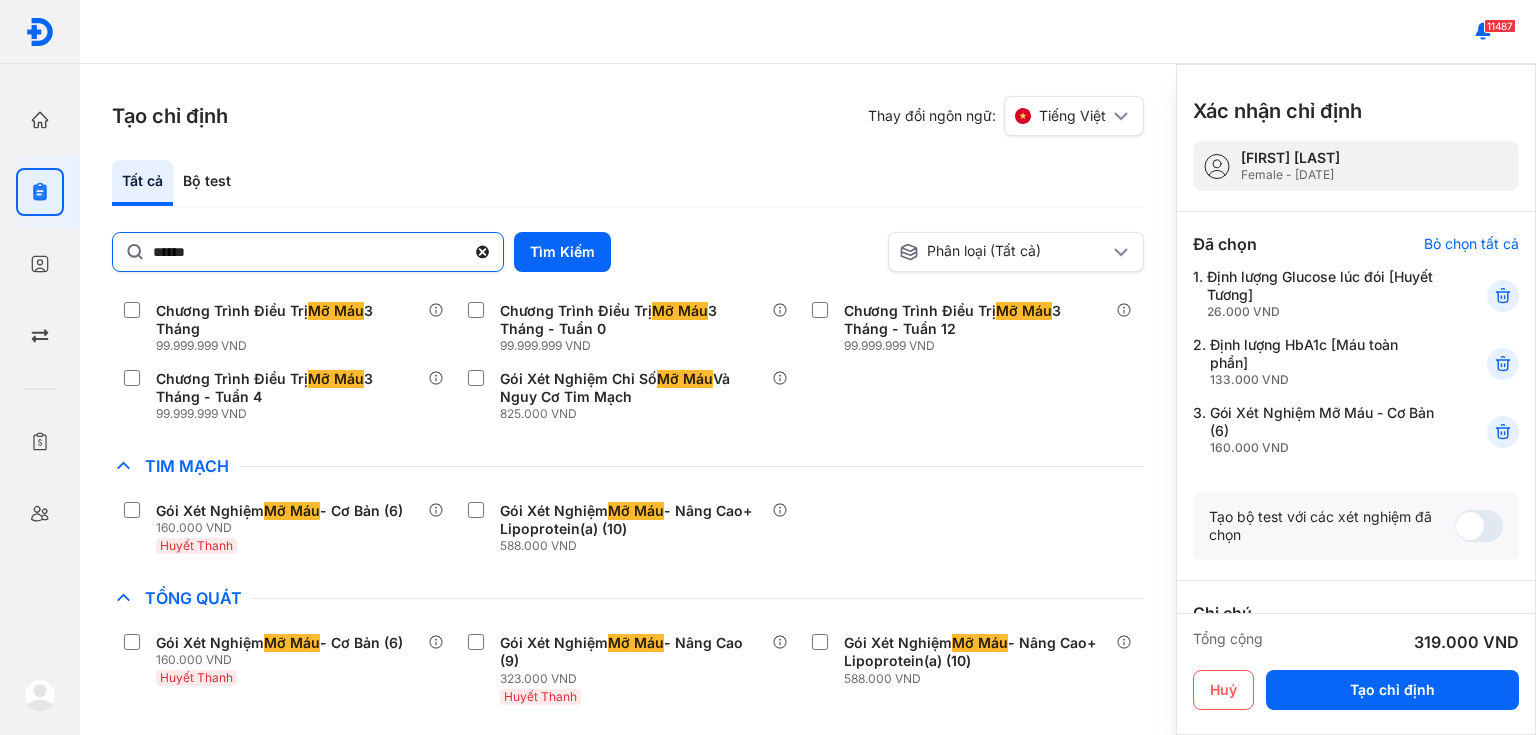 click 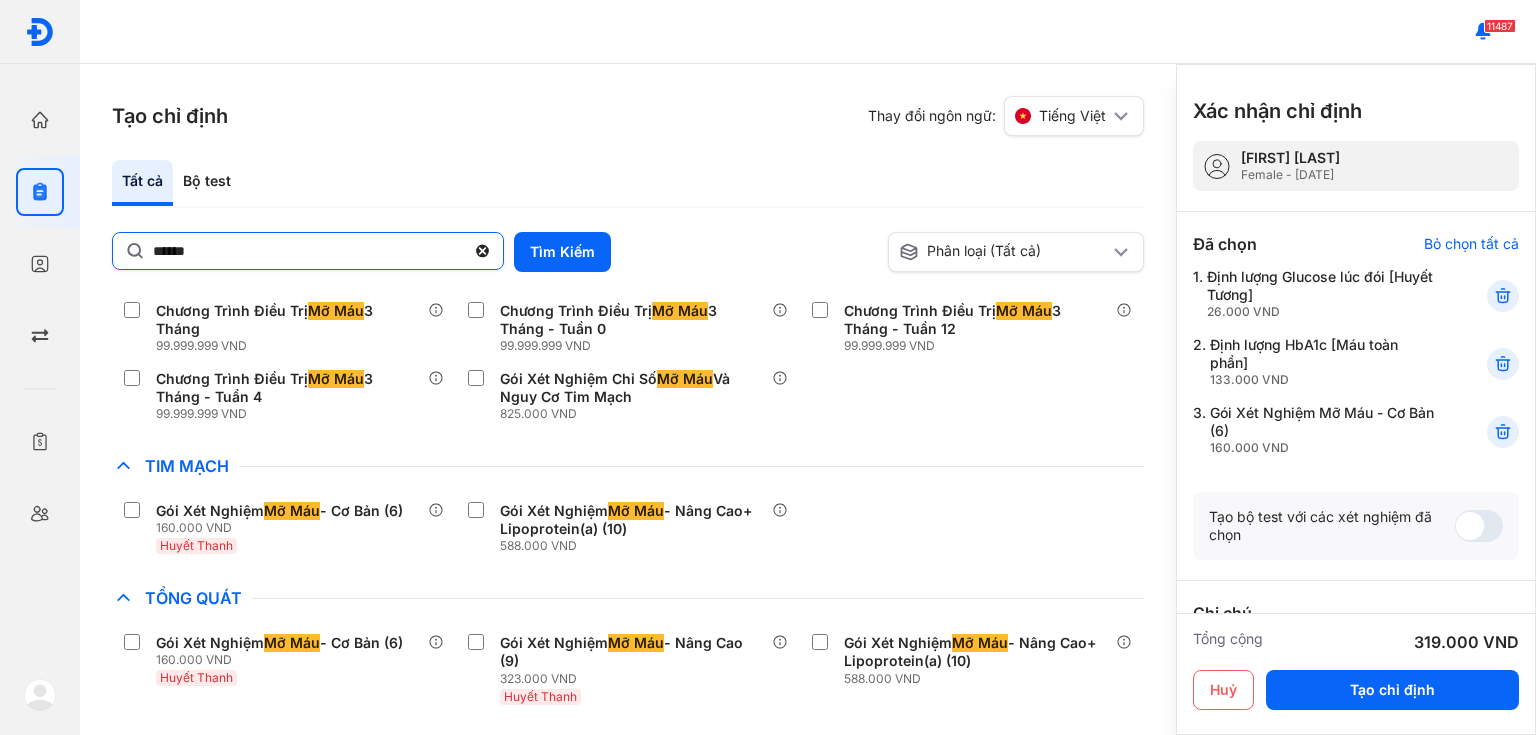 click on "******" 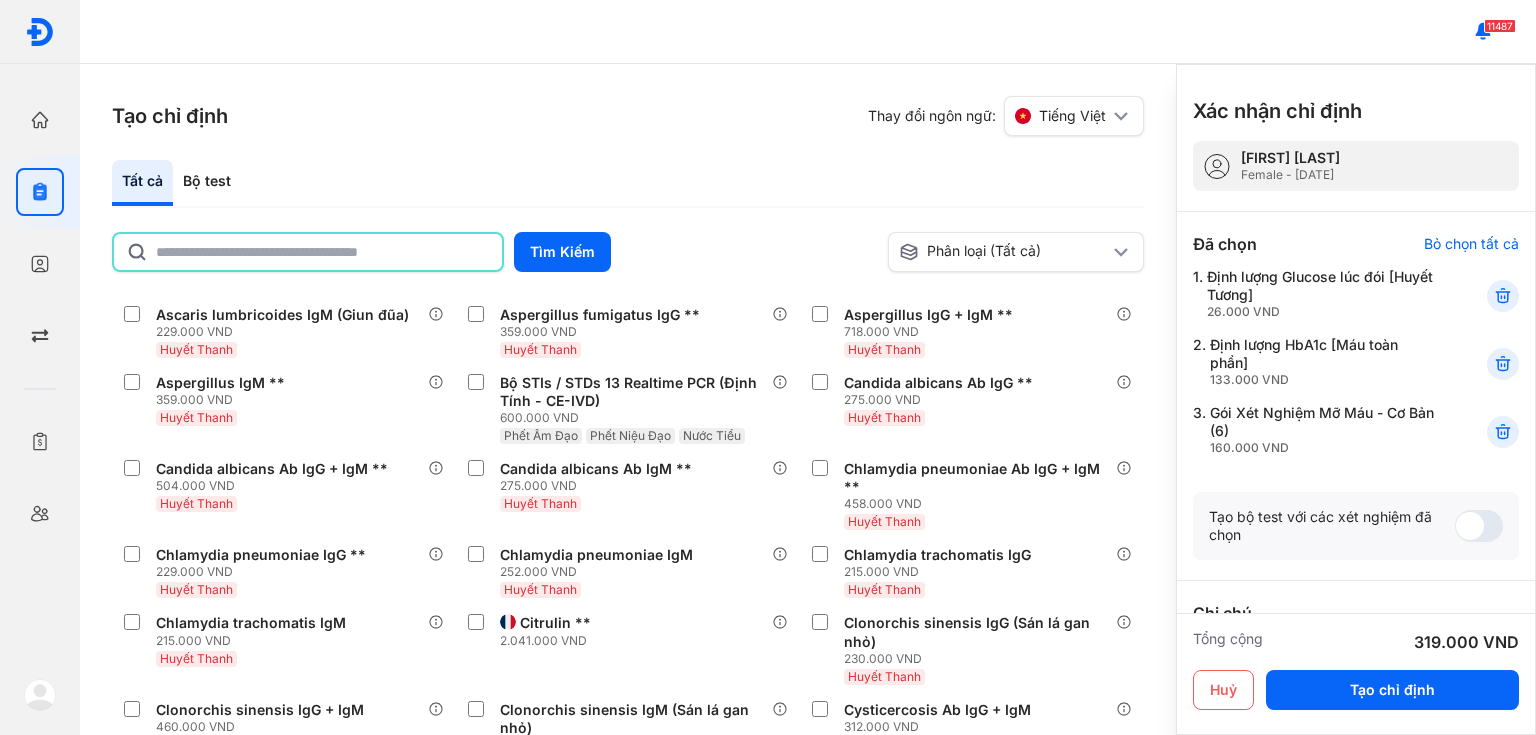 type on "*" 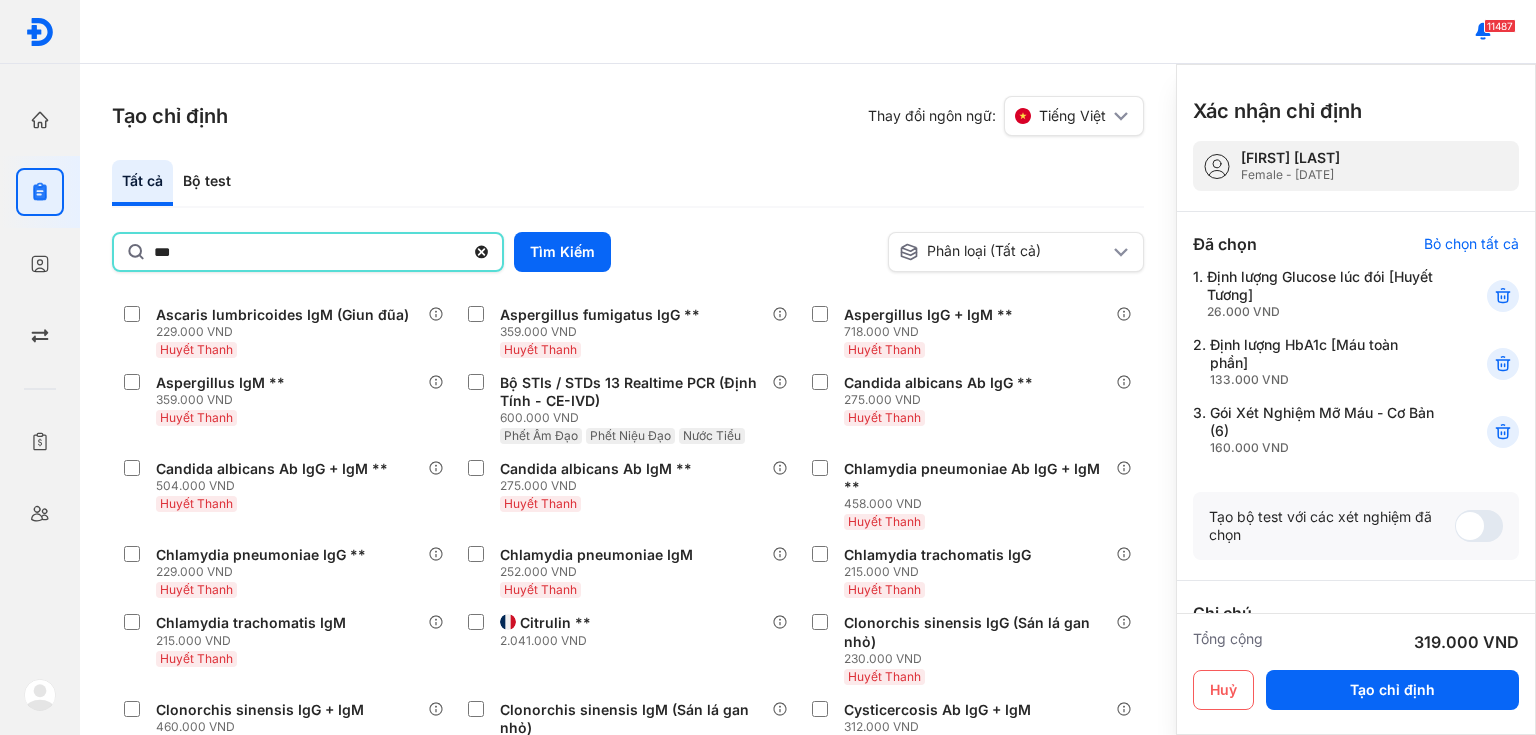 type on "***" 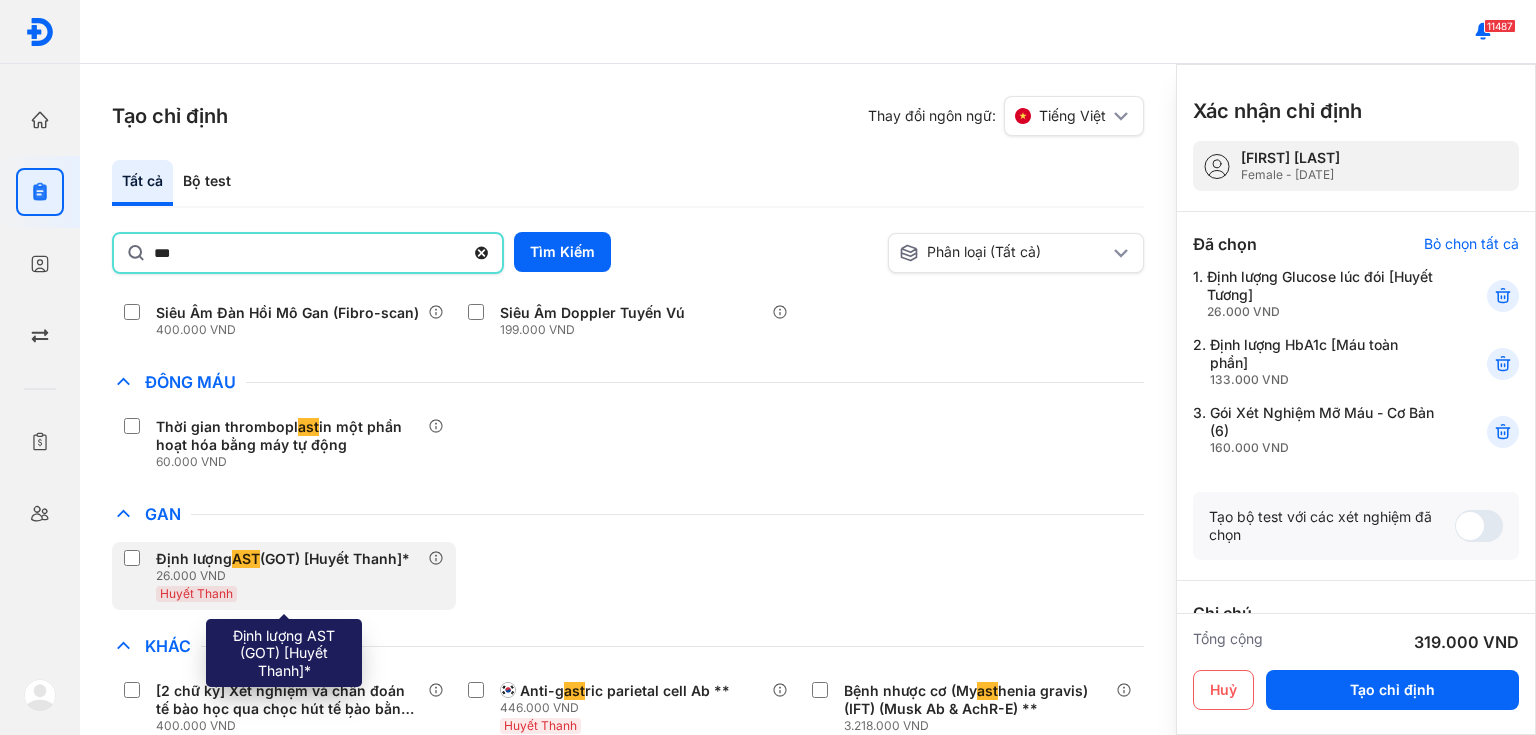 click on "Huyết Thanh" at bounding box center [287, 593] 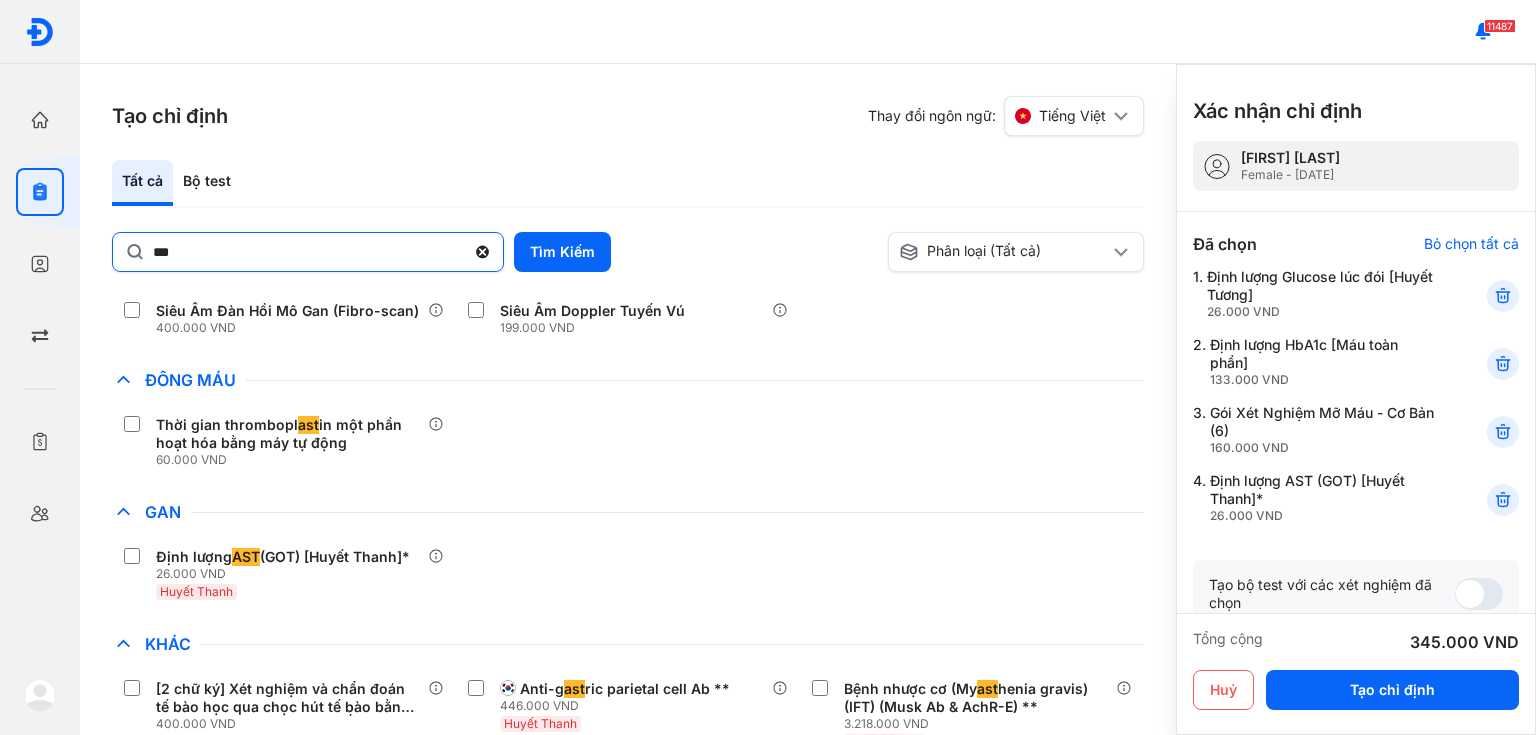click 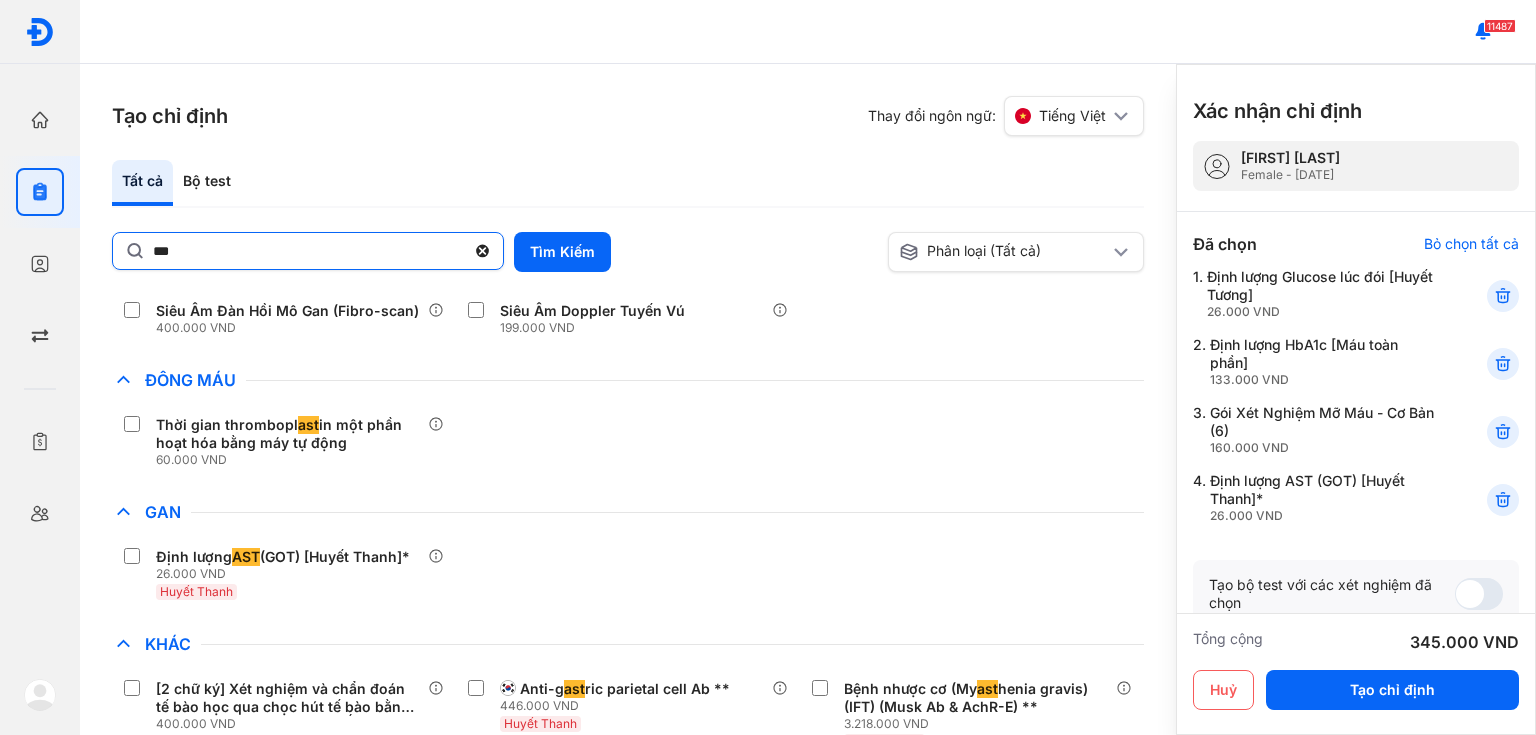 click on "***" 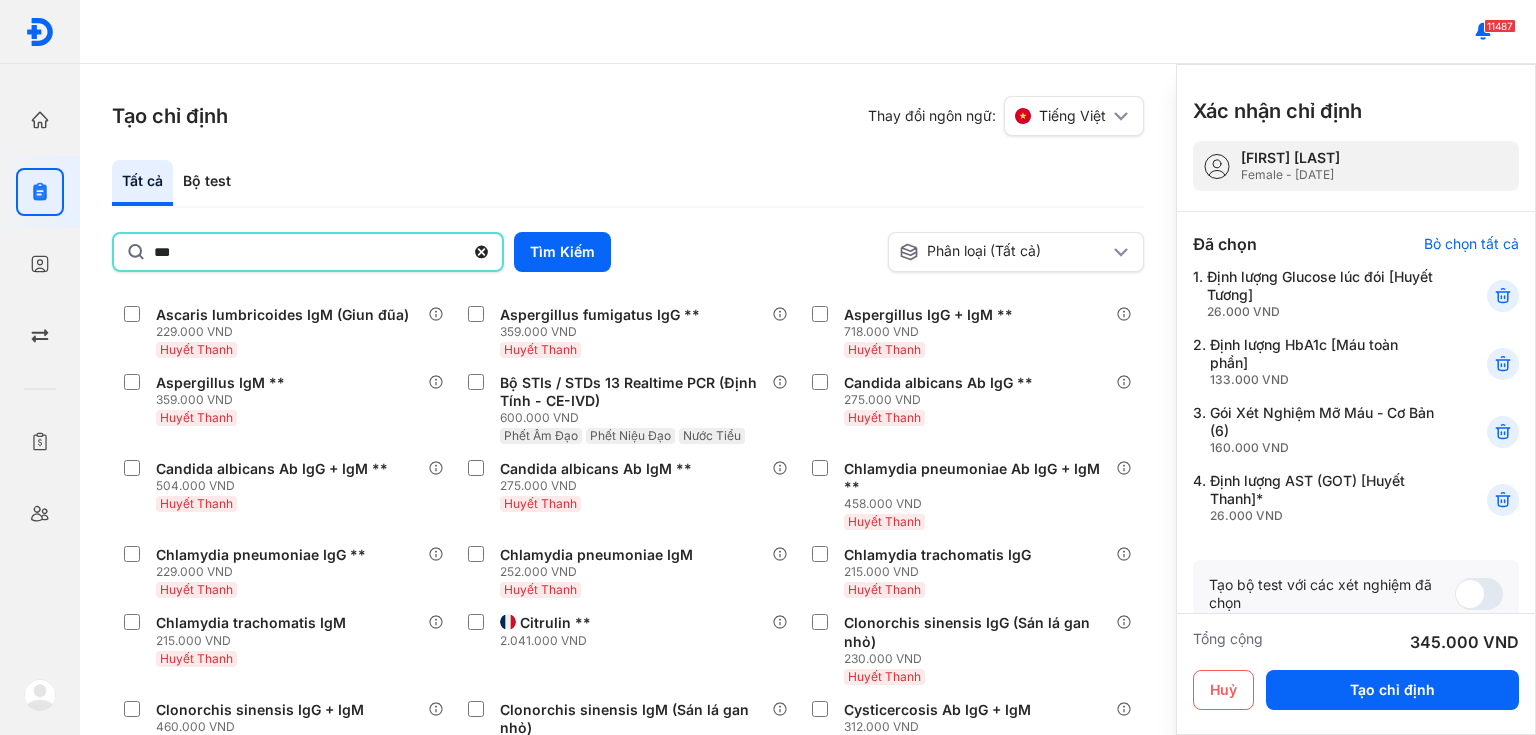 type on "***" 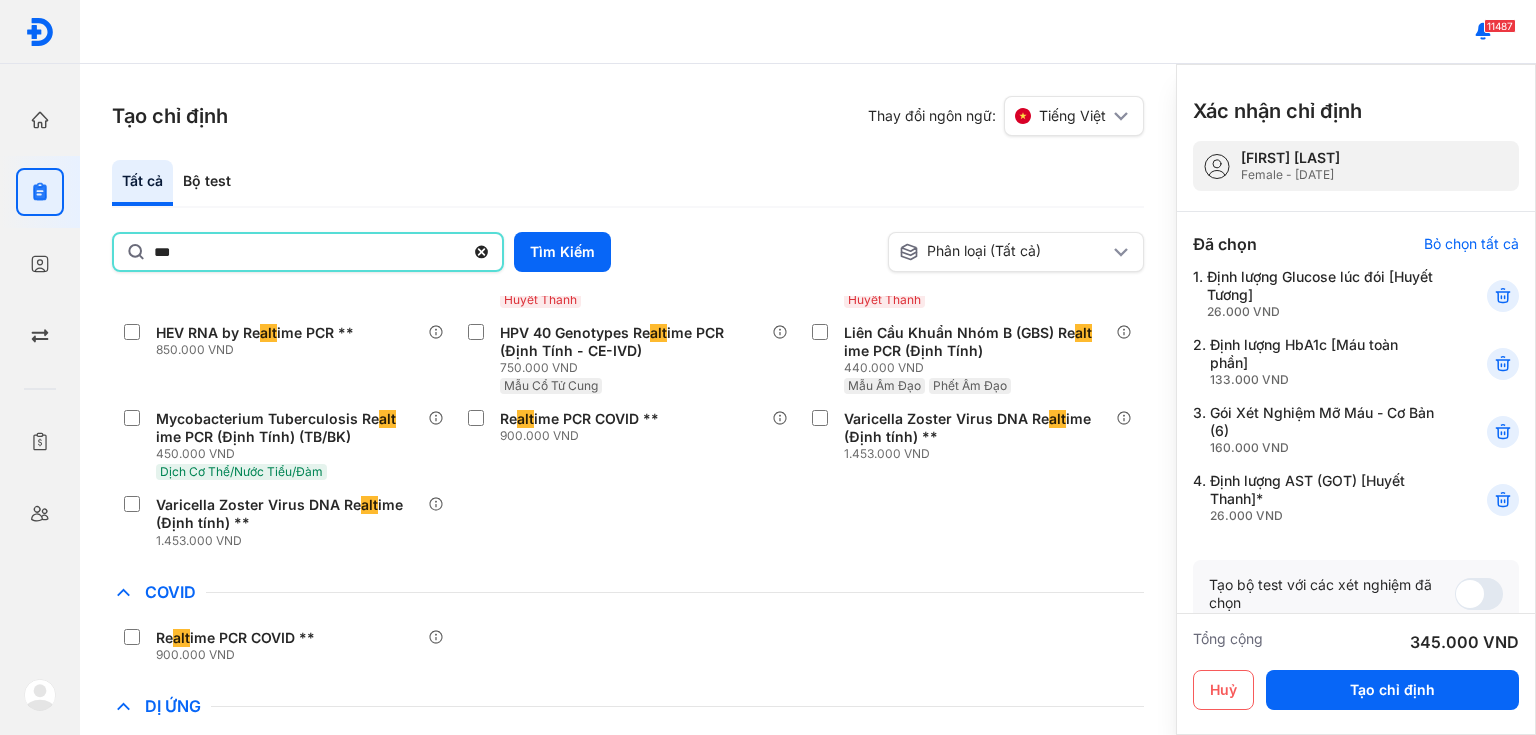 scroll, scrollTop: 512, scrollLeft: 0, axis: vertical 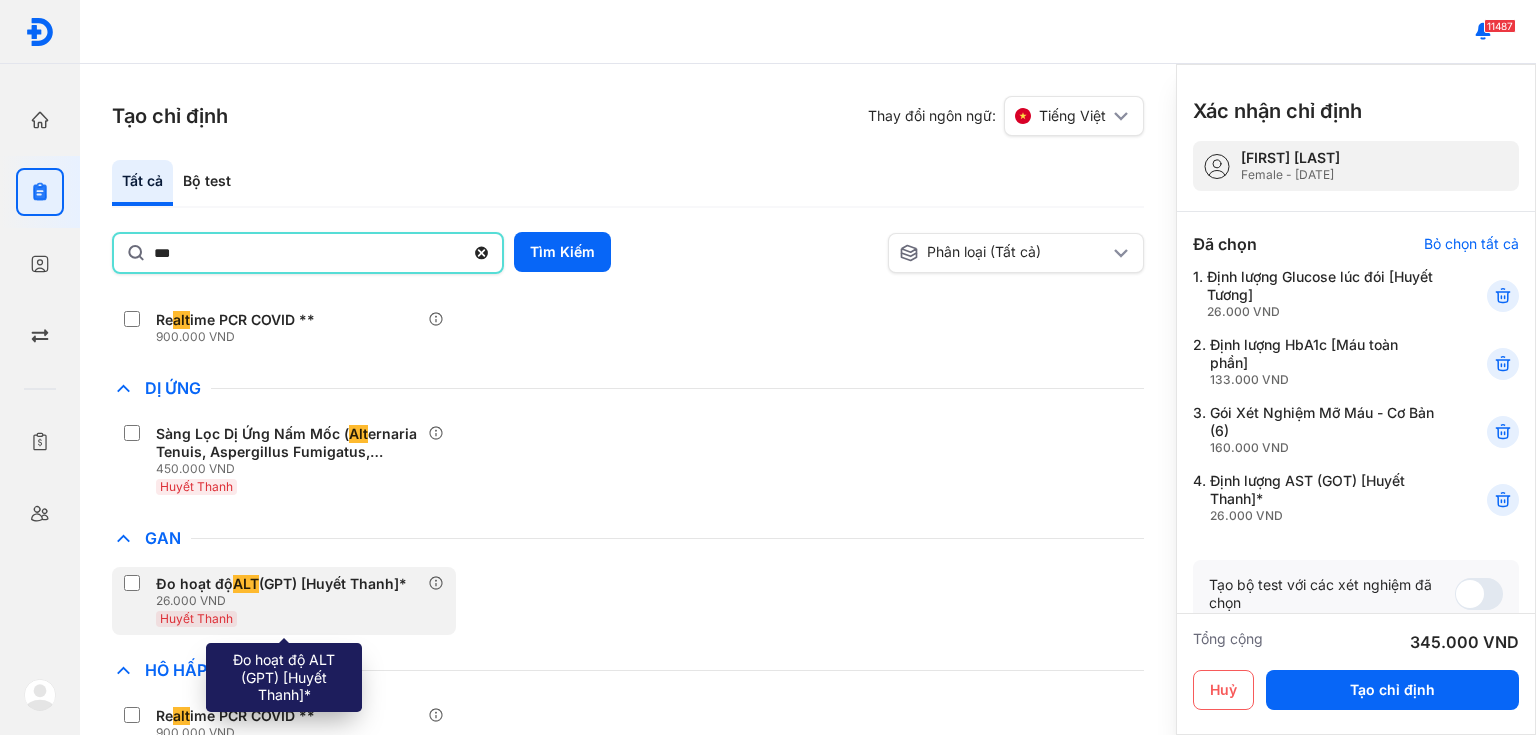 click on "26.000 VND" at bounding box center (285, 601) 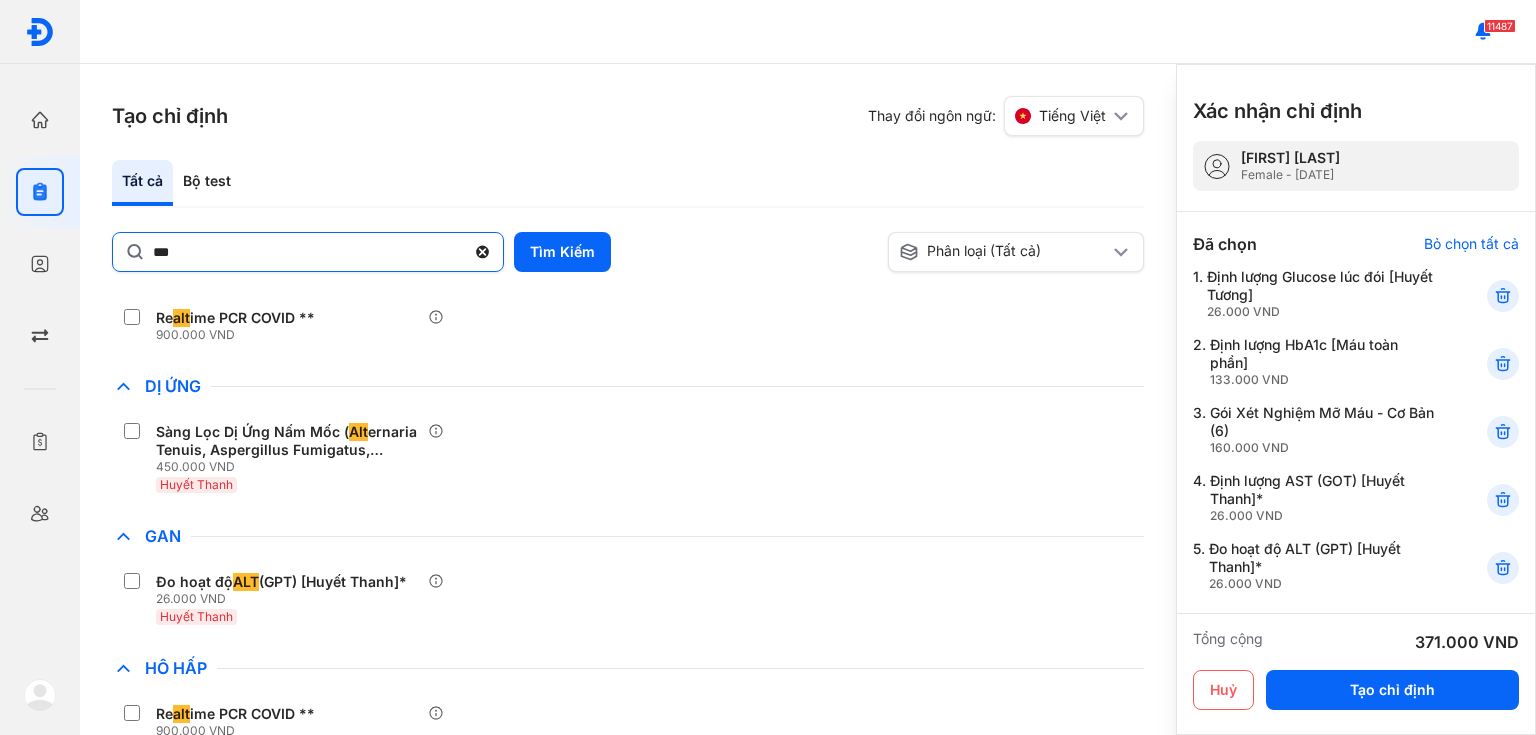 click 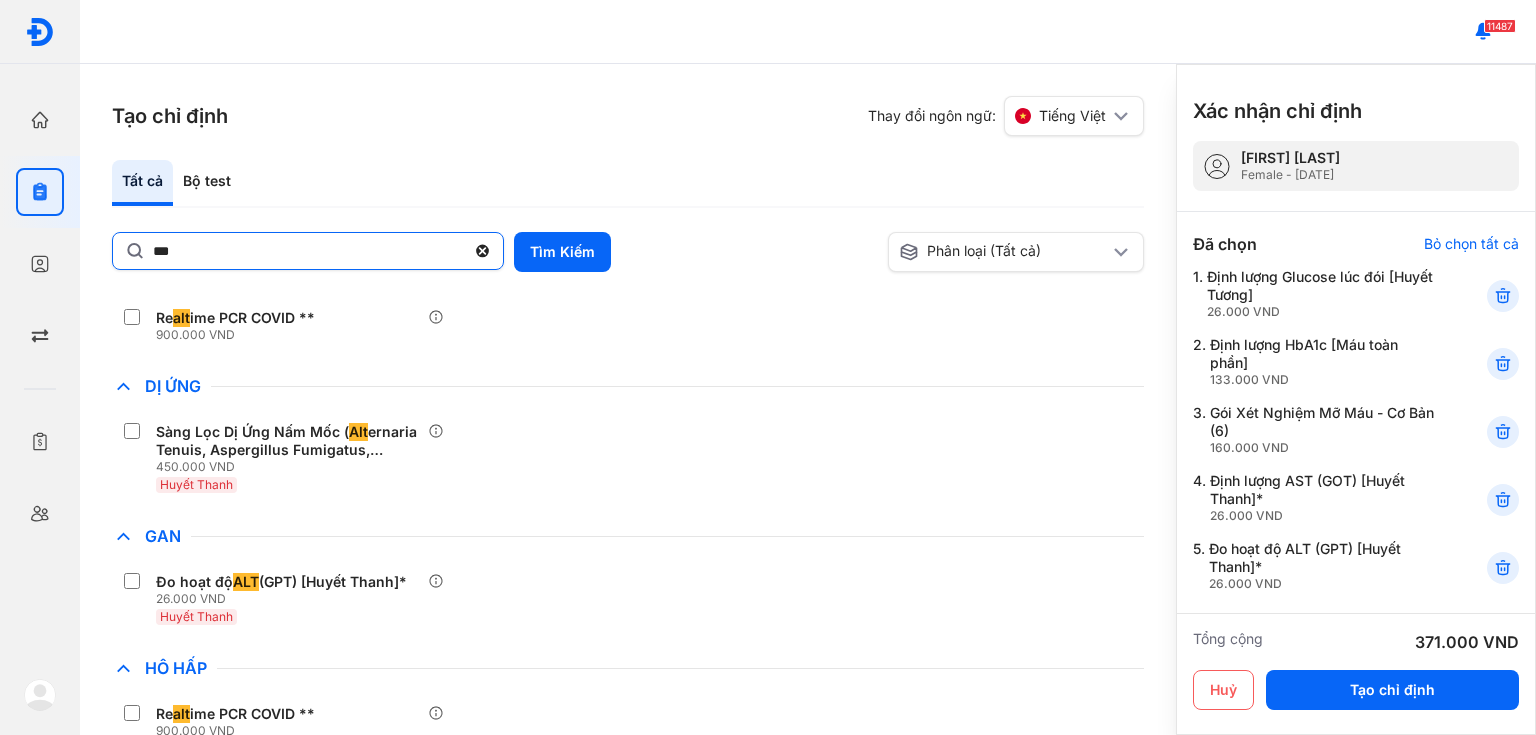 click on "***" 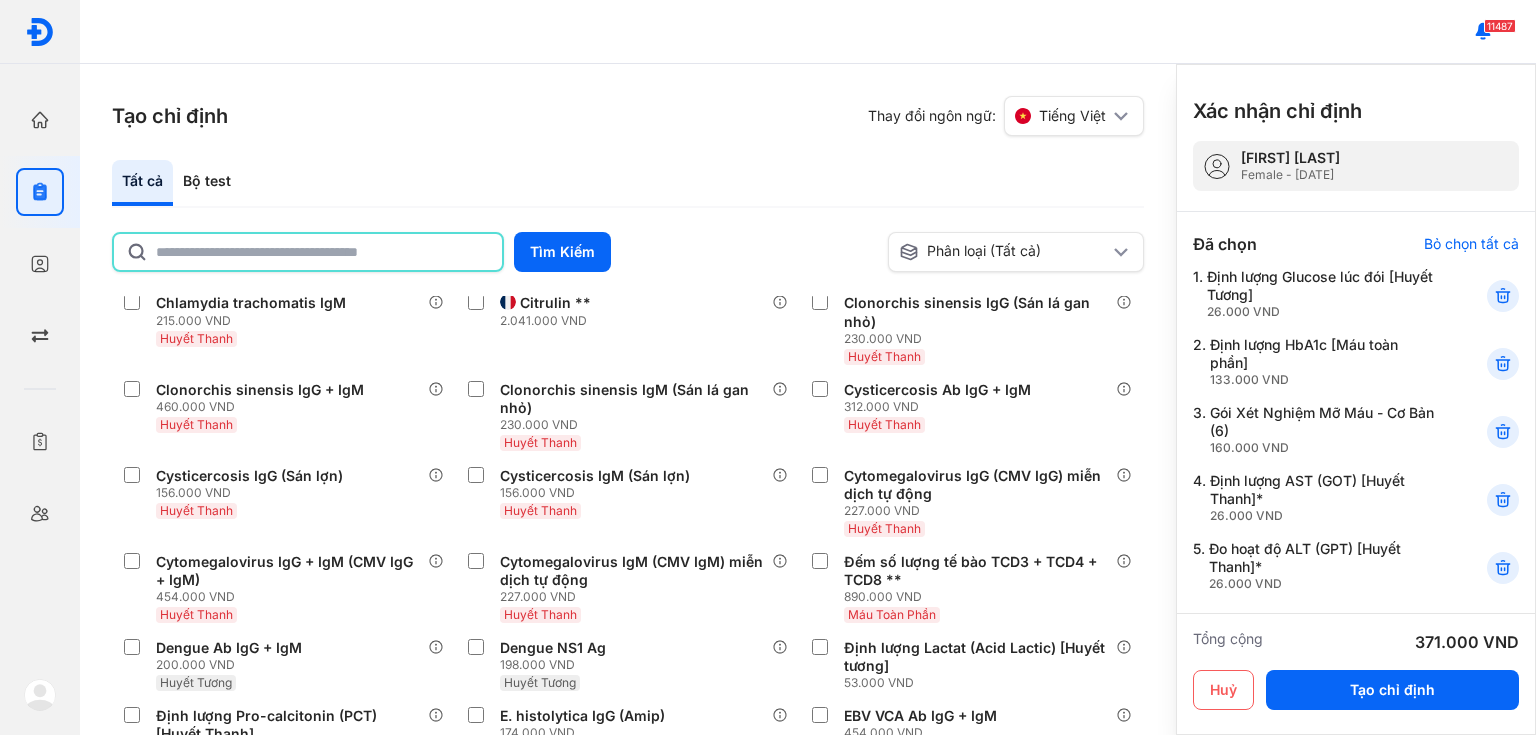 scroll, scrollTop: 5902, scrollLeft: 0, axis: vertical 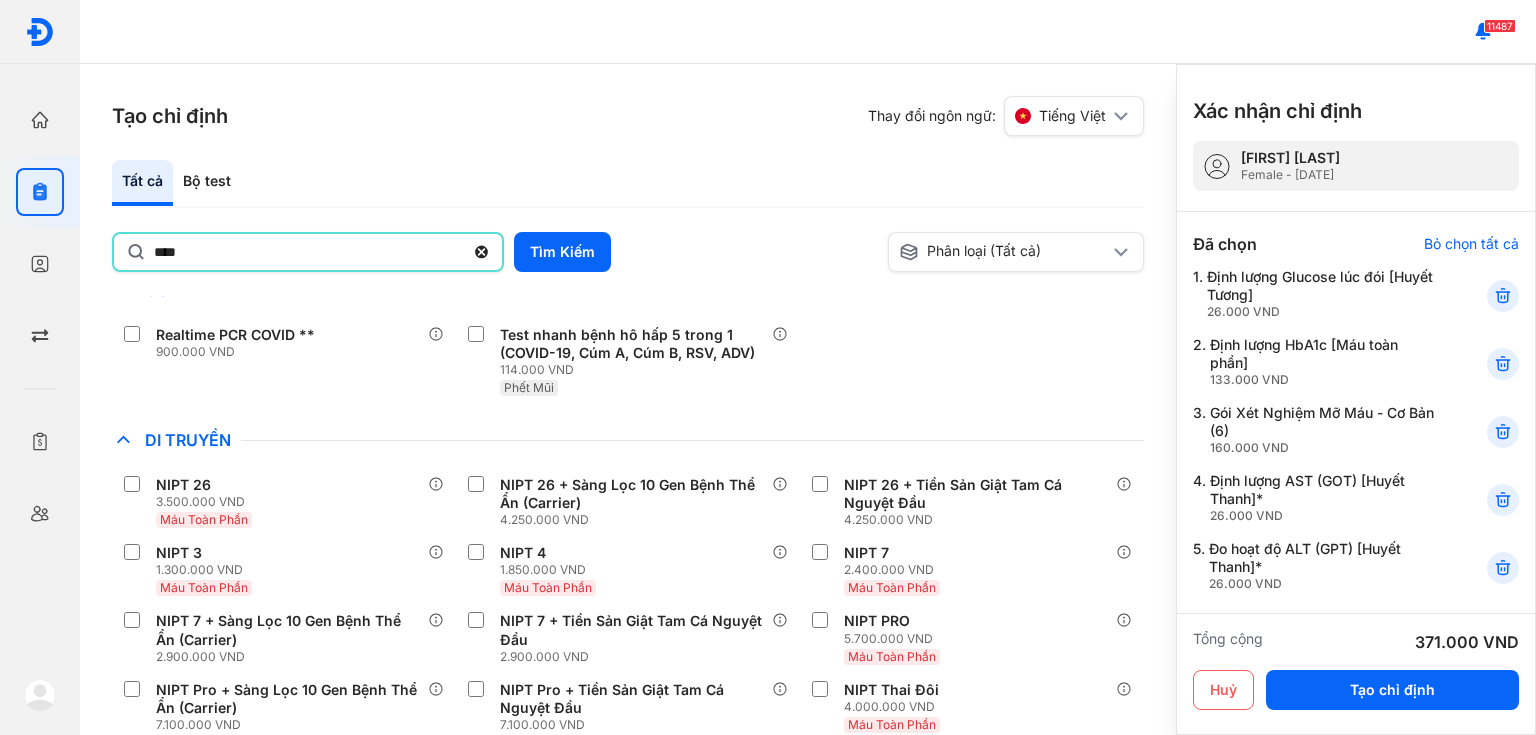 type on "****" 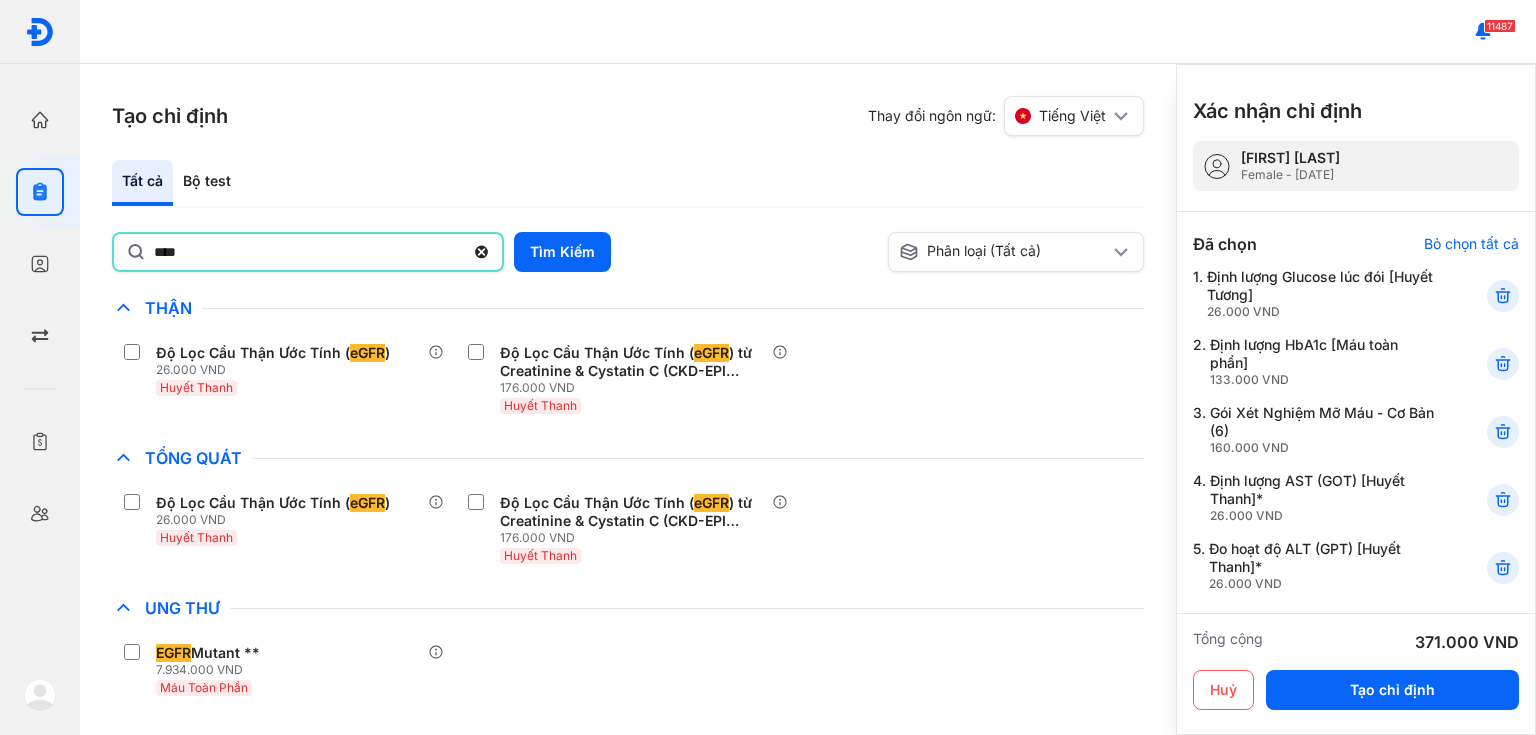 scroll, scrollTop: 0, scrollLeft: 0, axis: both 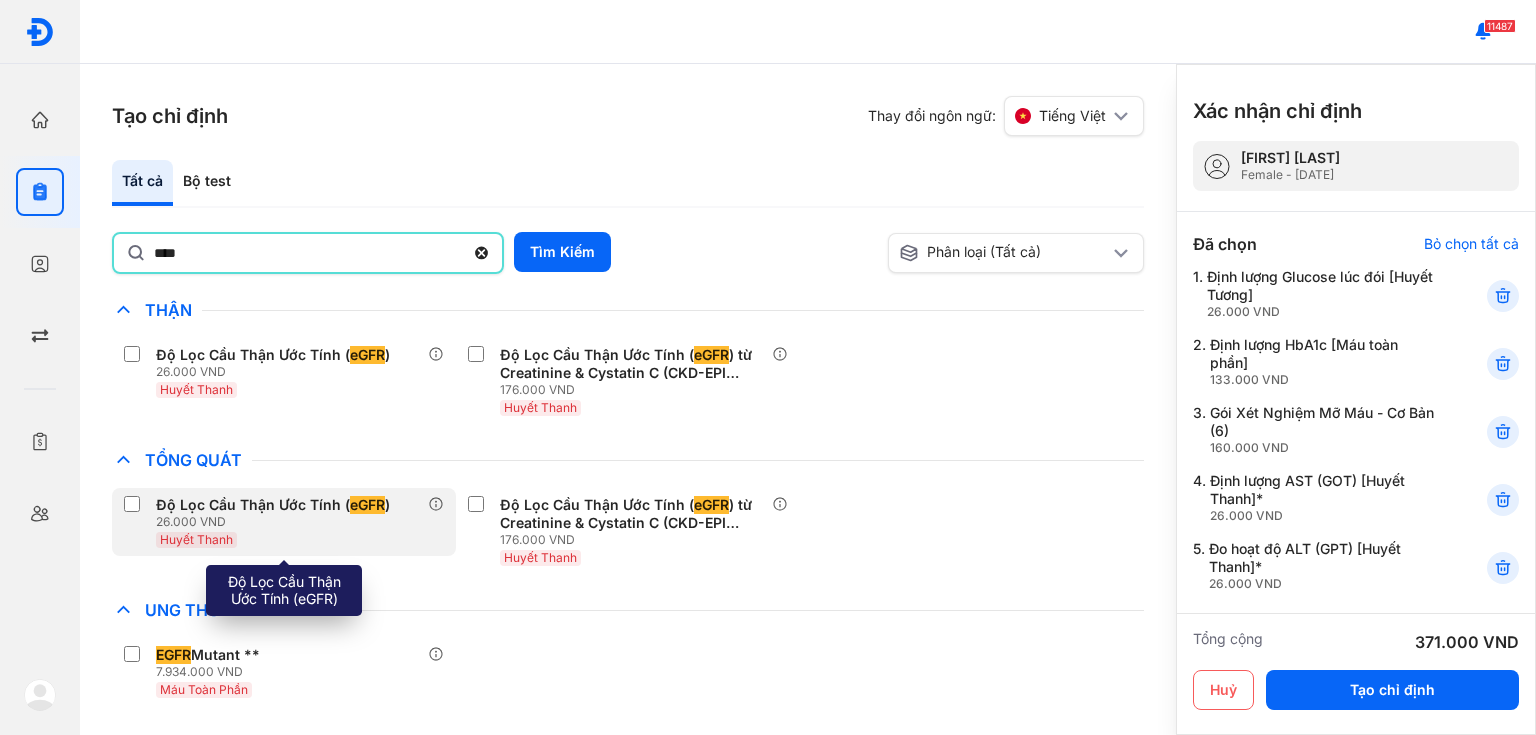 click on "Huyết Thanh" at bounding box center (196, 539) 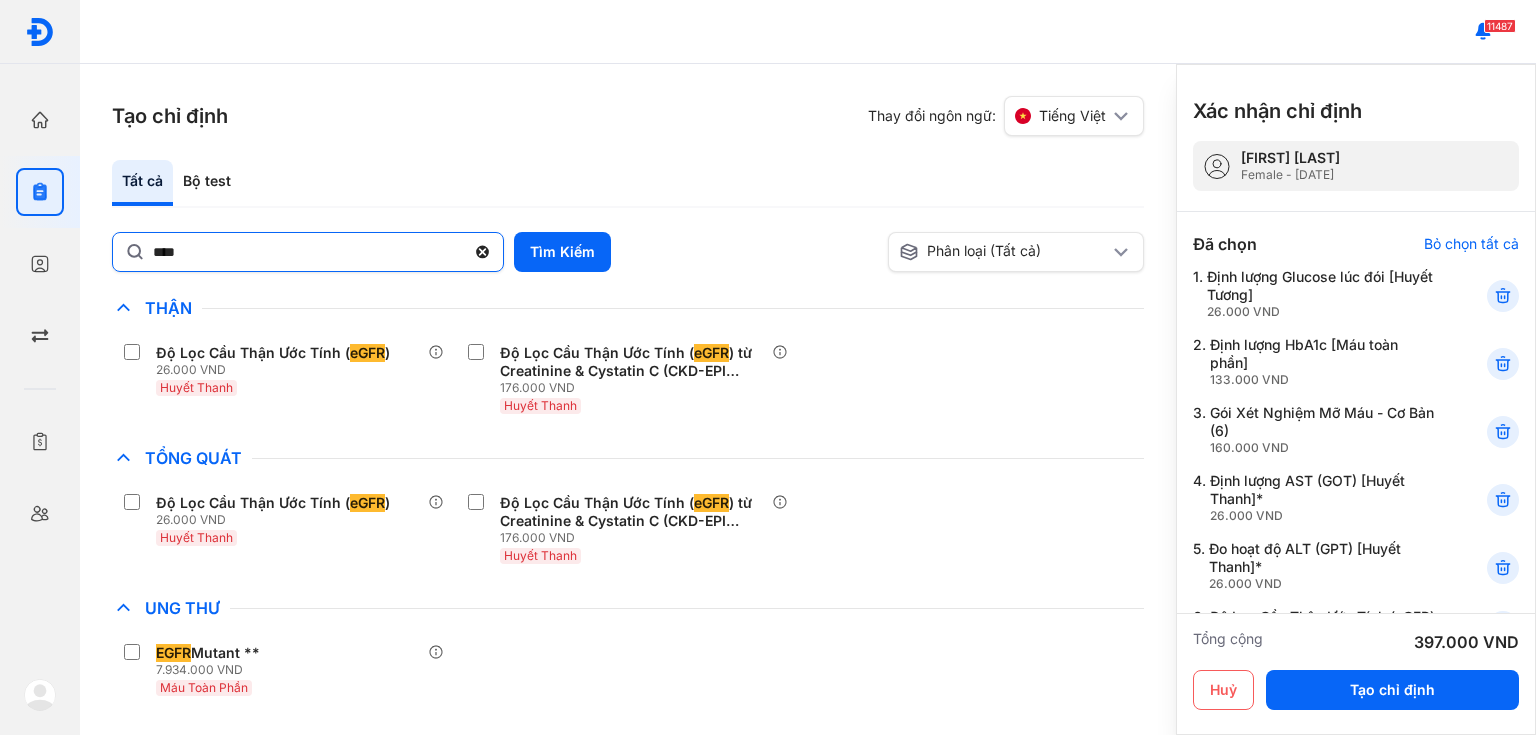 click 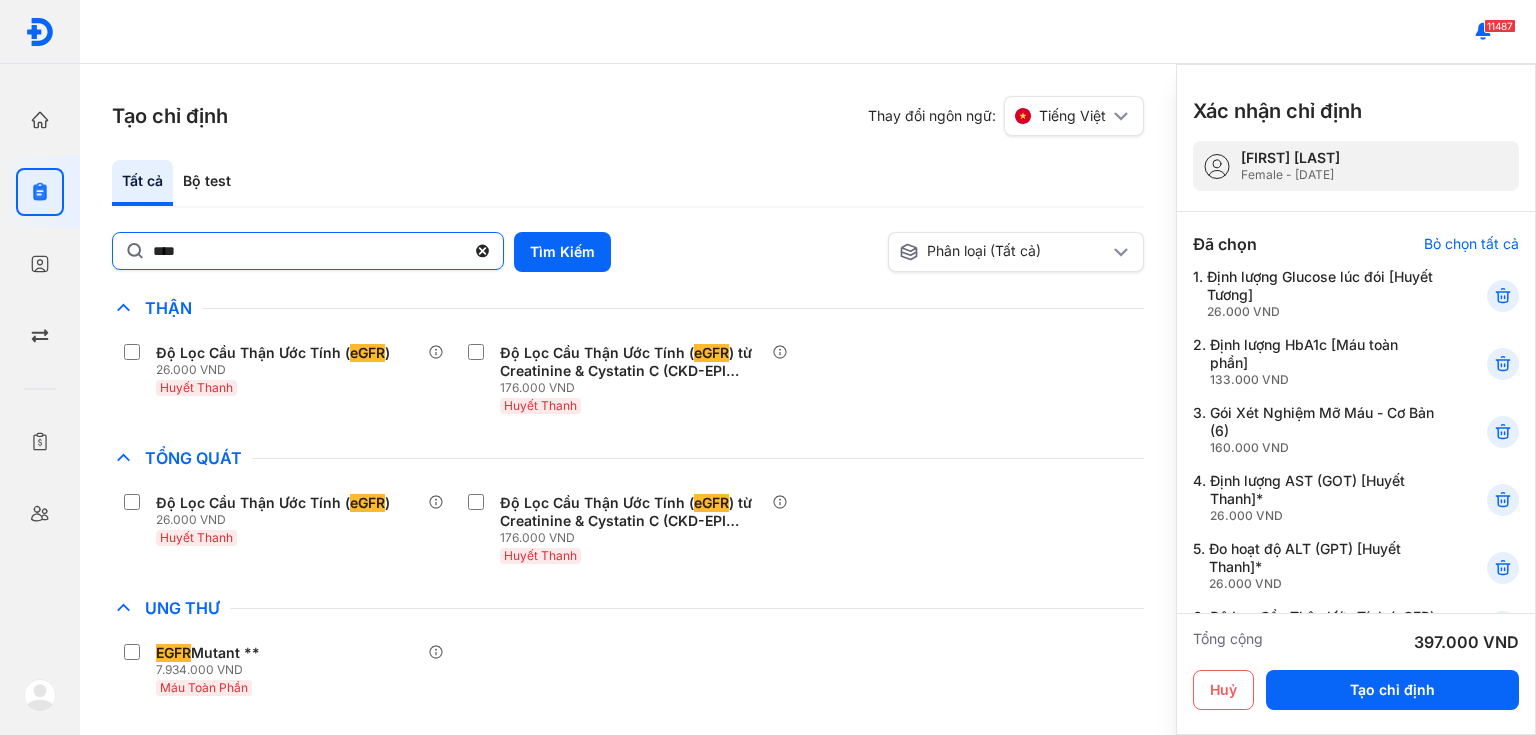 click on "****" 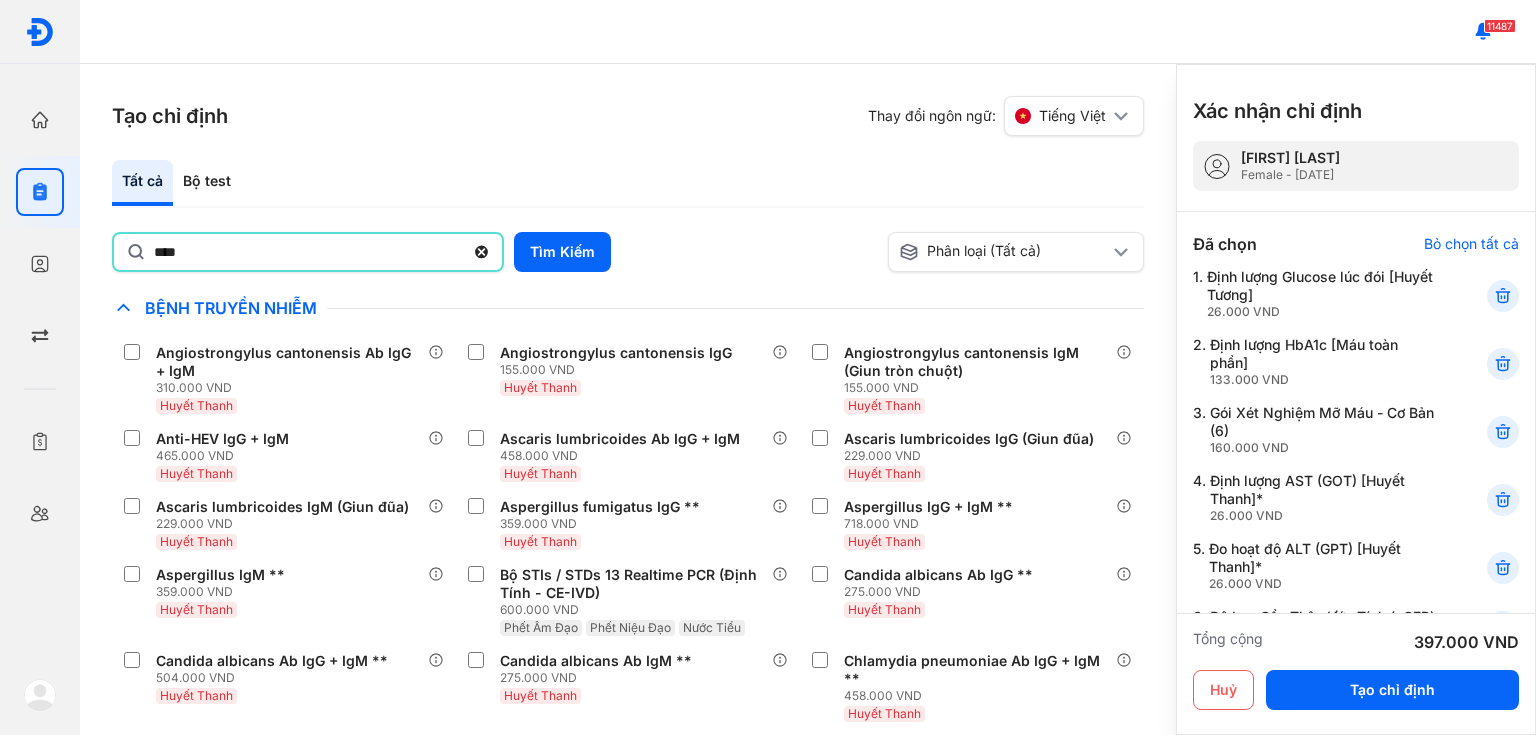 type on "****" 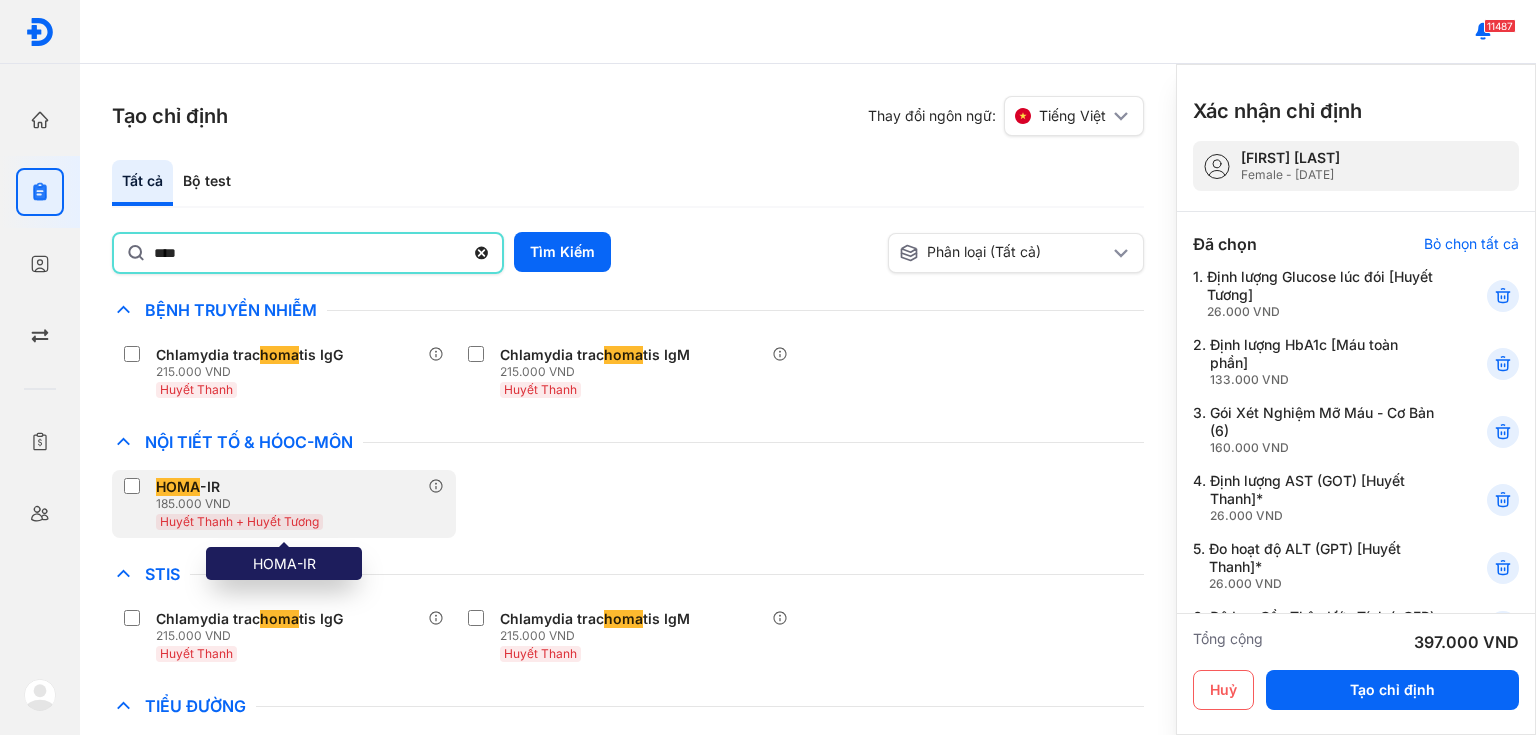 click on "HOMA -IR 185.000 VND Huyết Thanh + Huyết Tương" at bounding box center (225, 504) 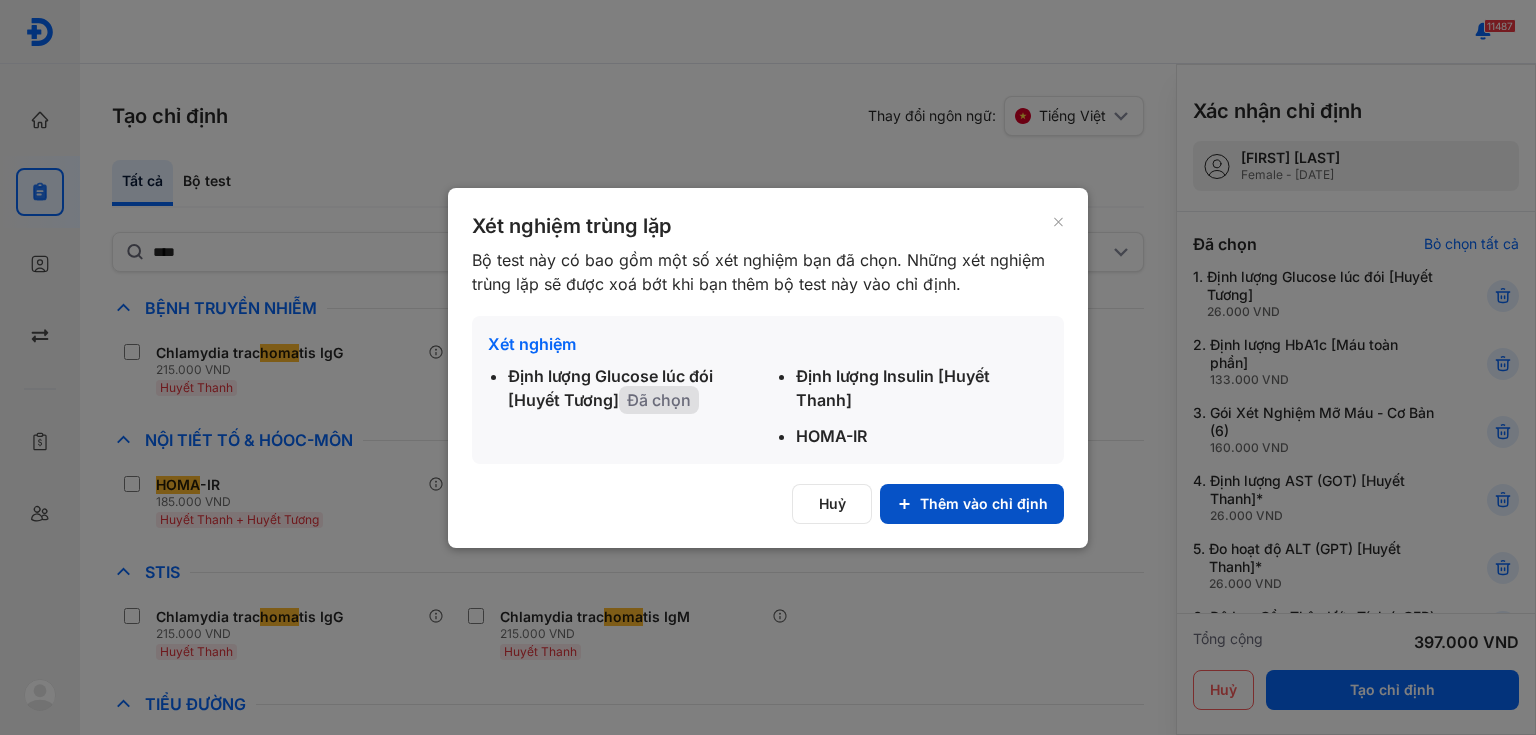 click on "Thêm vào chỉ định" at bounding box center (972, 504) 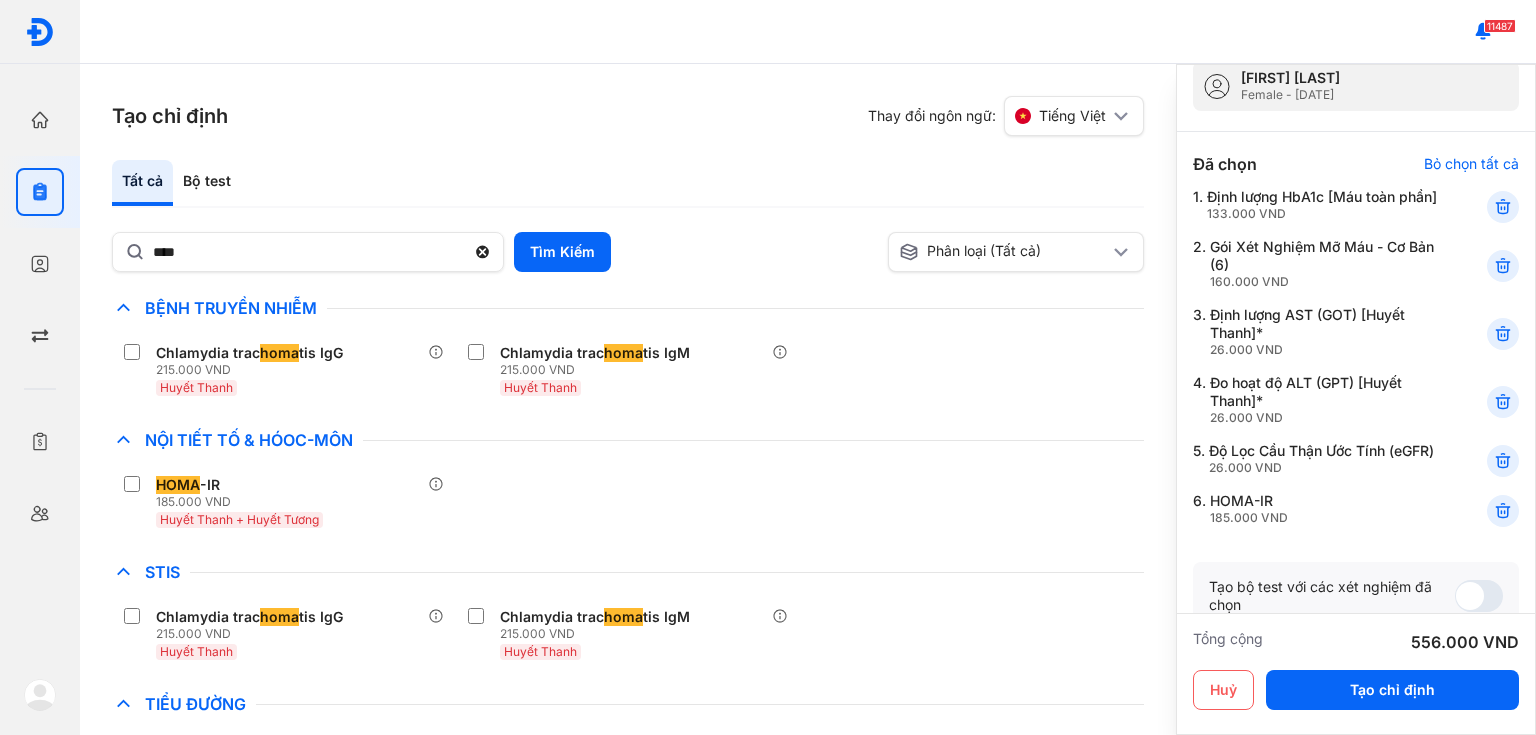 scroll, scrollTop: 240, scrollLeft: 0, axis: vertical 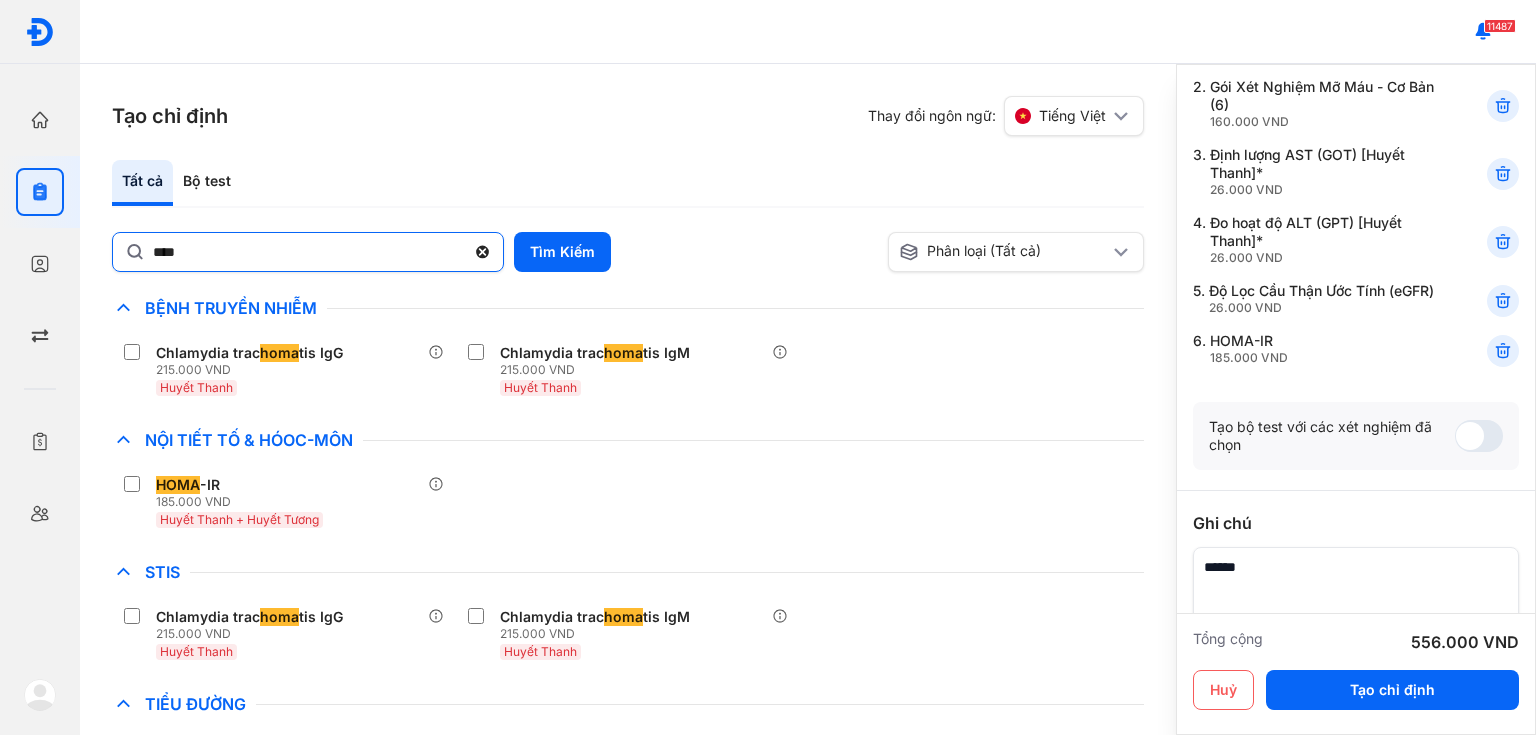 click 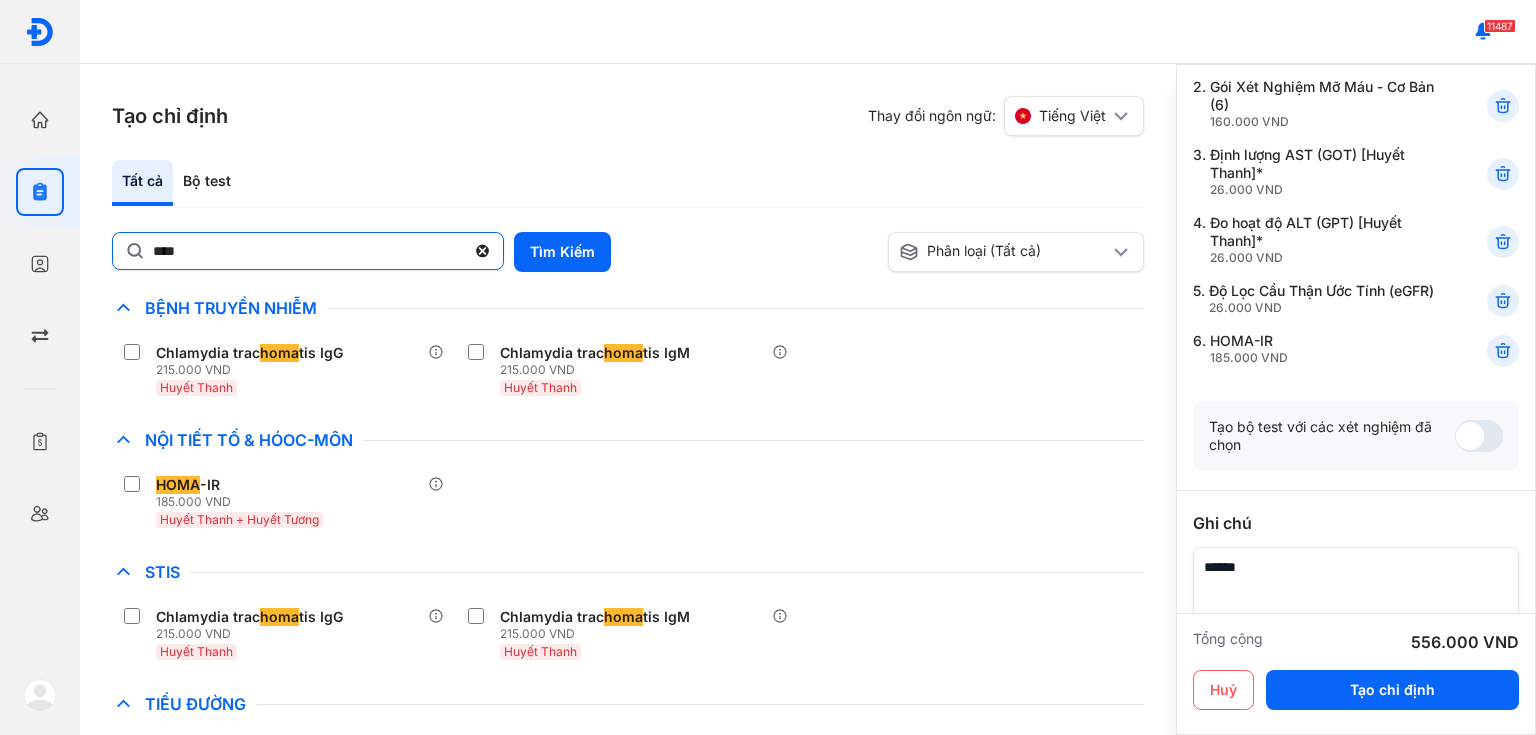 click on "****" 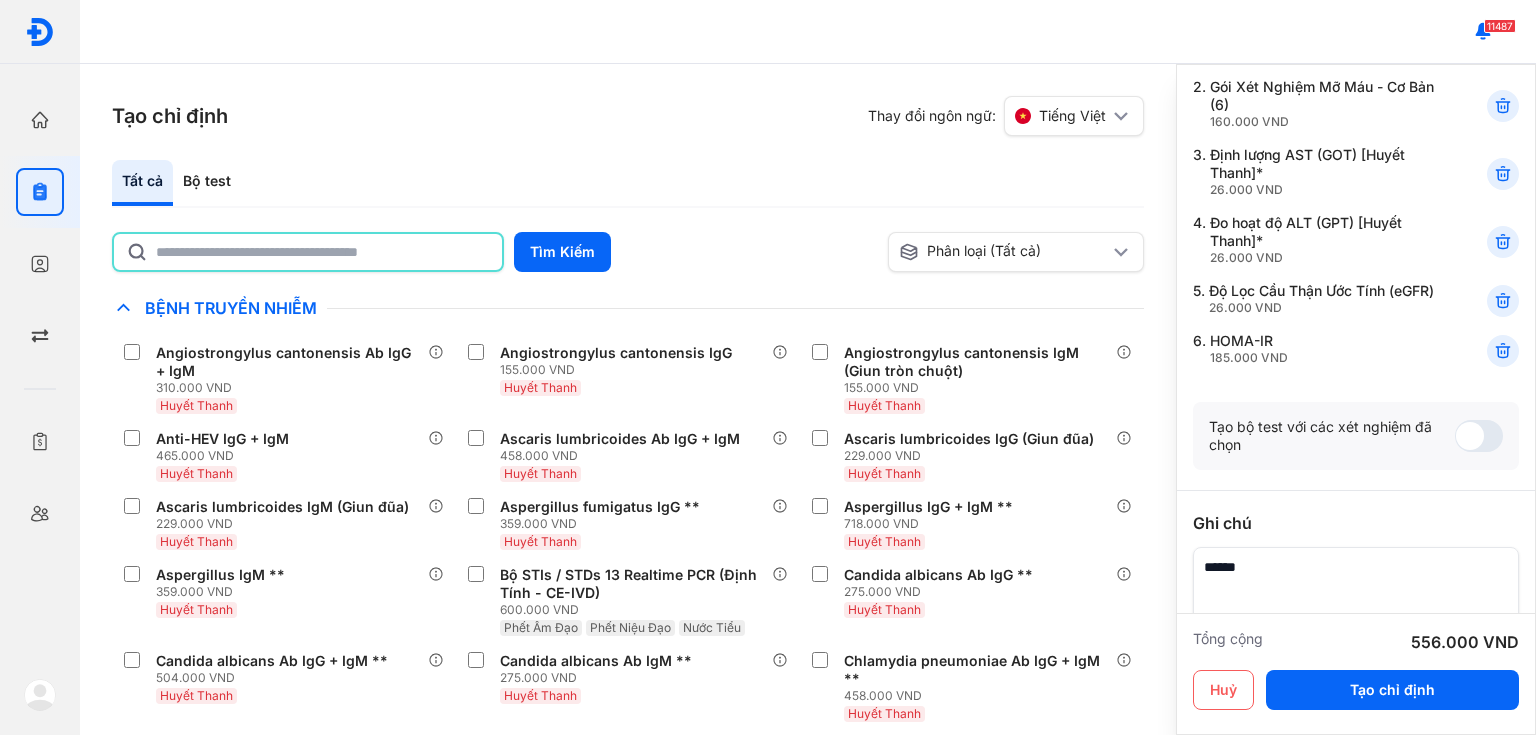 click 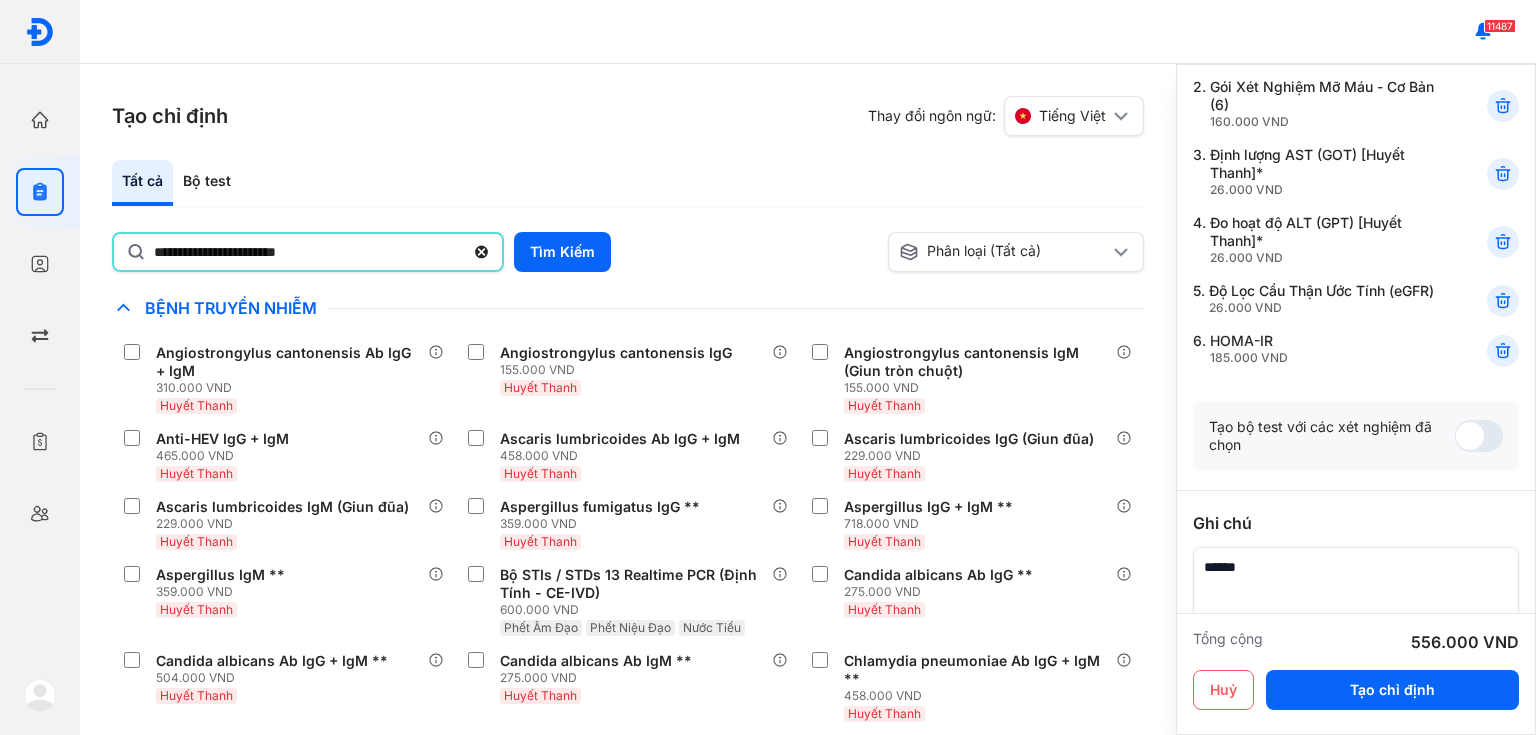 type on "**********" 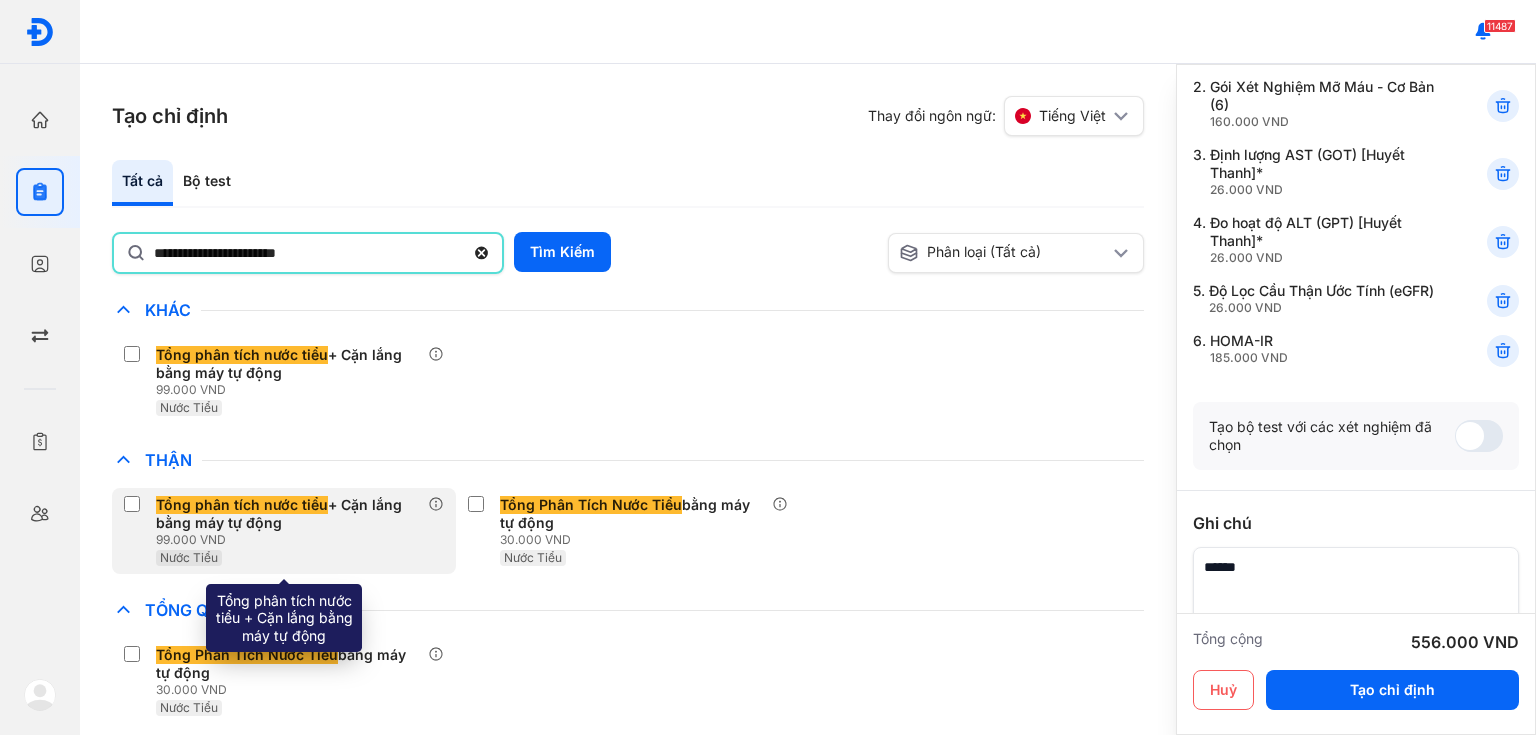 click on "Tổng phân tích nước tiểu" at bounding box center [242, 505] 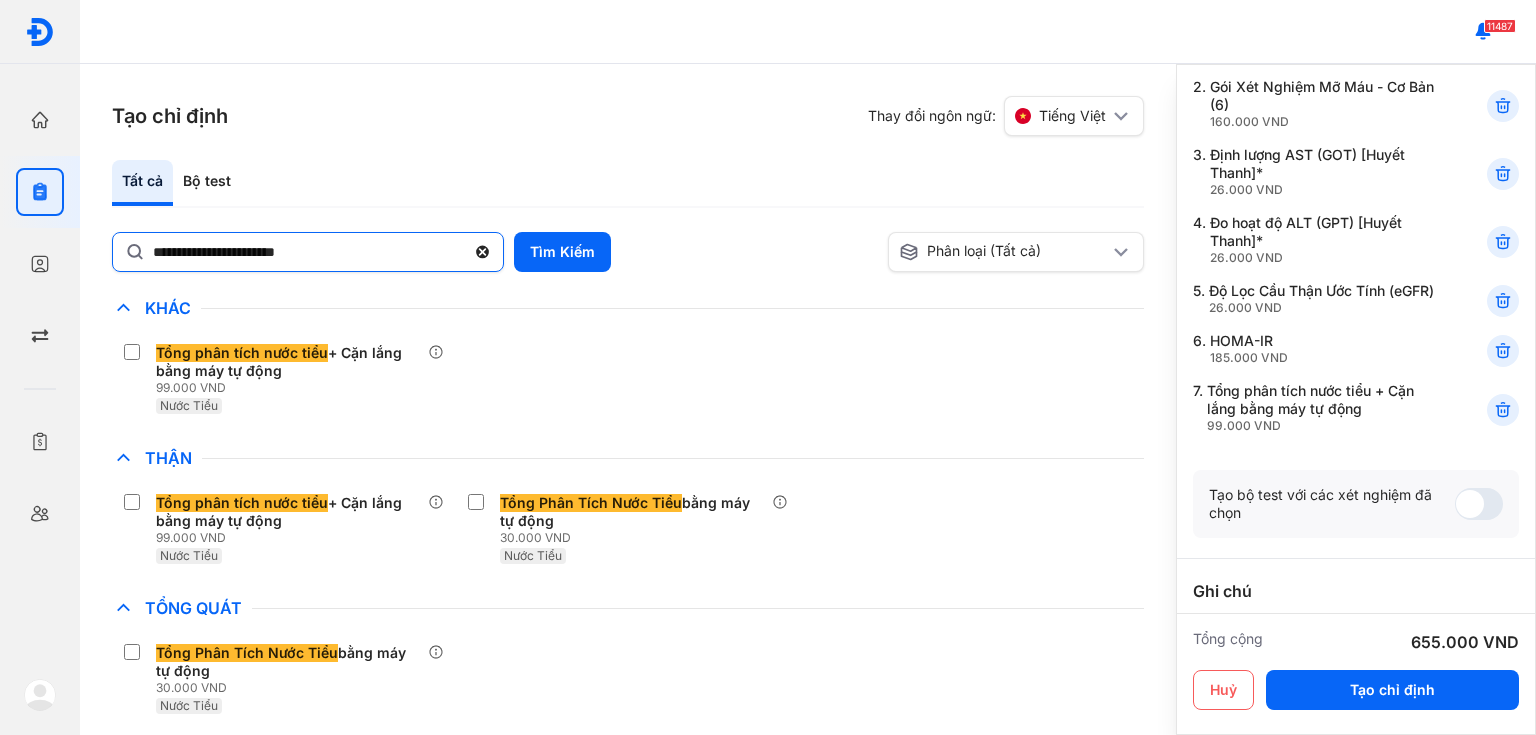 click 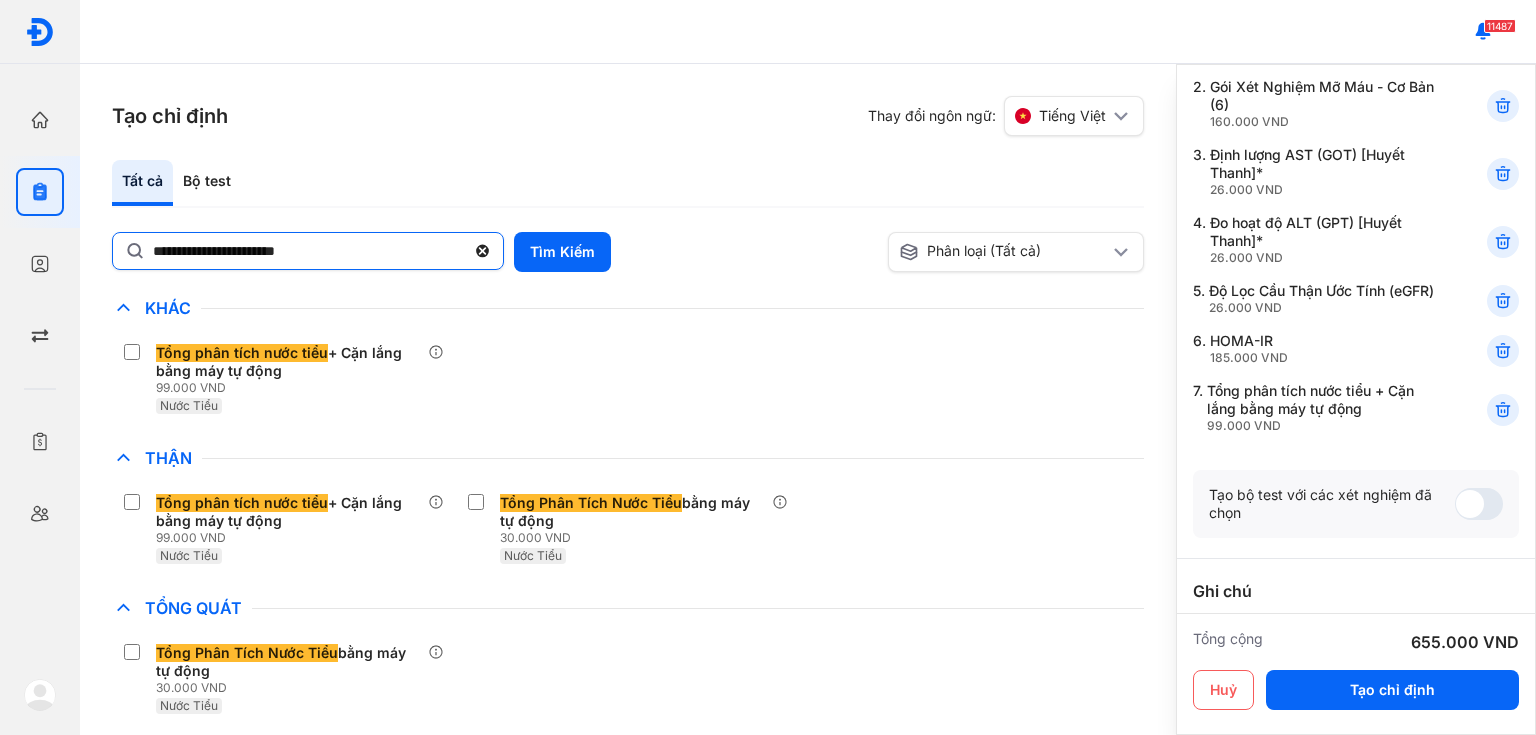 click on "**********" 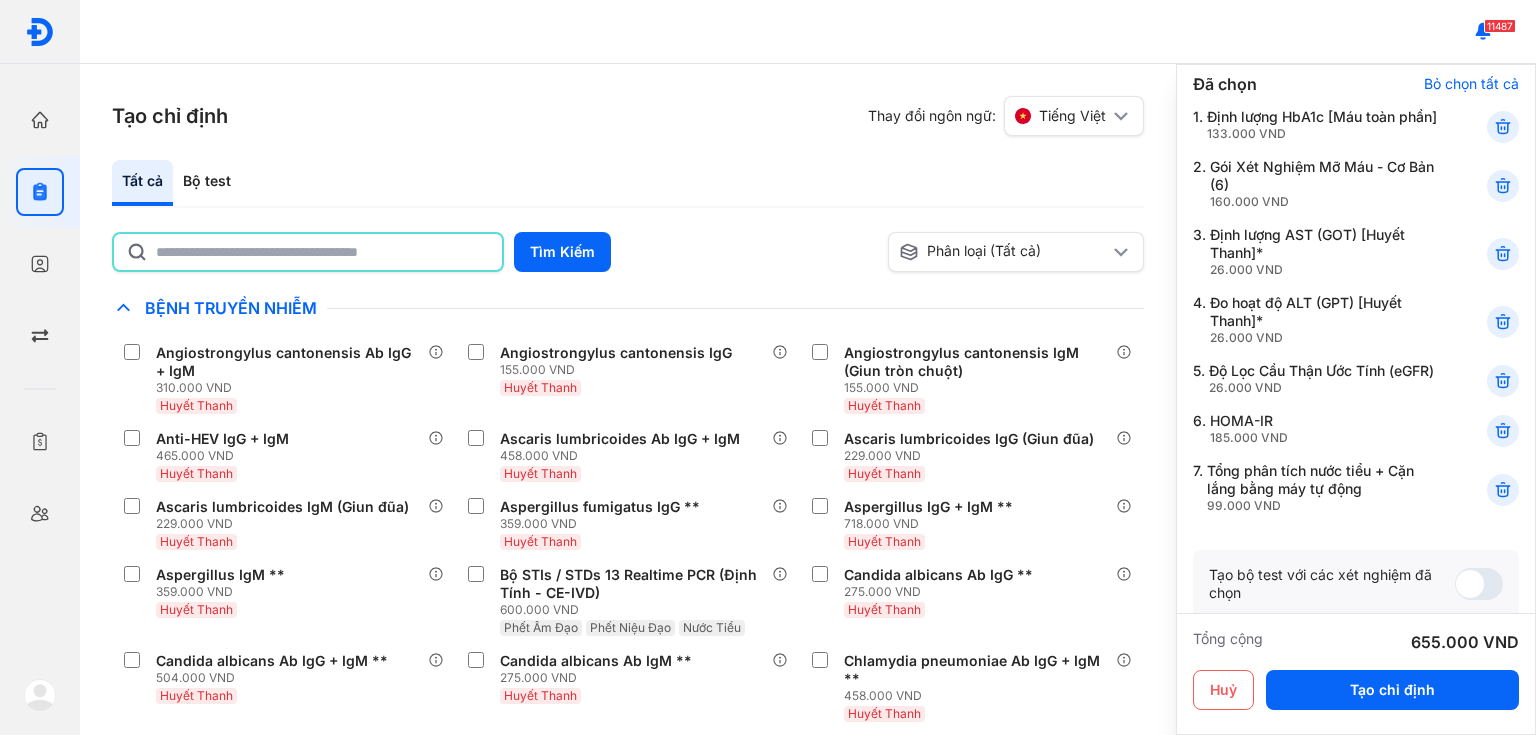 scroll, scrollTop: 80, scrollLeft: 0, axis: vertical 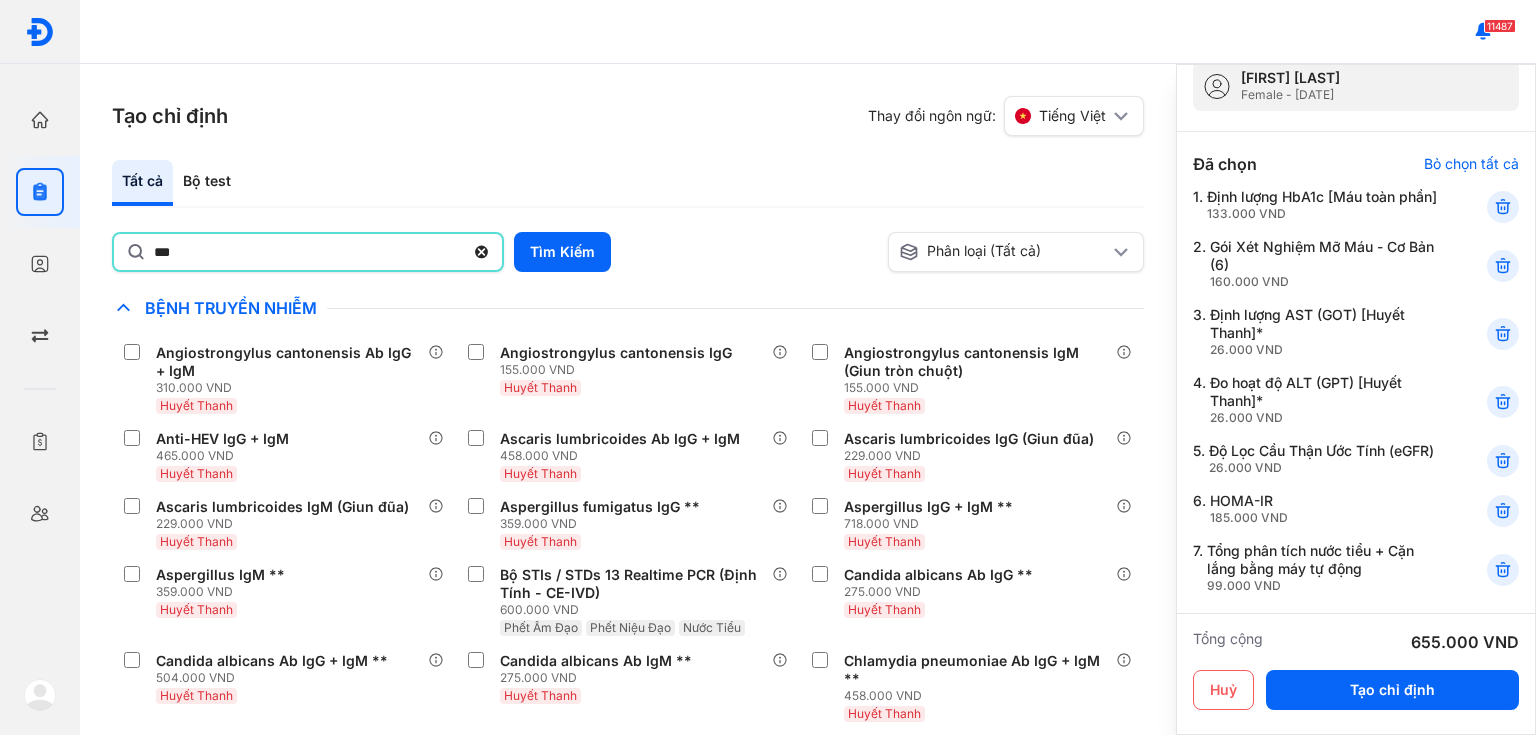 type on "***" 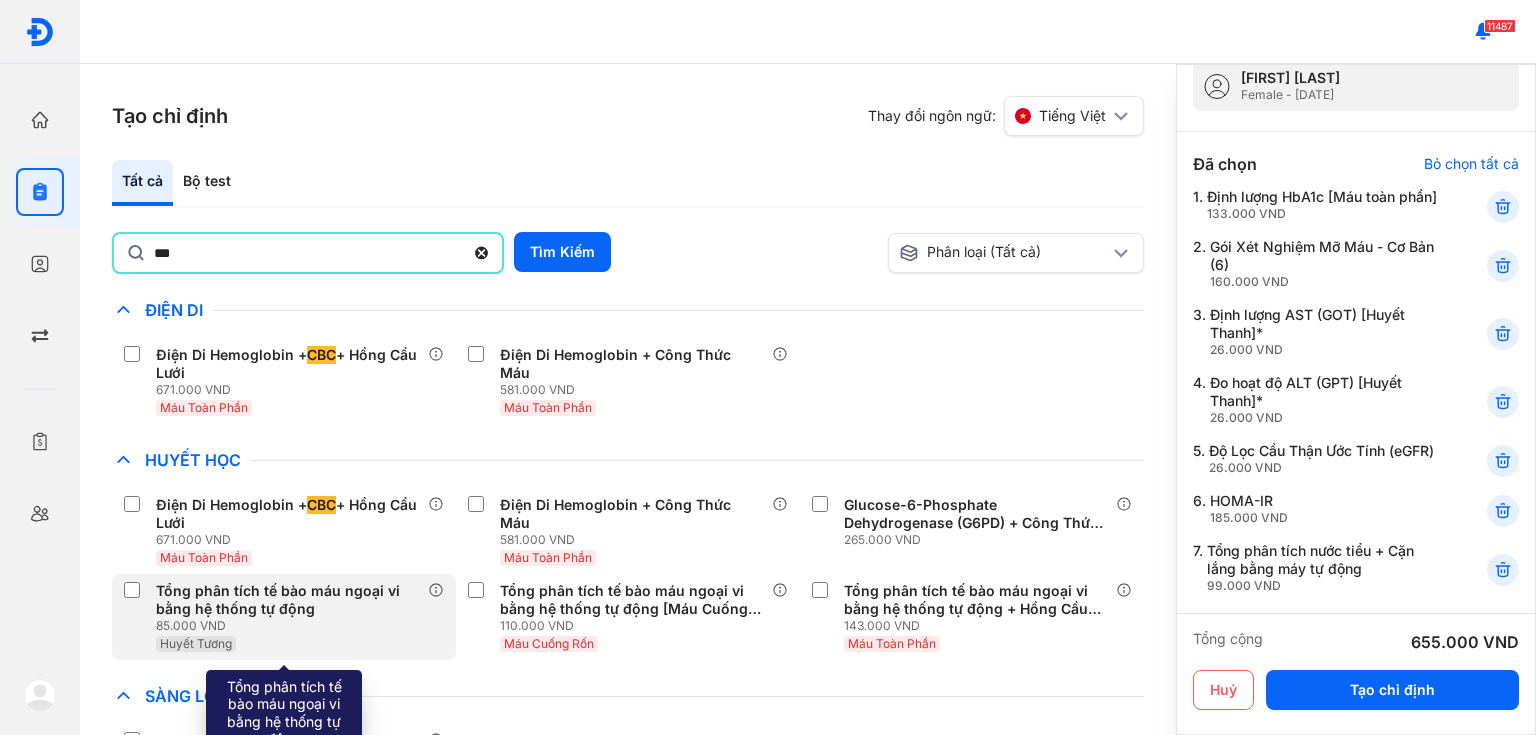click on "85.000 VND" at bounding box center [292, 626] 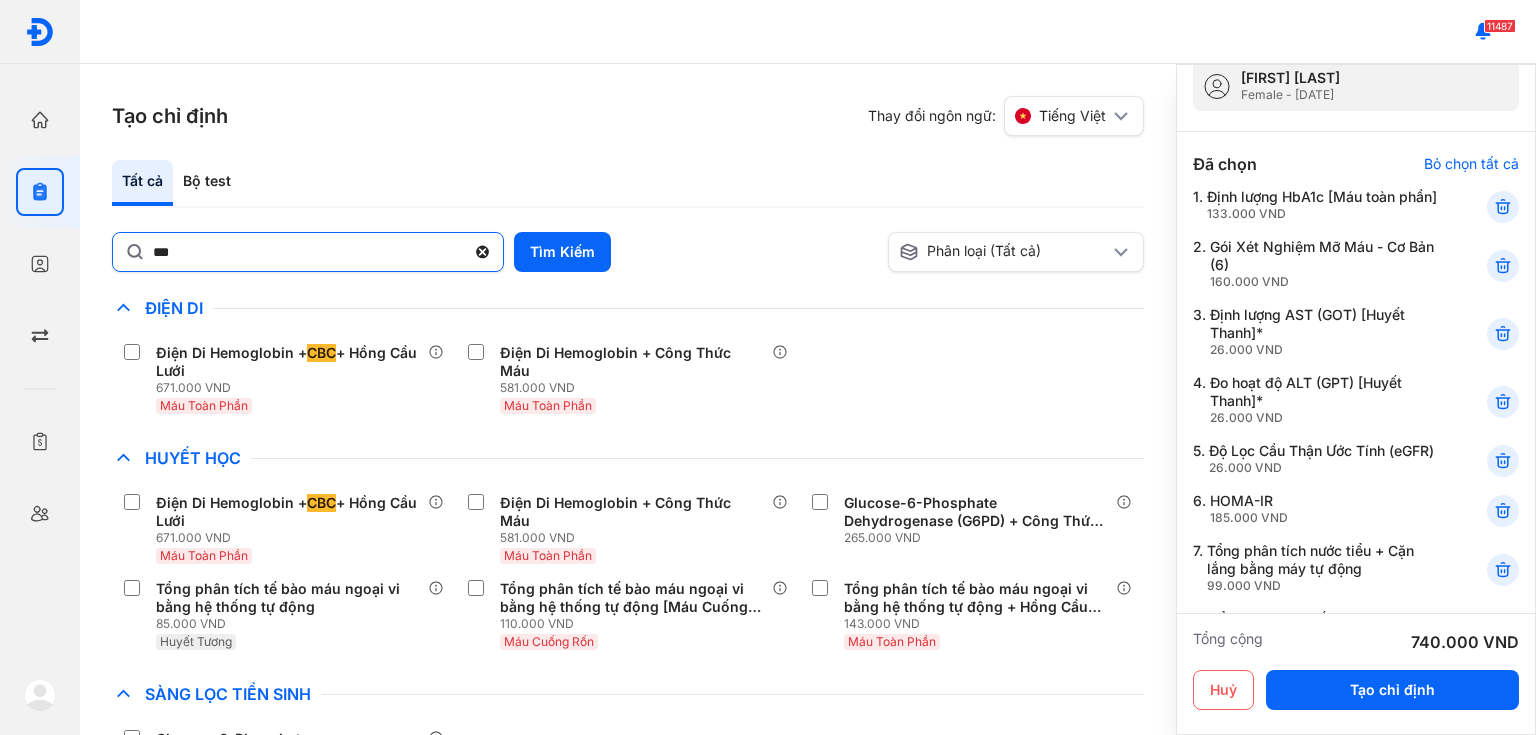 click 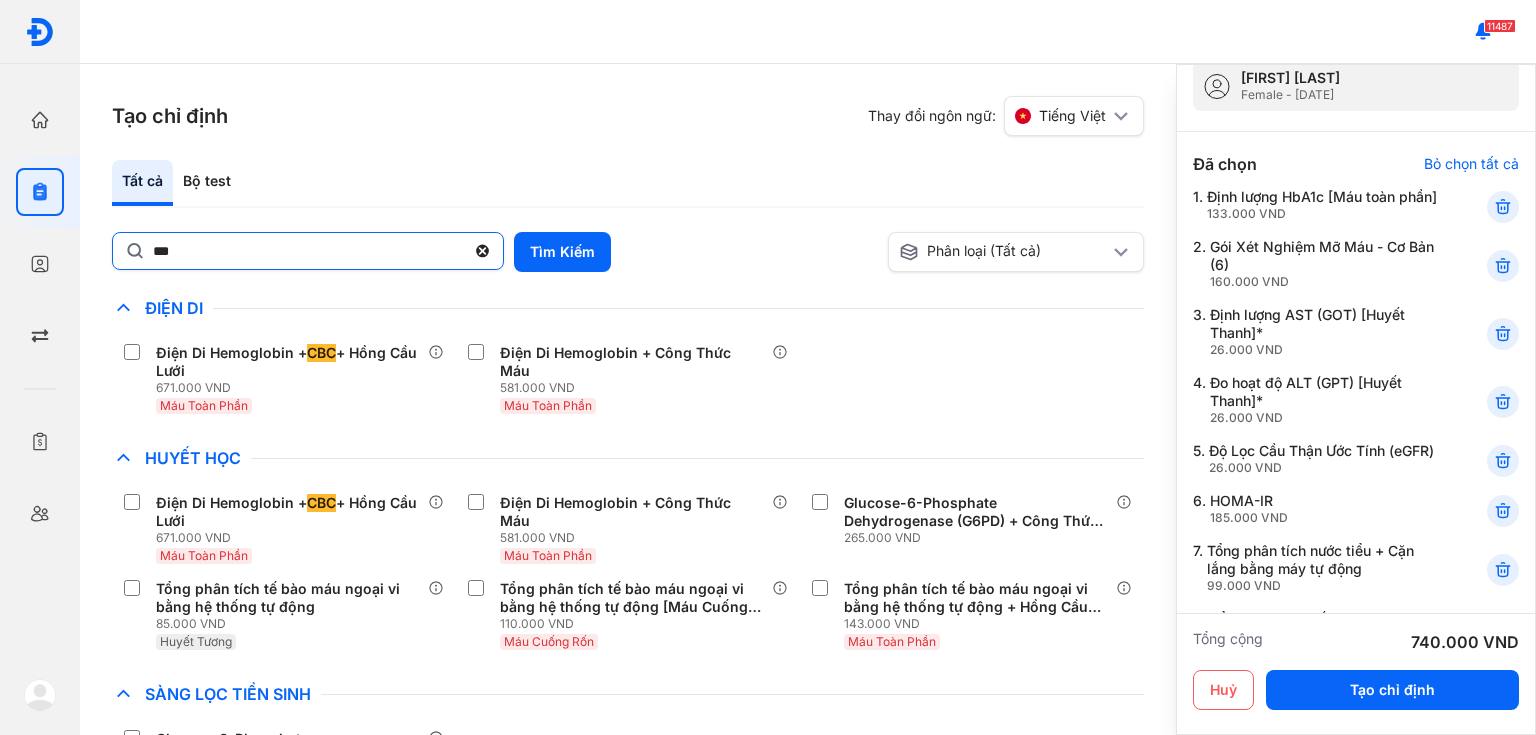 click on "***" 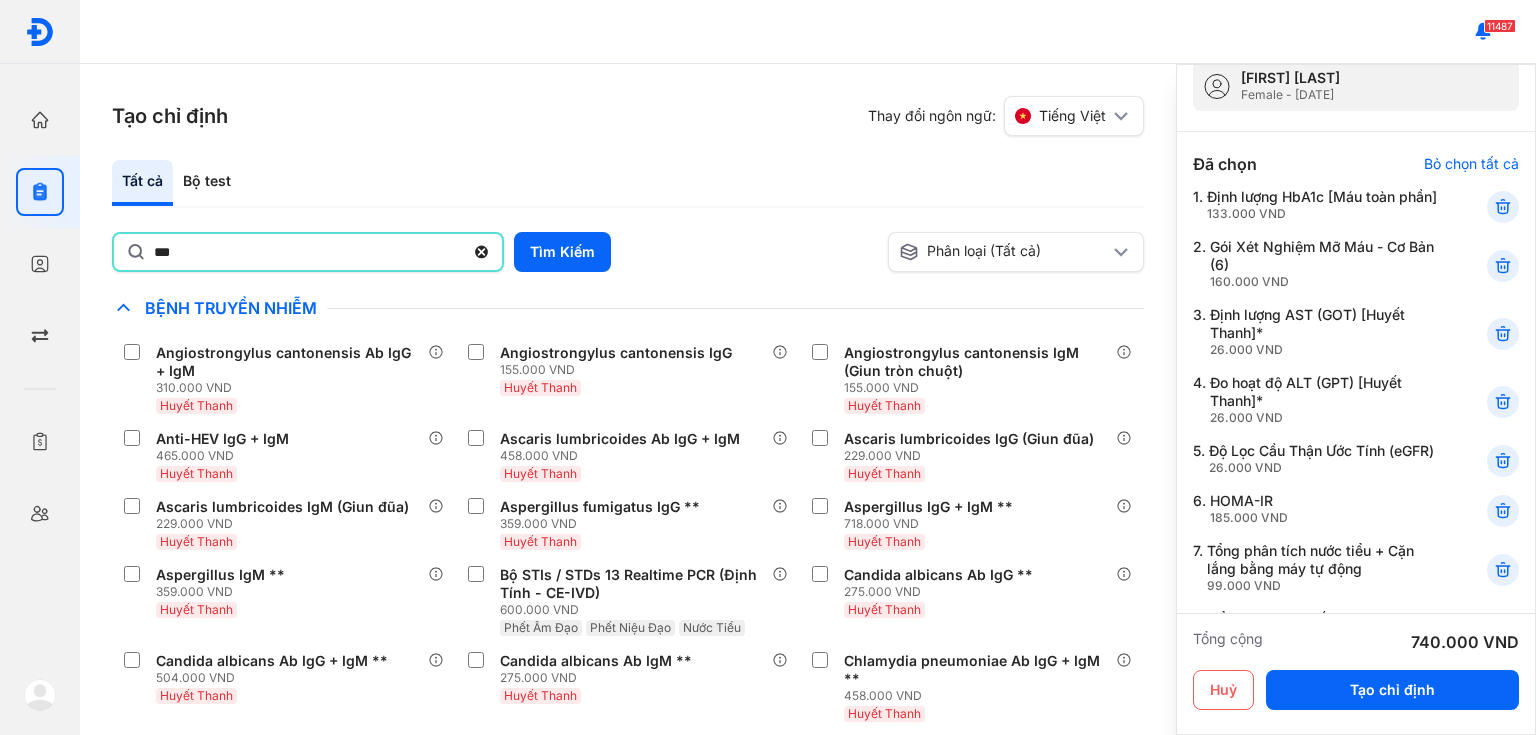 type on "***" 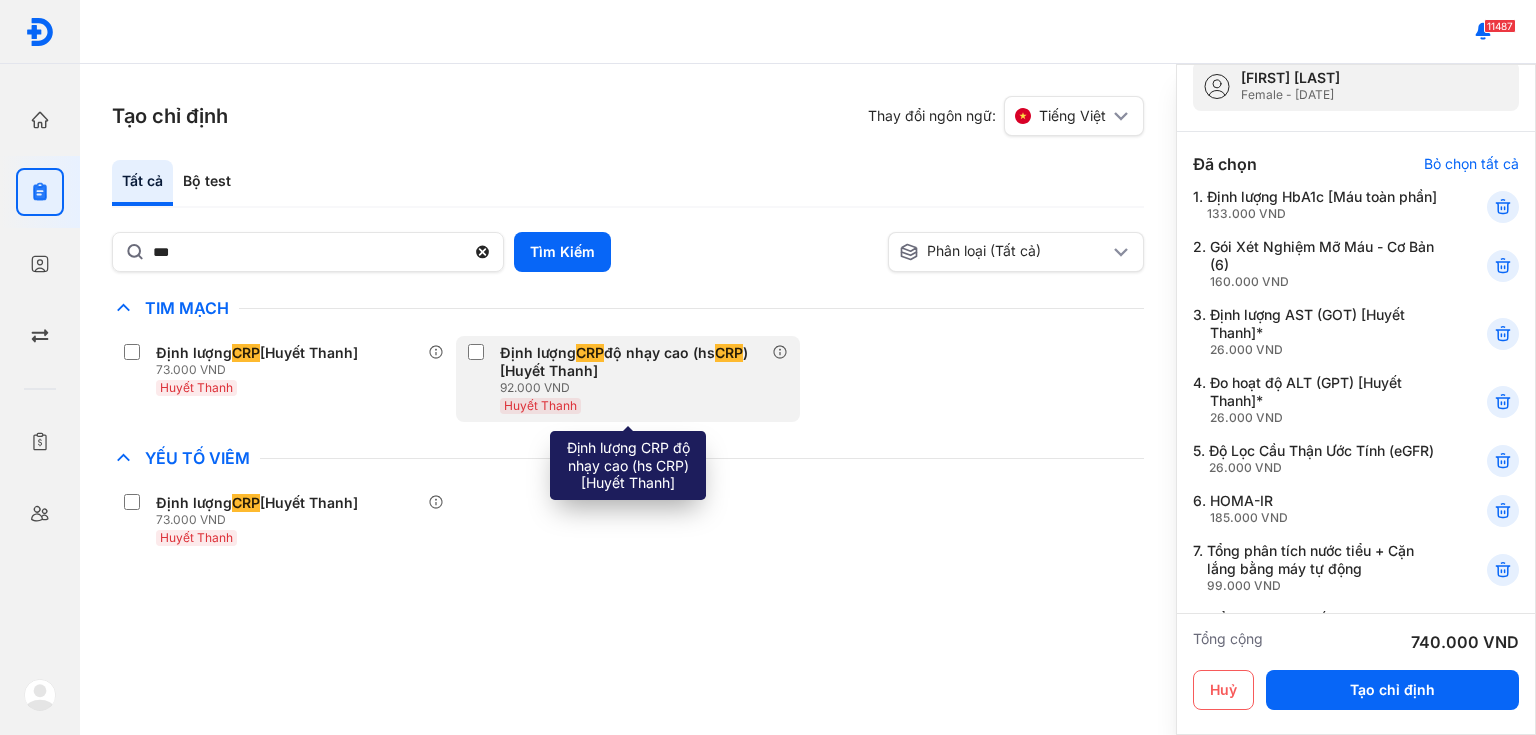 click on "Định lượng  CRP  độ nhạy cao (hs  CRP ) [Huyết Thanh]" at bounding box center (632, 362) 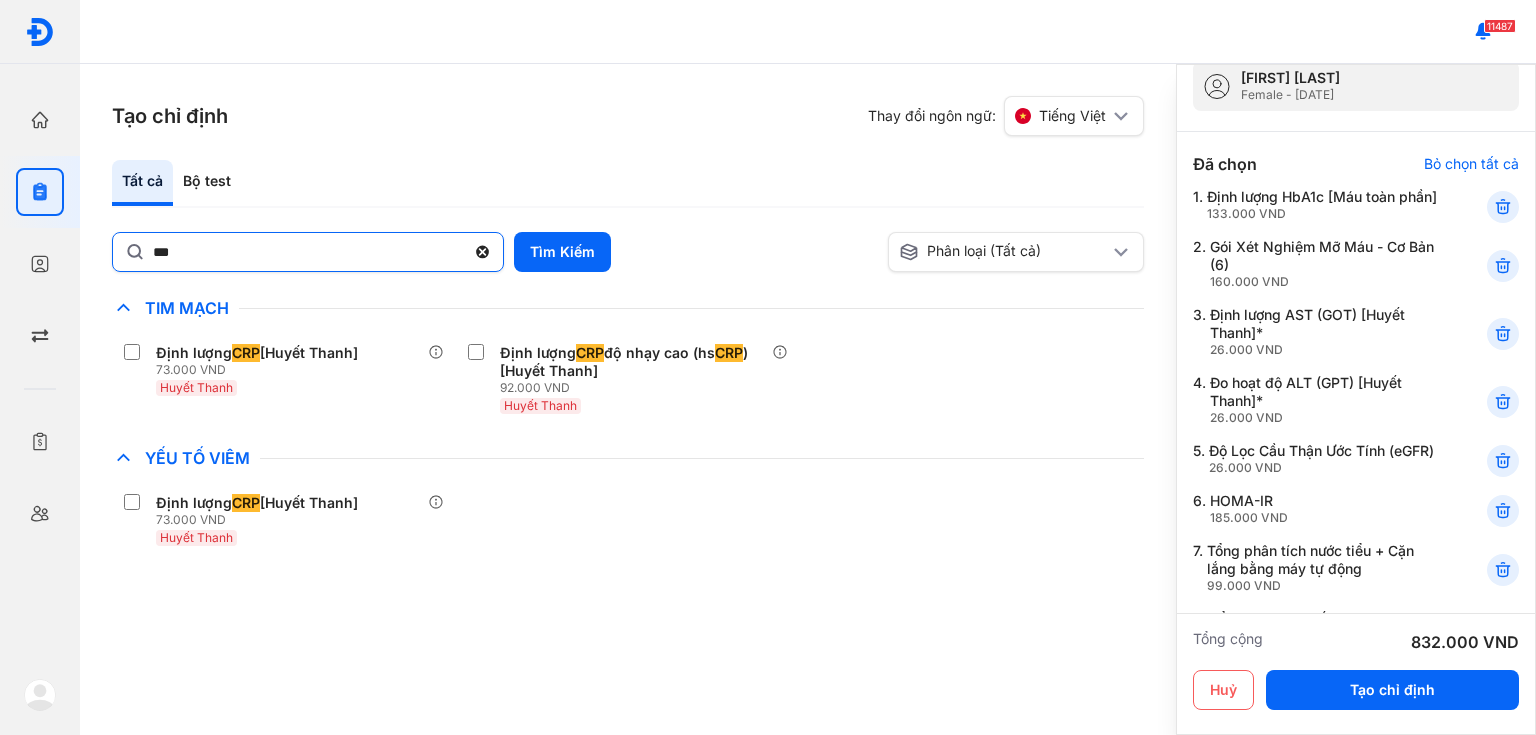 click 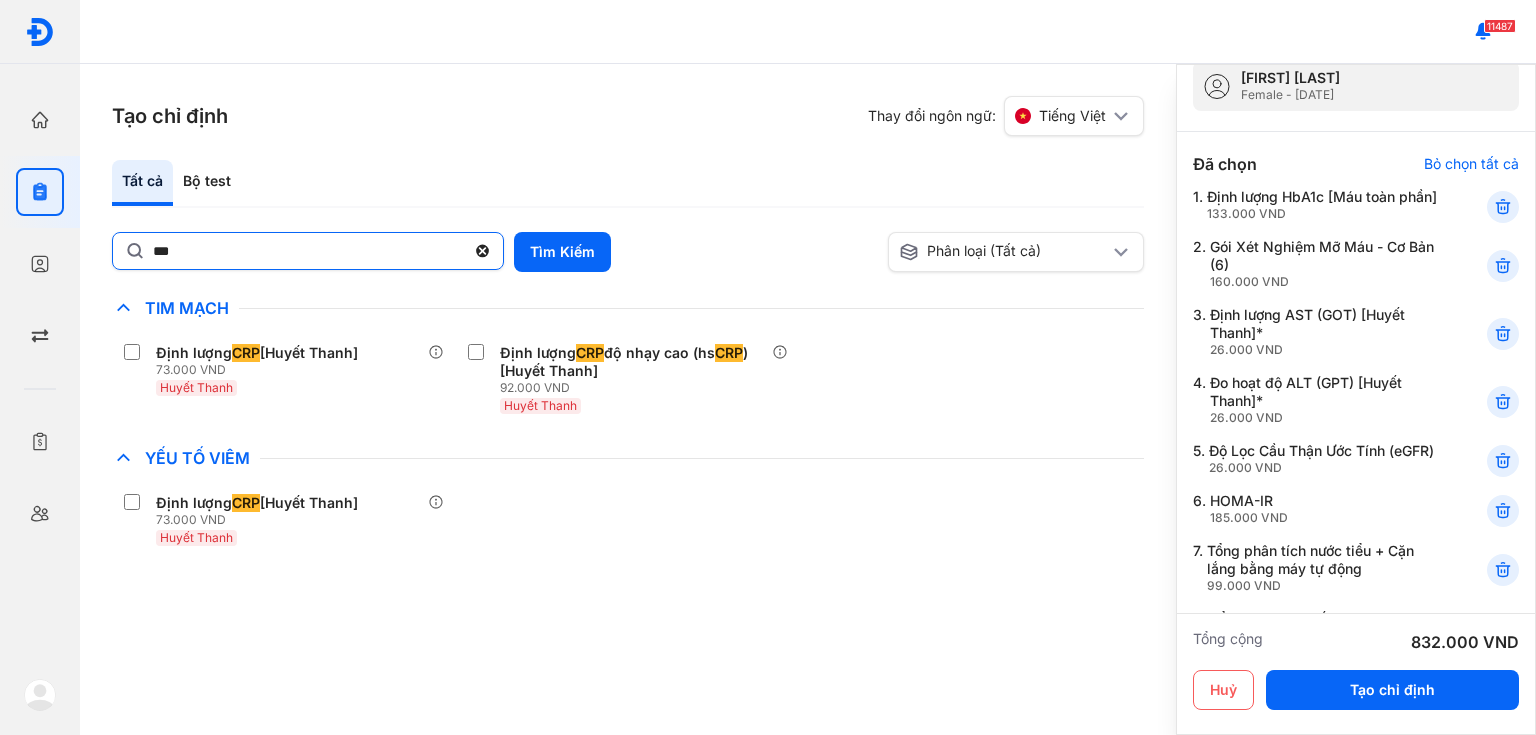 click on "***" 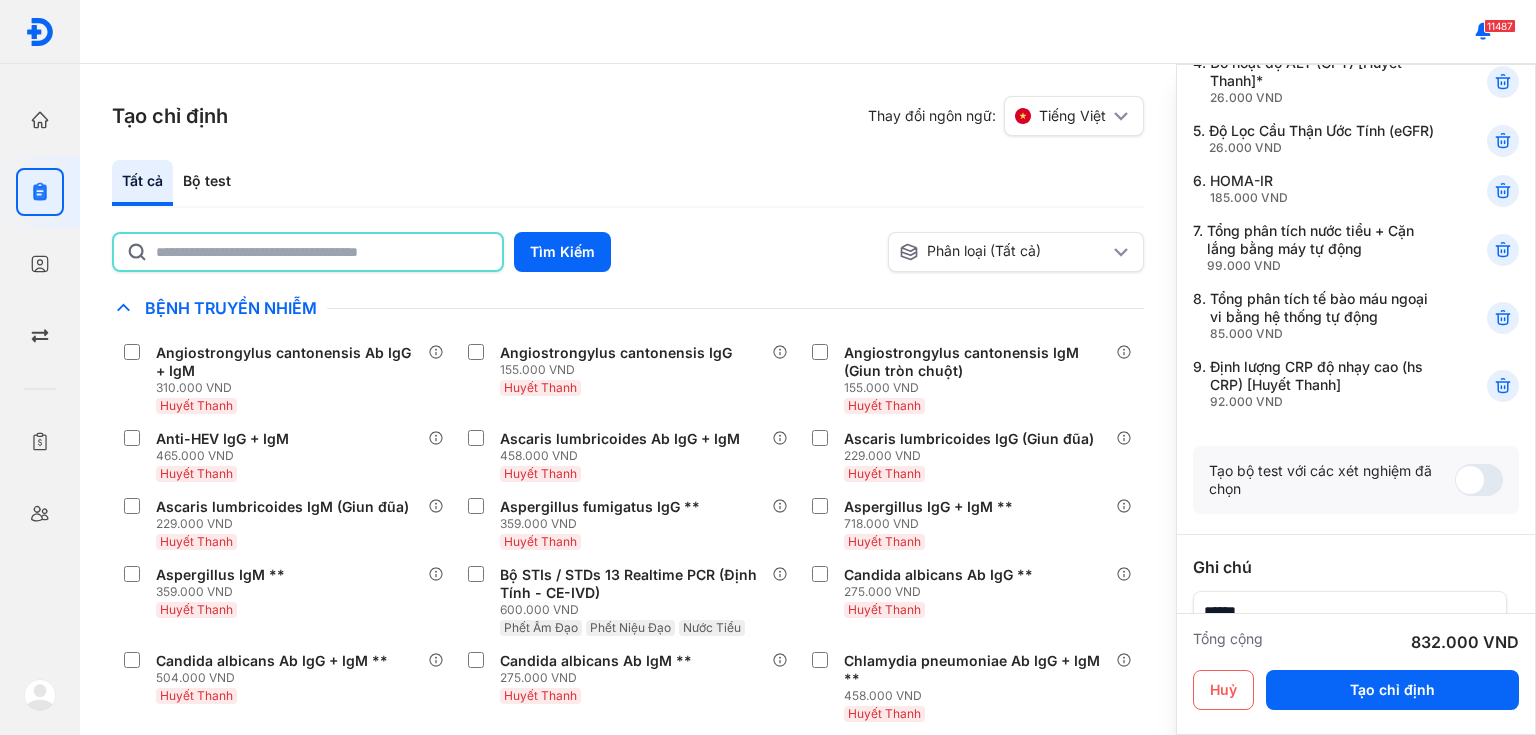 scroll, scrollTop: 480, scrollLeft: 0, axis: vertical 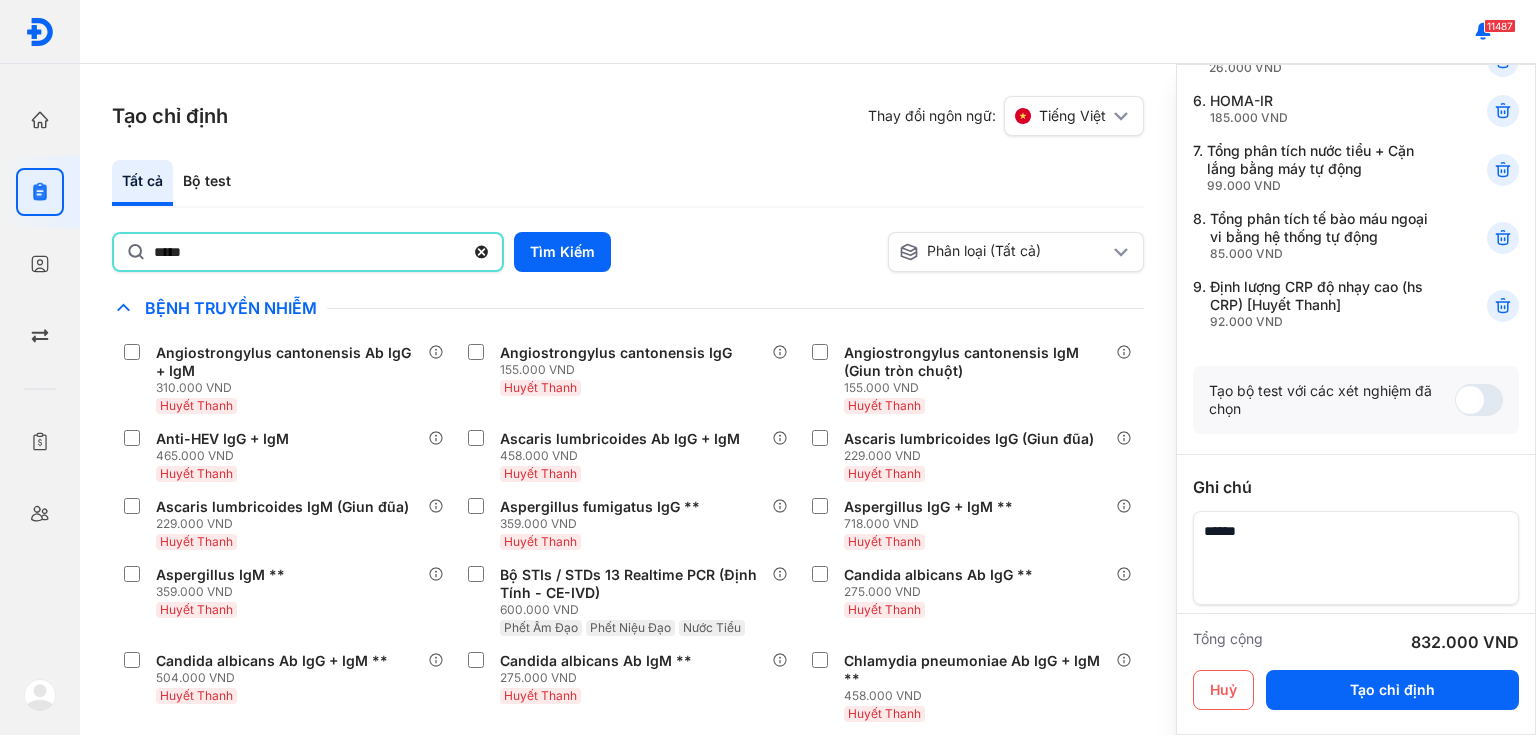 type on "*****" 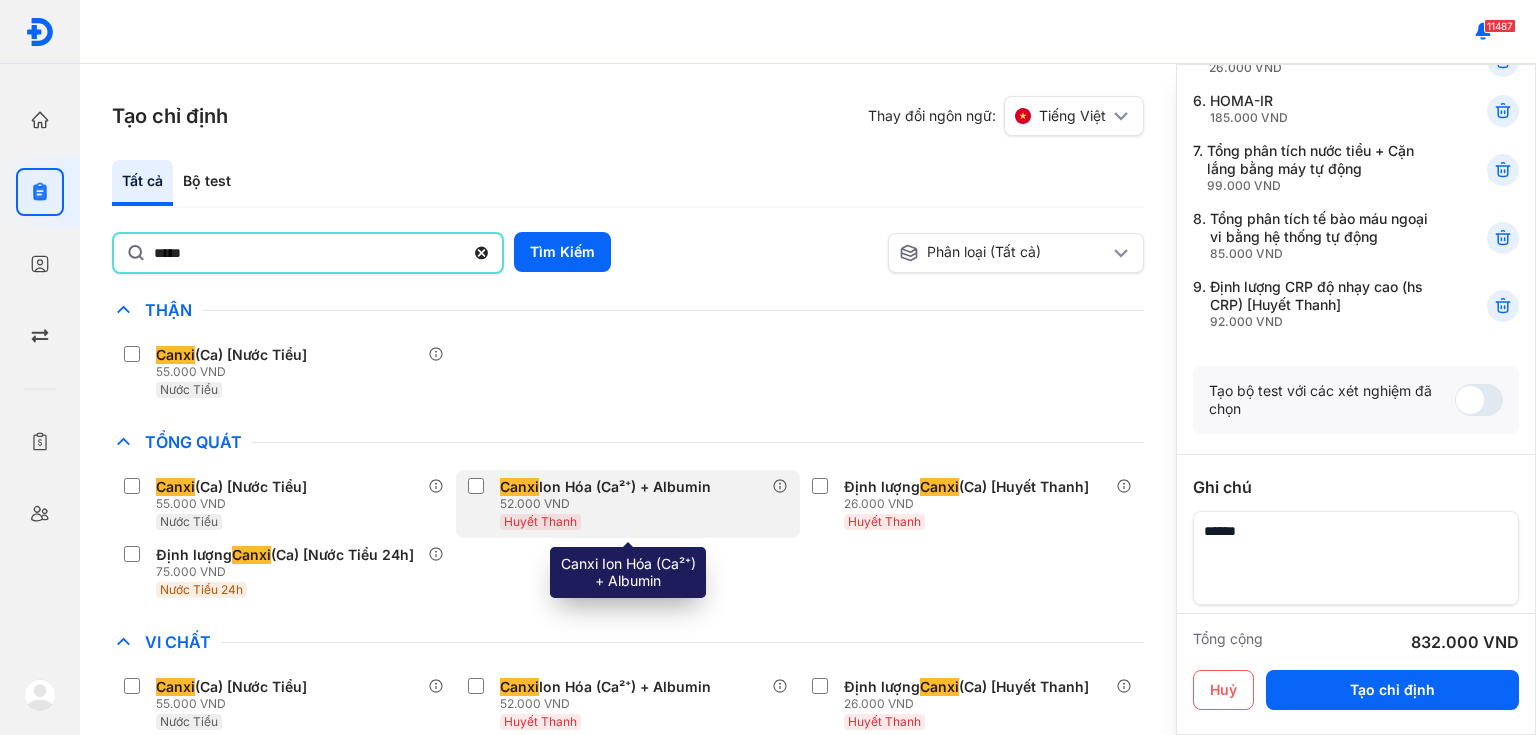 click on "Huyết Thanh" at bounding box center [609, 521] 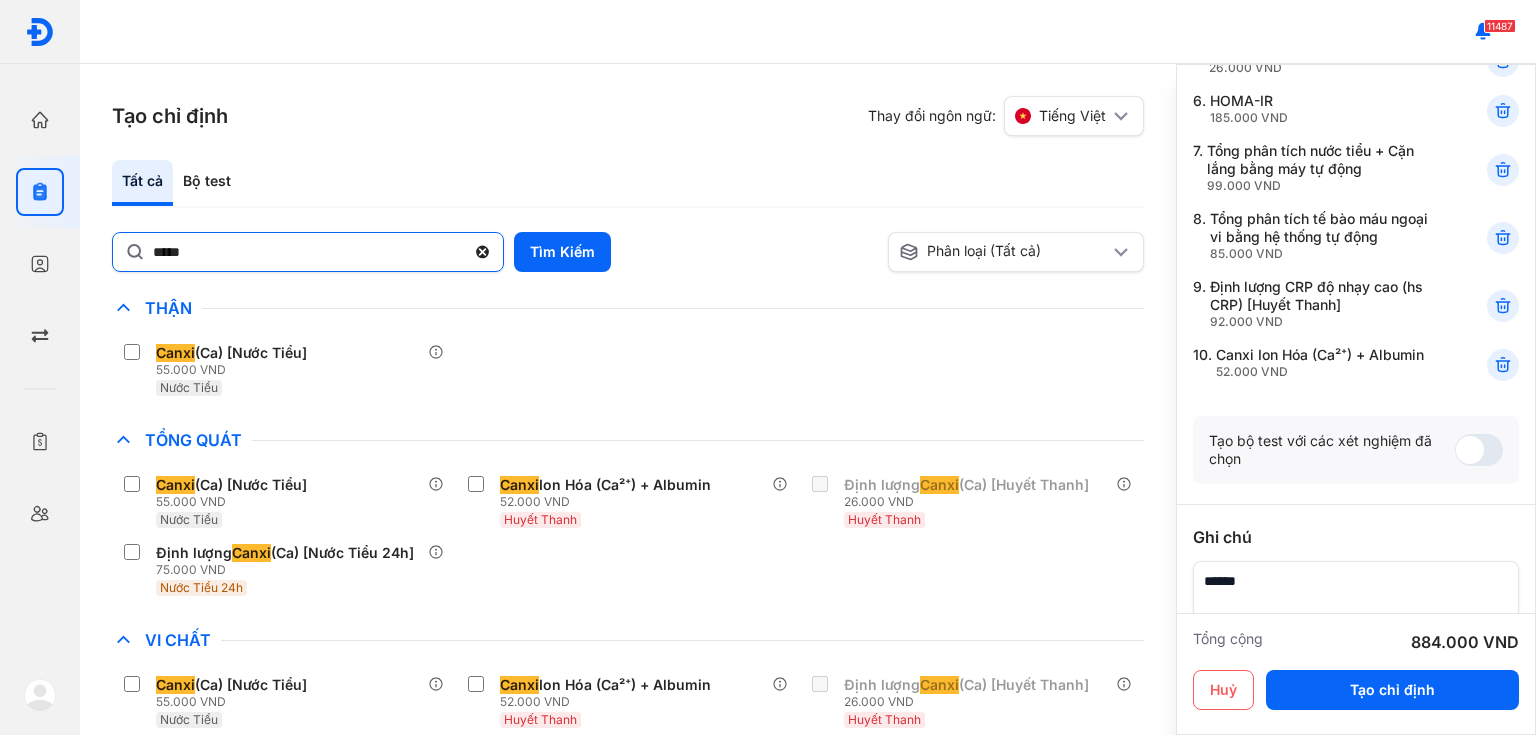 click 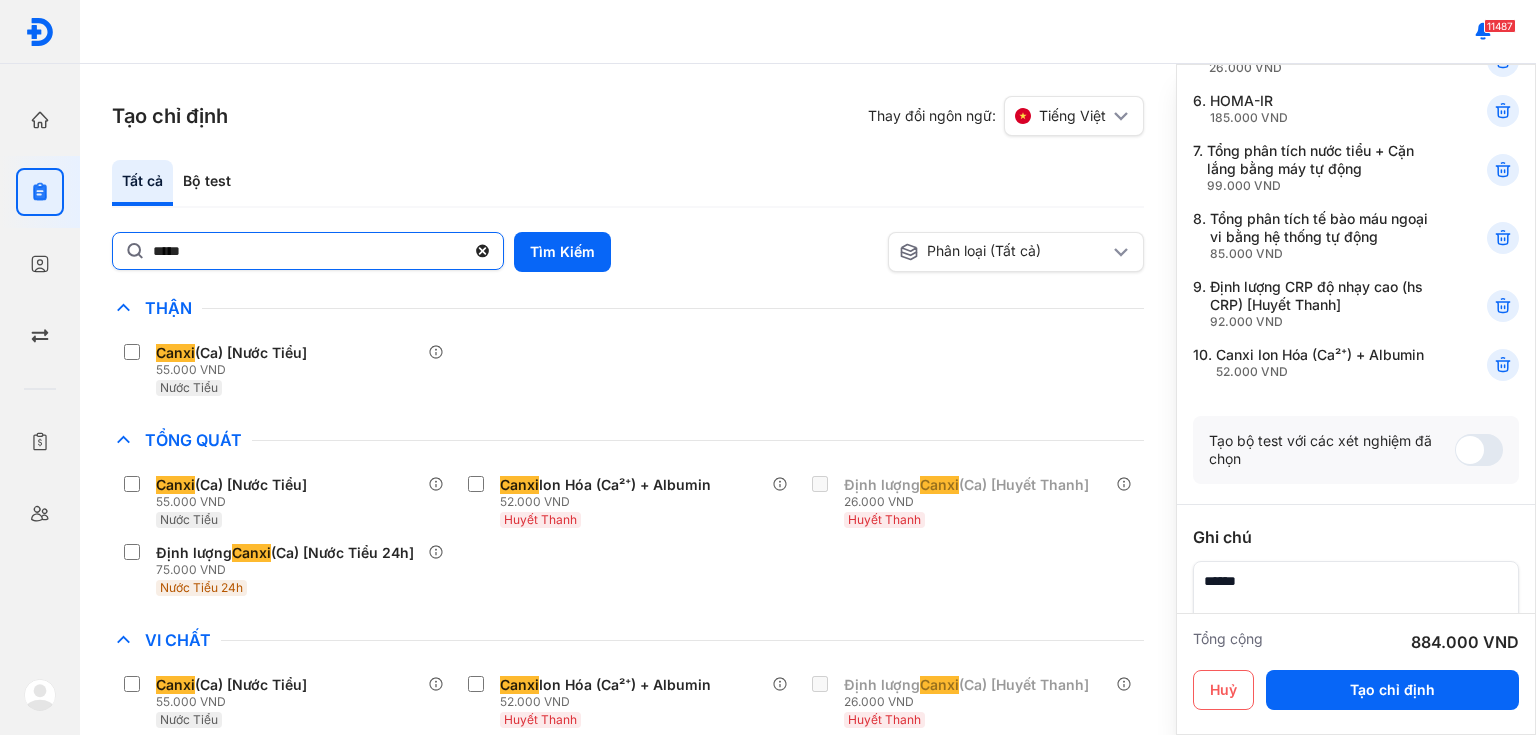click on "*****" 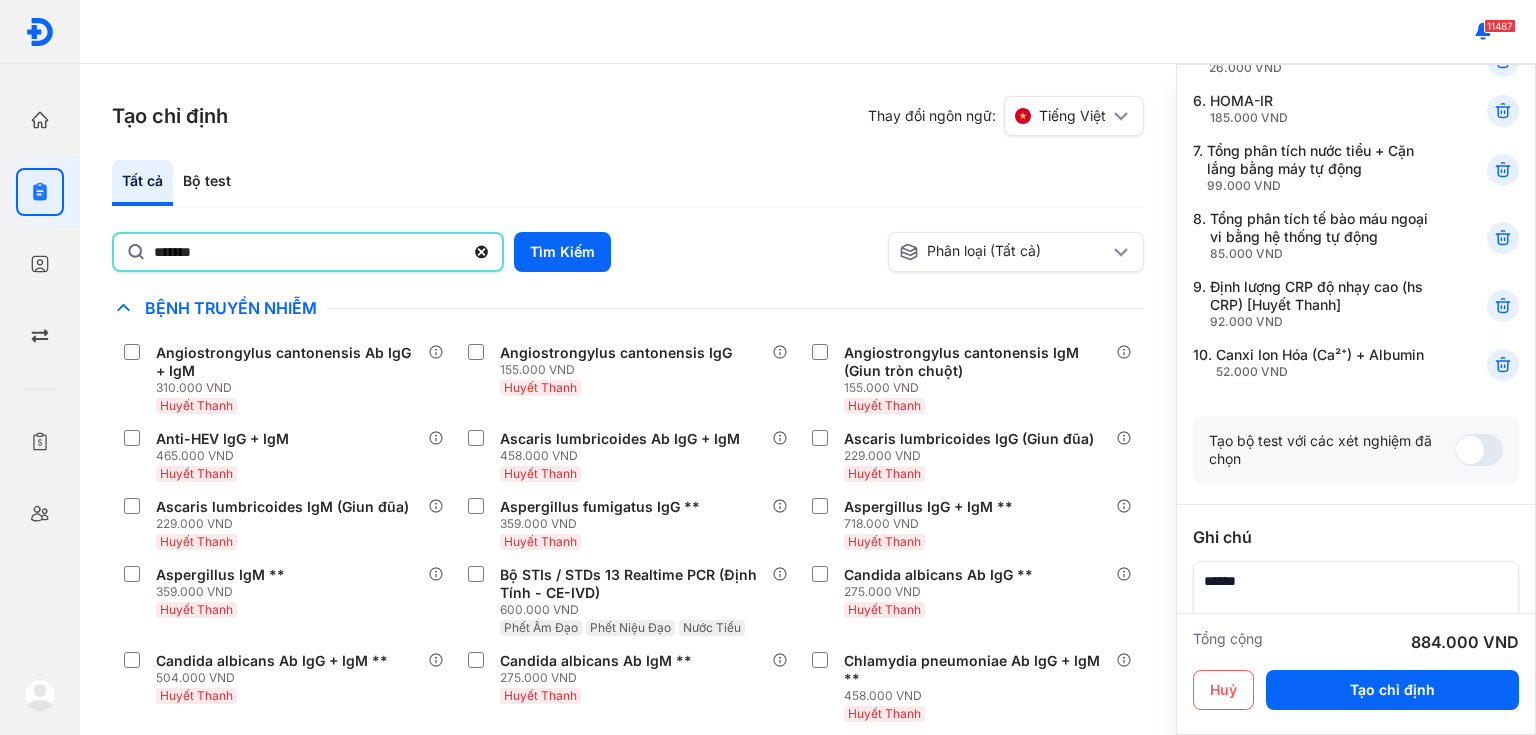 type on "*********" 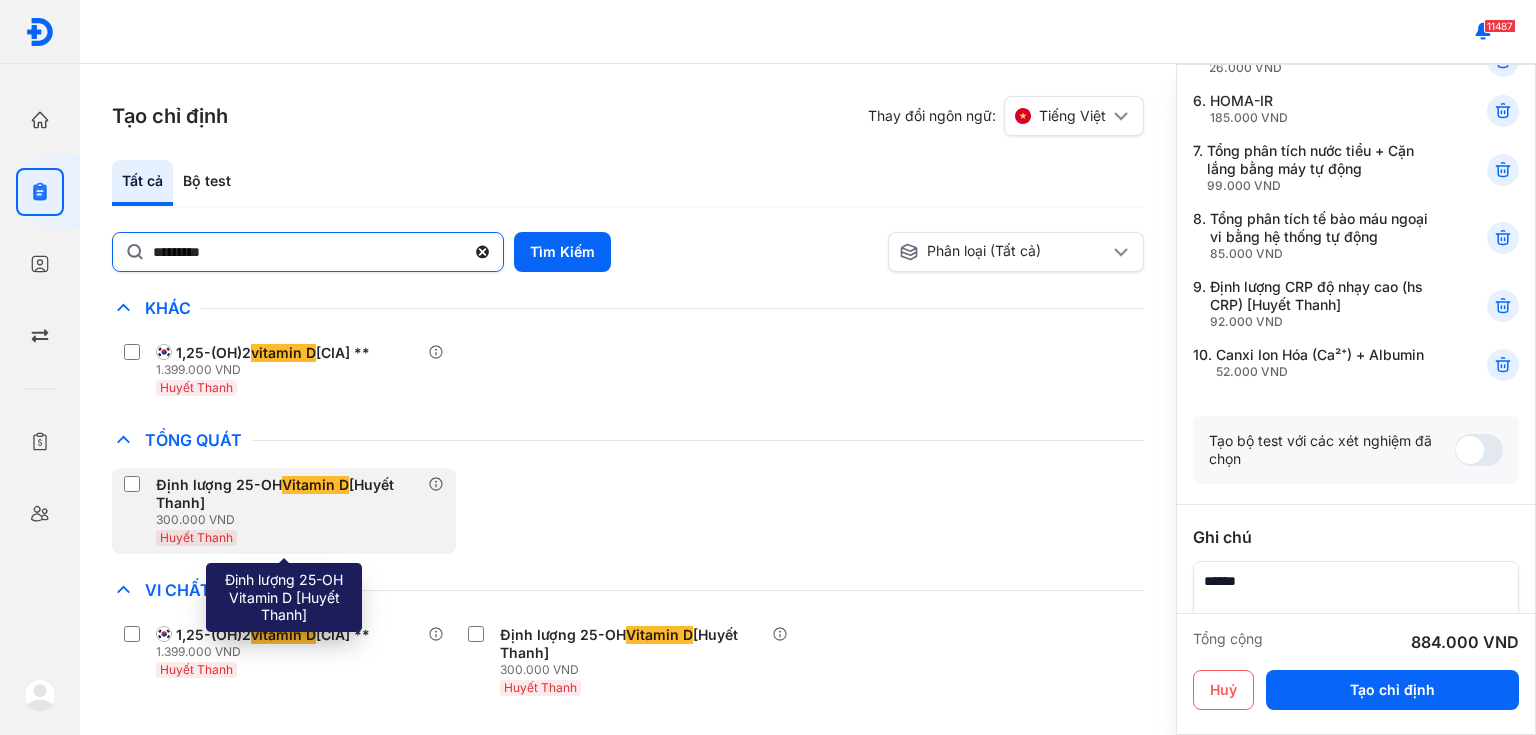 click on "300.000 VND" at bounding box center [292, 520] 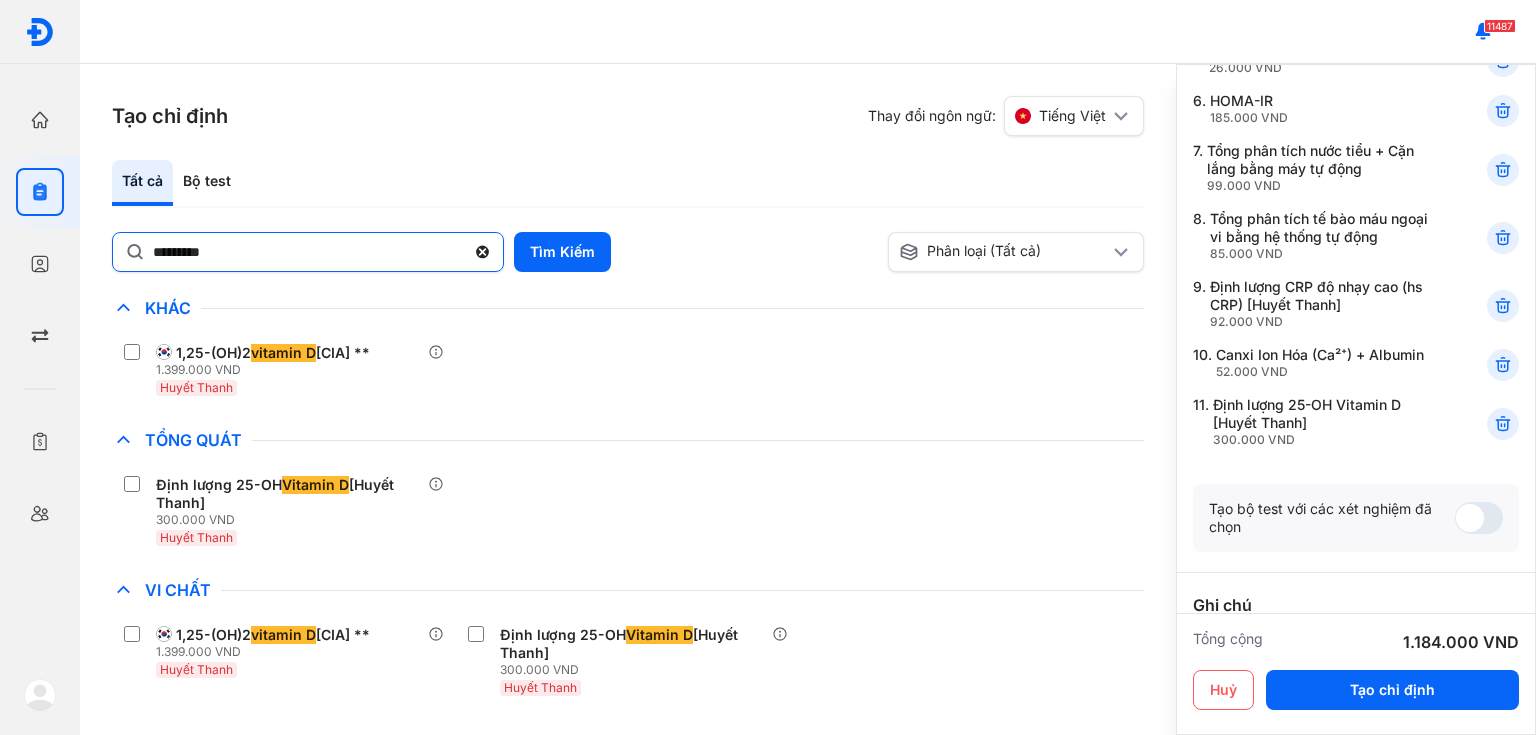 click 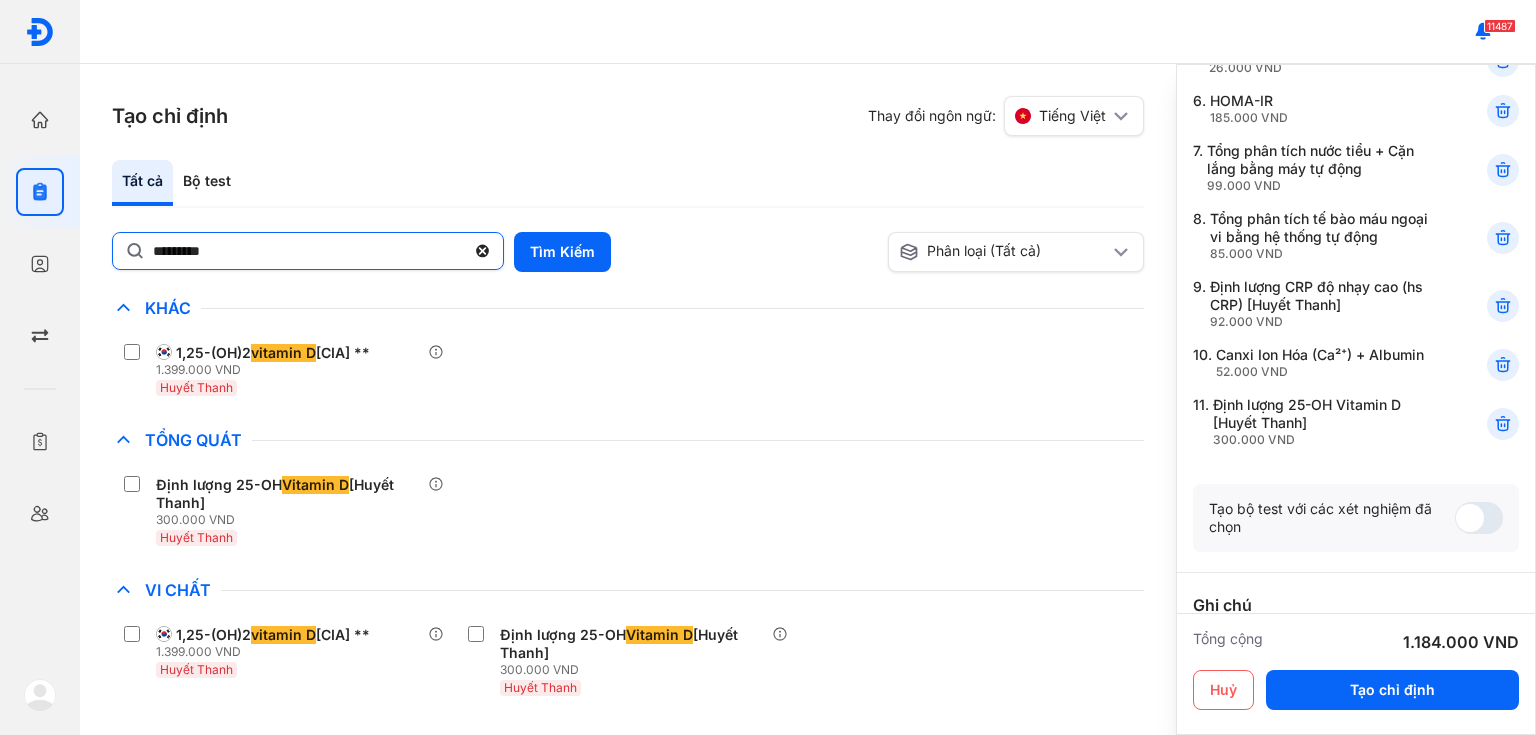 click on "*********" 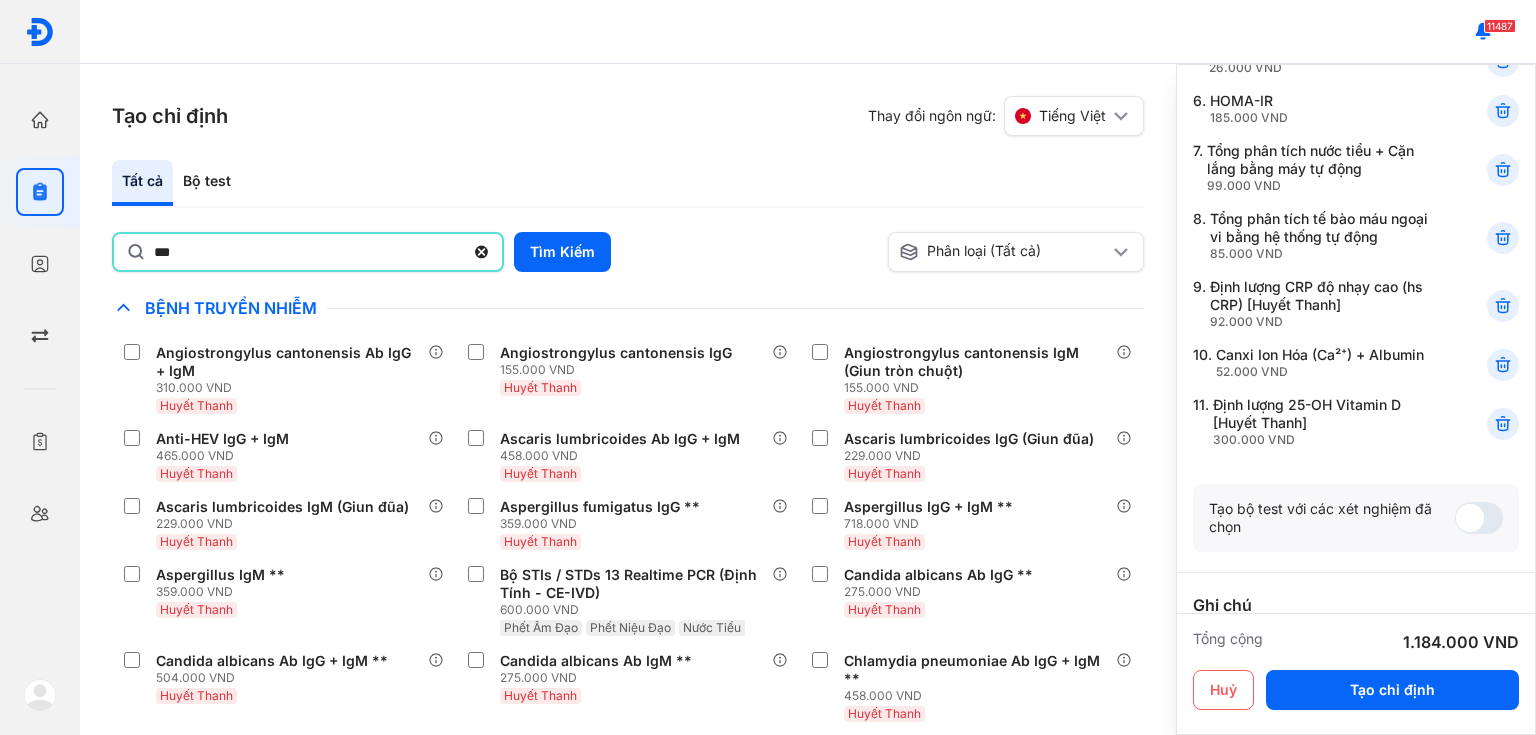 type on "***" 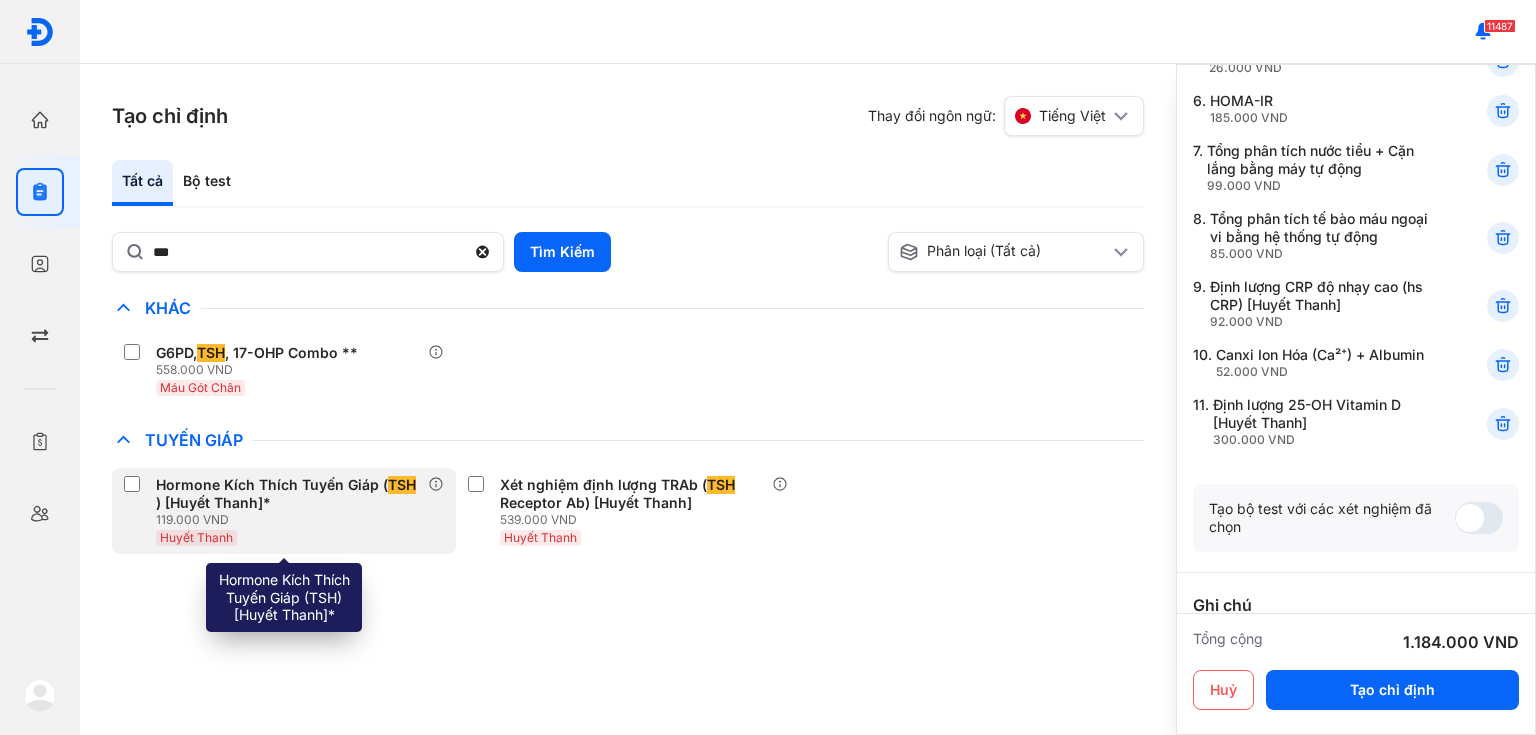 click on "Hormone Kích Thích Tuyến Giáp ( TSH ) [Huyết Thanh]*" at bounding box center (288, 494) 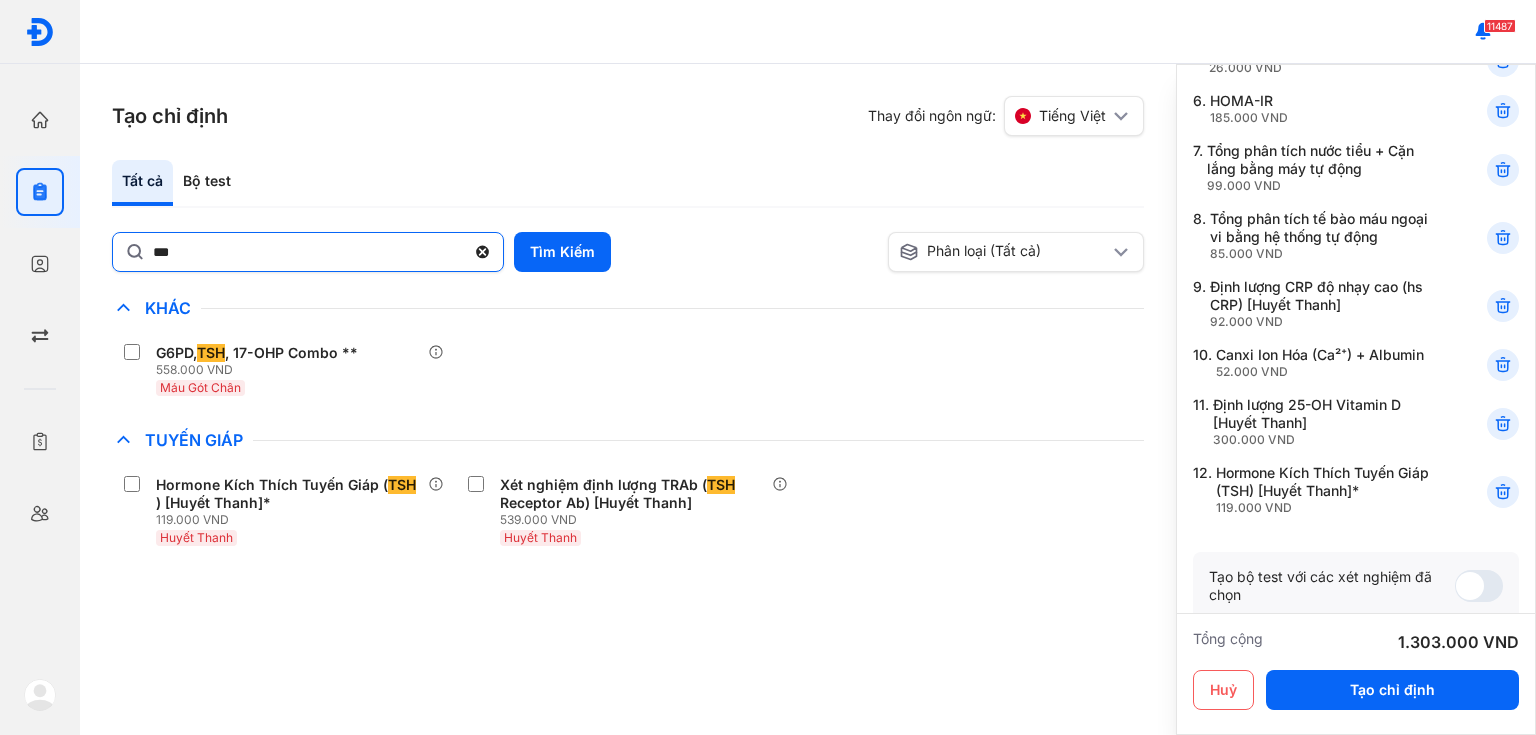 click 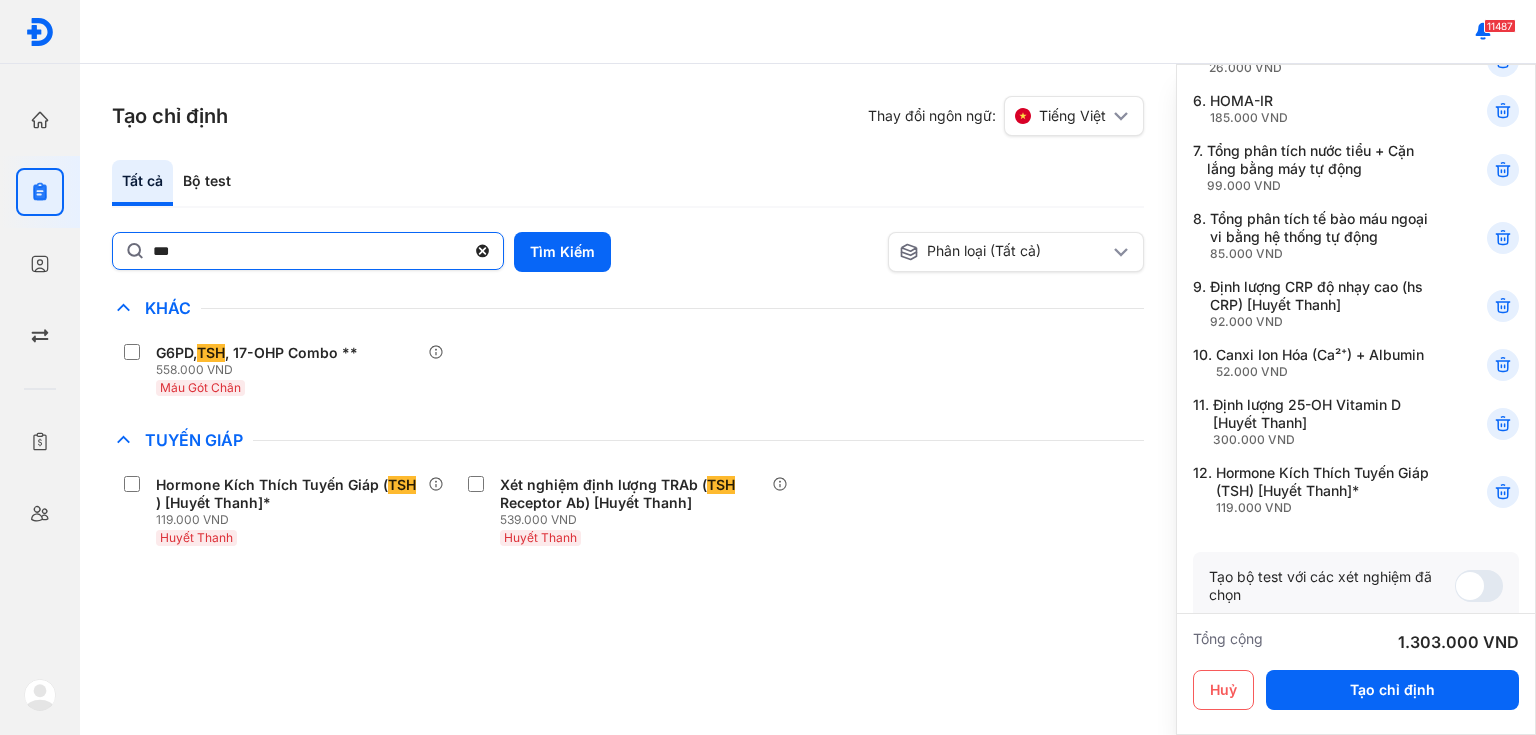 click on "***" 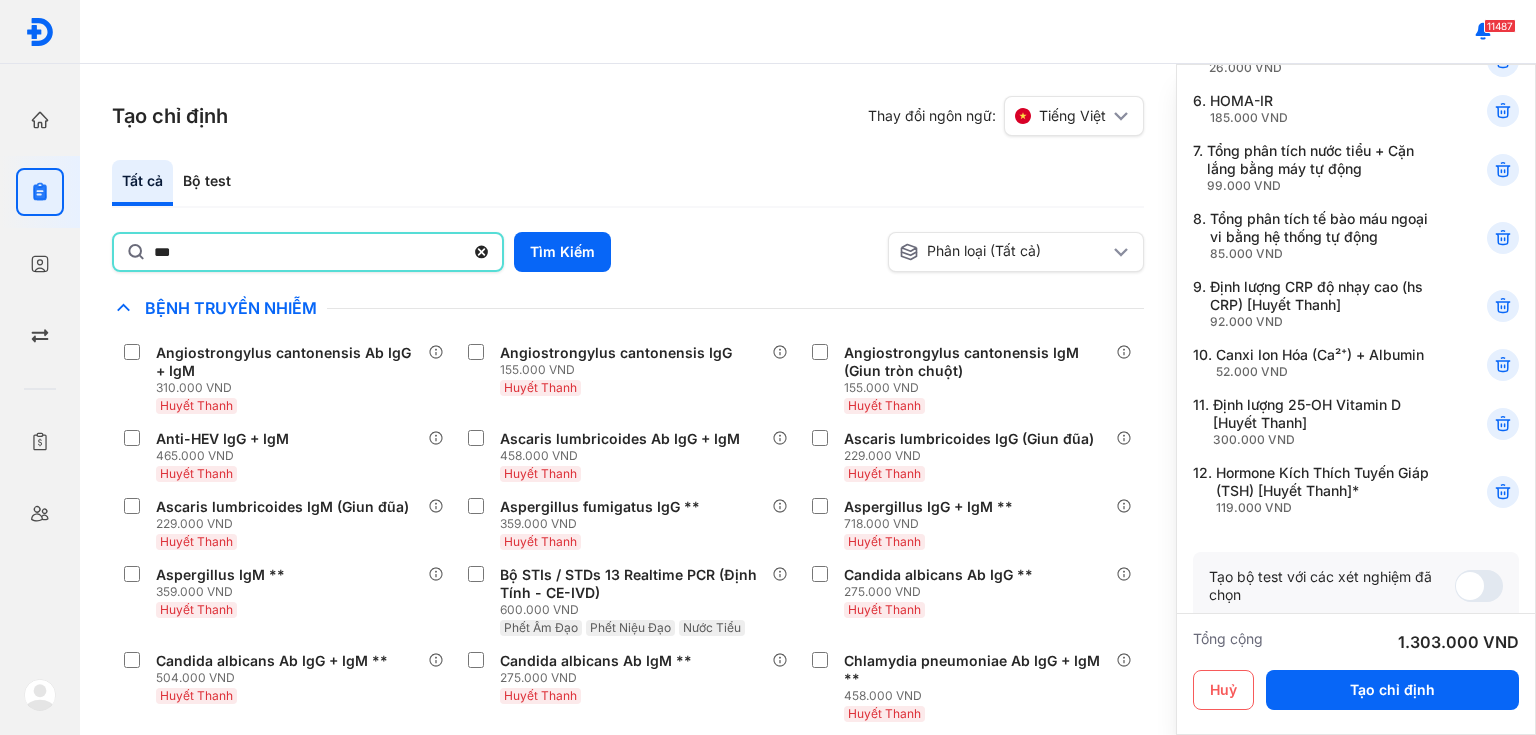 type on "***" 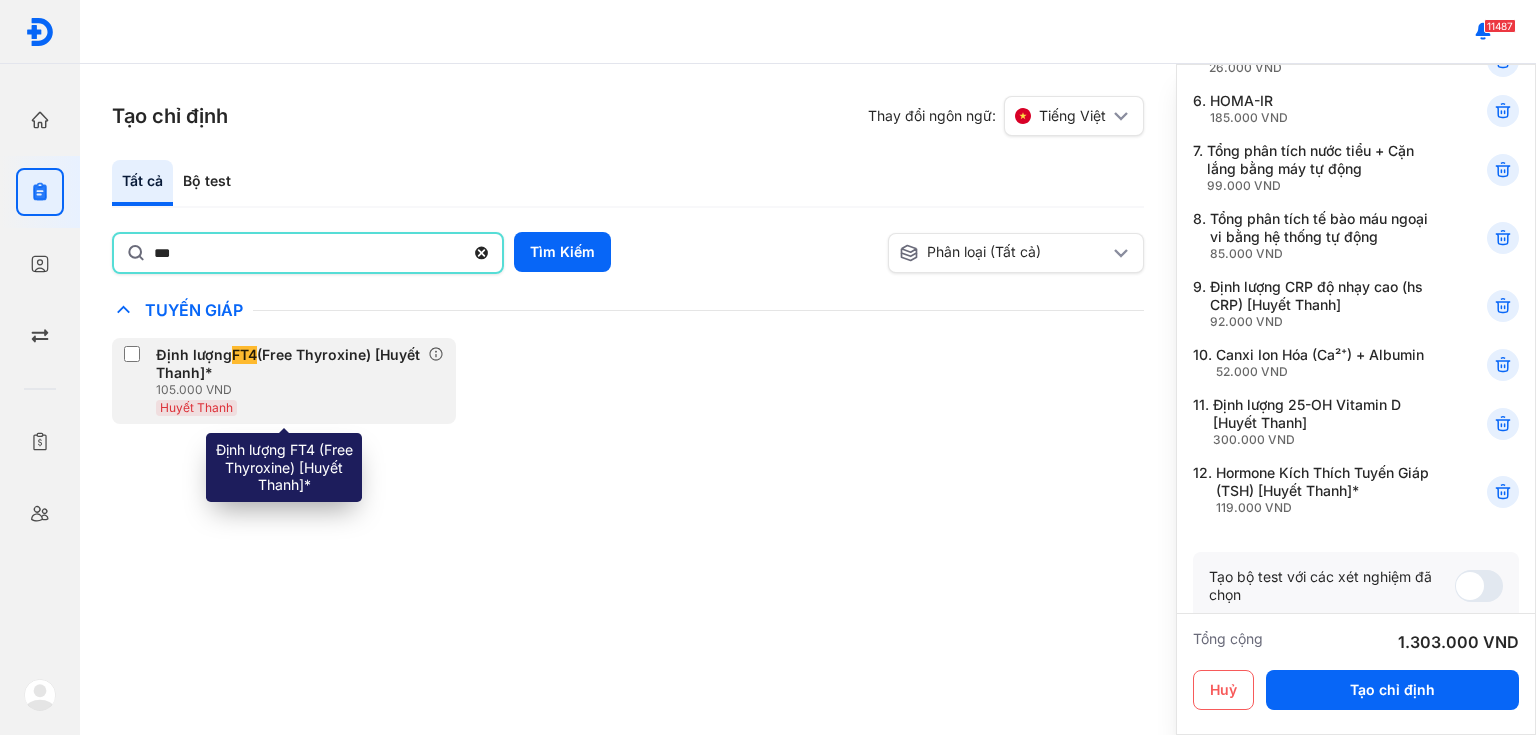 click on "Định lượng  FT4  (Free Thyroxine) [Huyết Thanh]*" at bounding box center [288, 364] 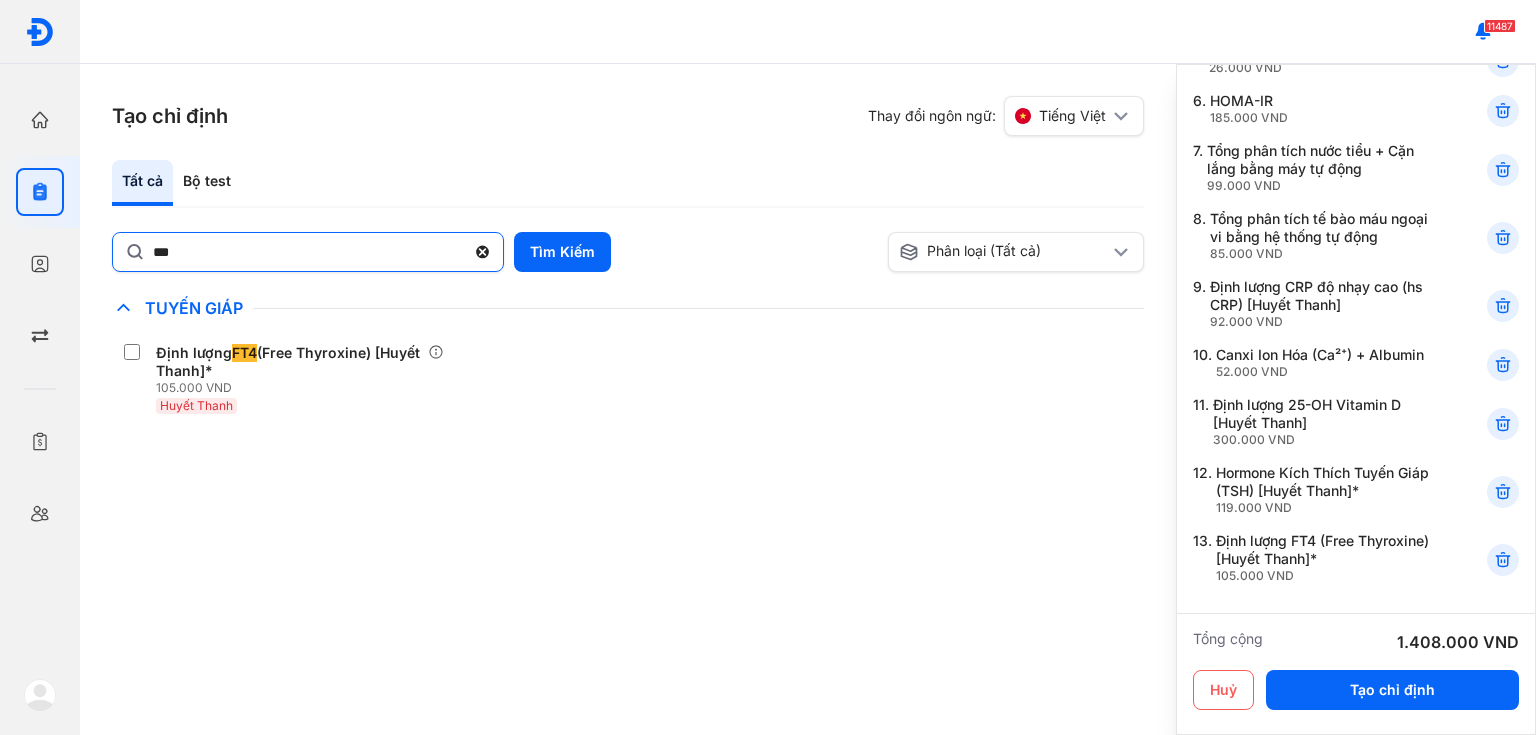 scroll, scrollTop: 800, scrollLeft: 0, axis: vertical 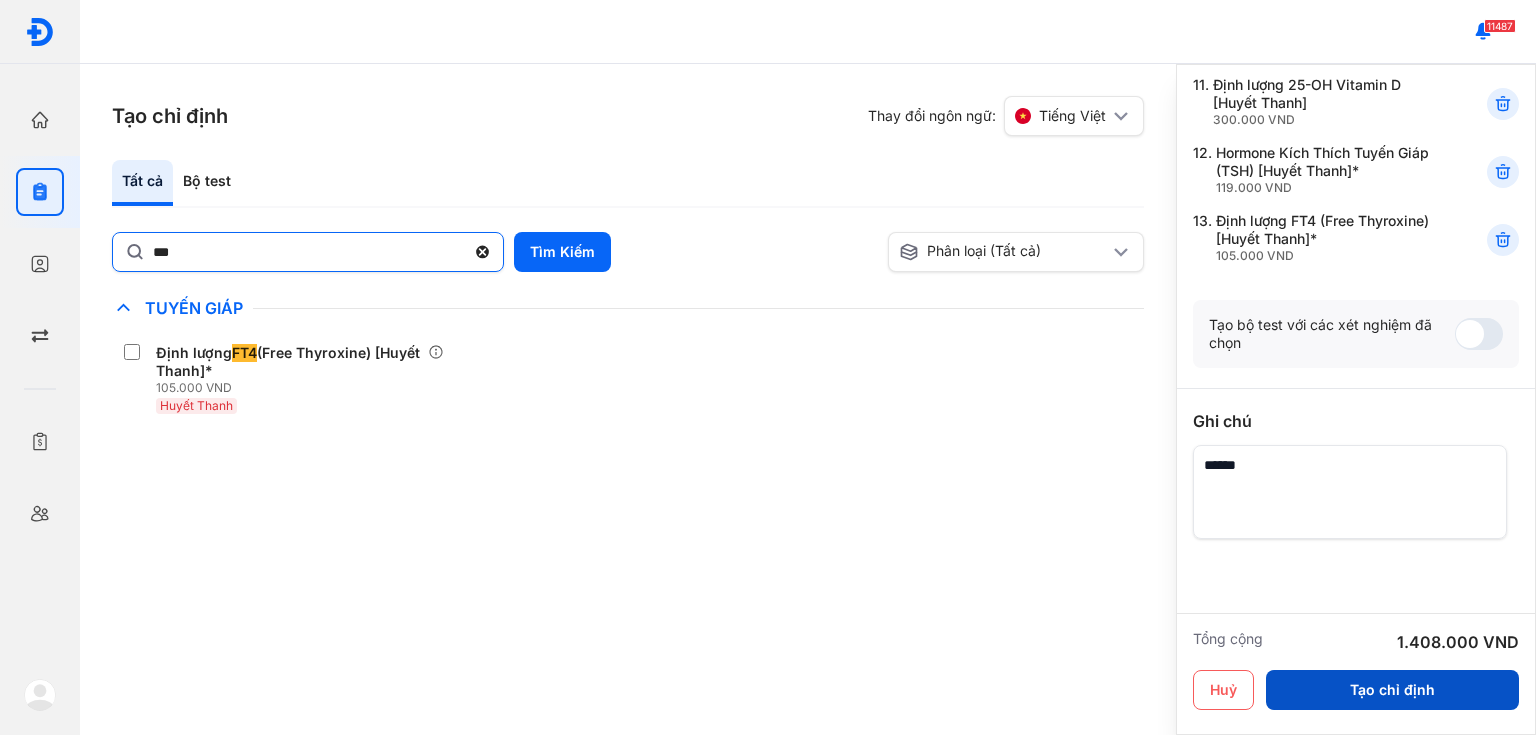 click on "Tạo chỉ định" at bounding box center [1392, 690] 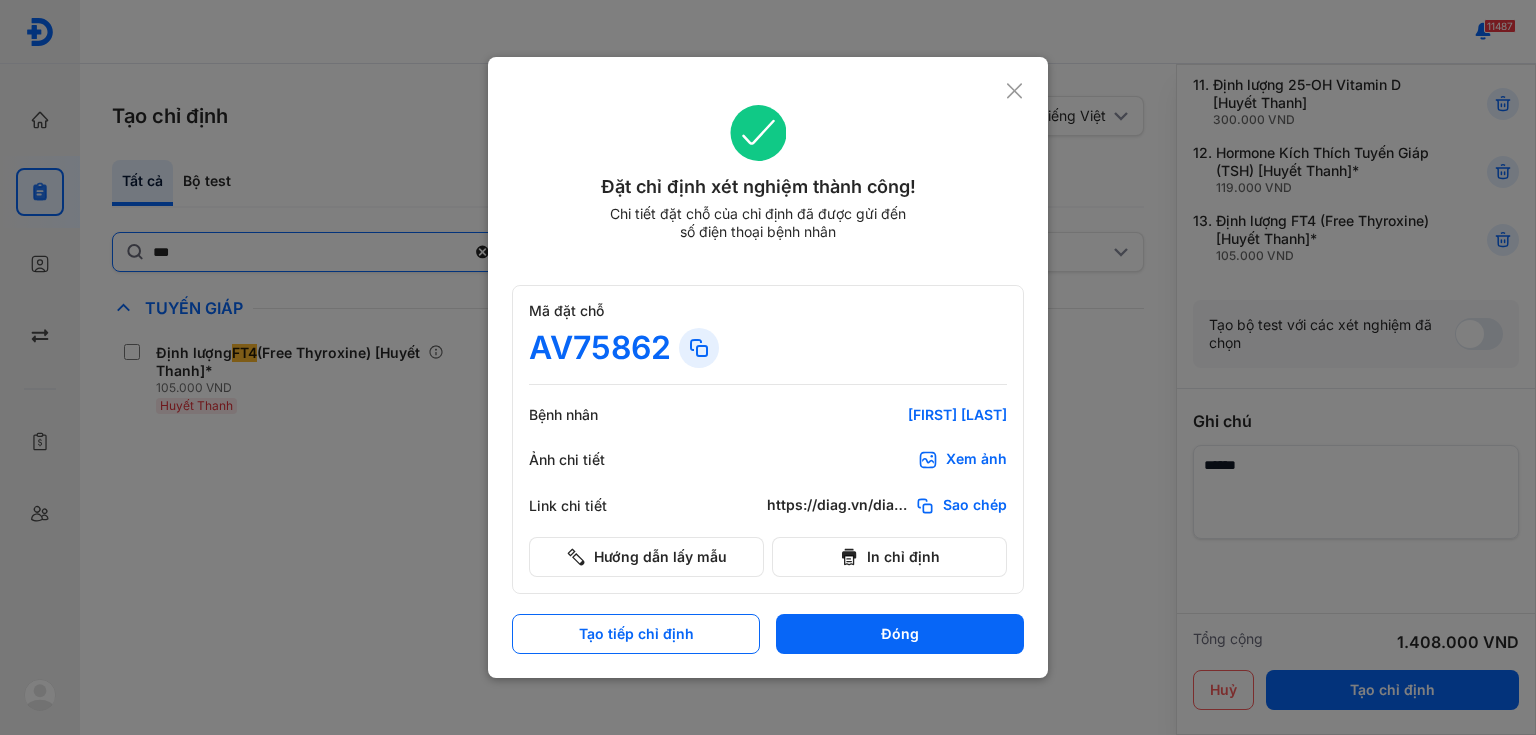 click on "Mã đặt chỗ AV75862" at bounding box center [768, 343] 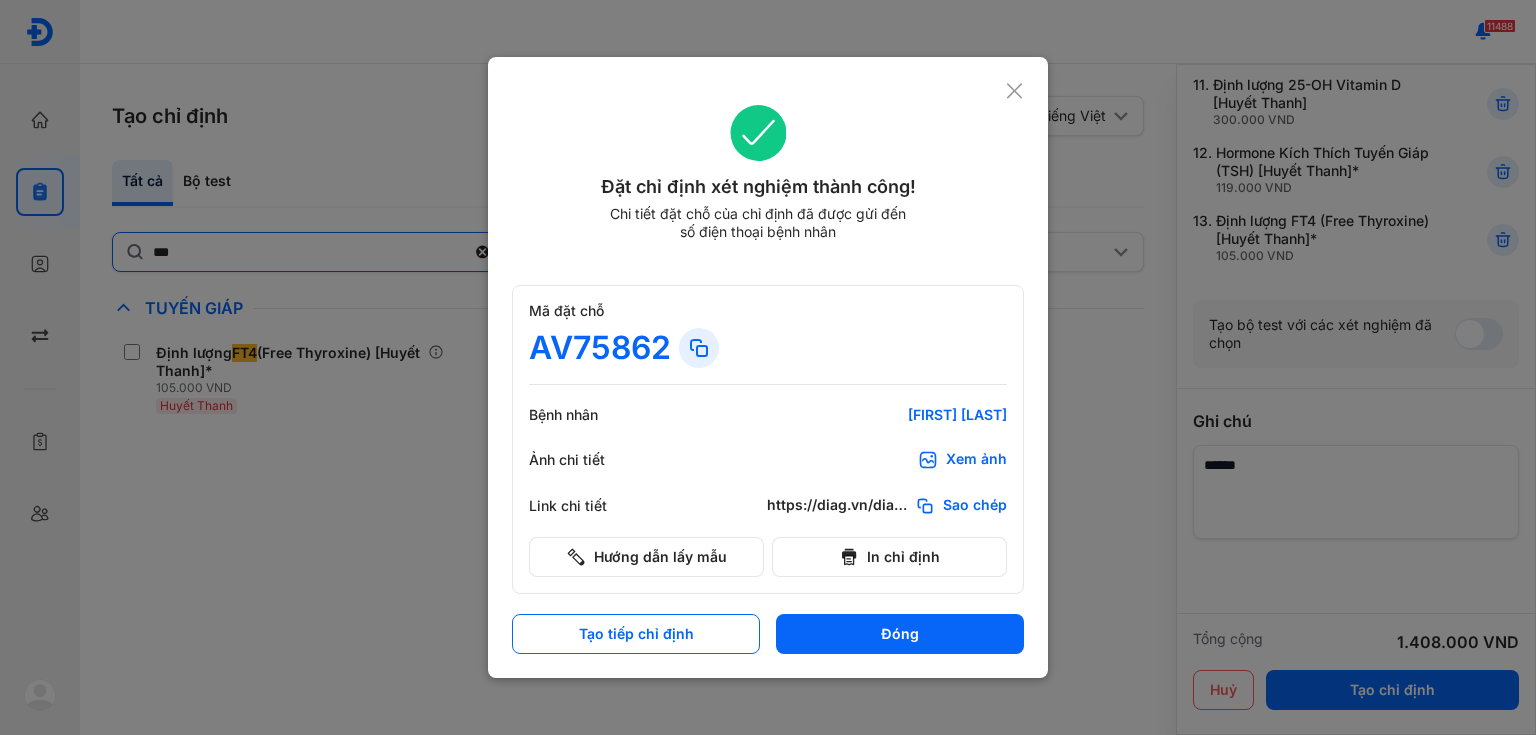 click on "Xem ảnh" at bounding box center (976, 460) 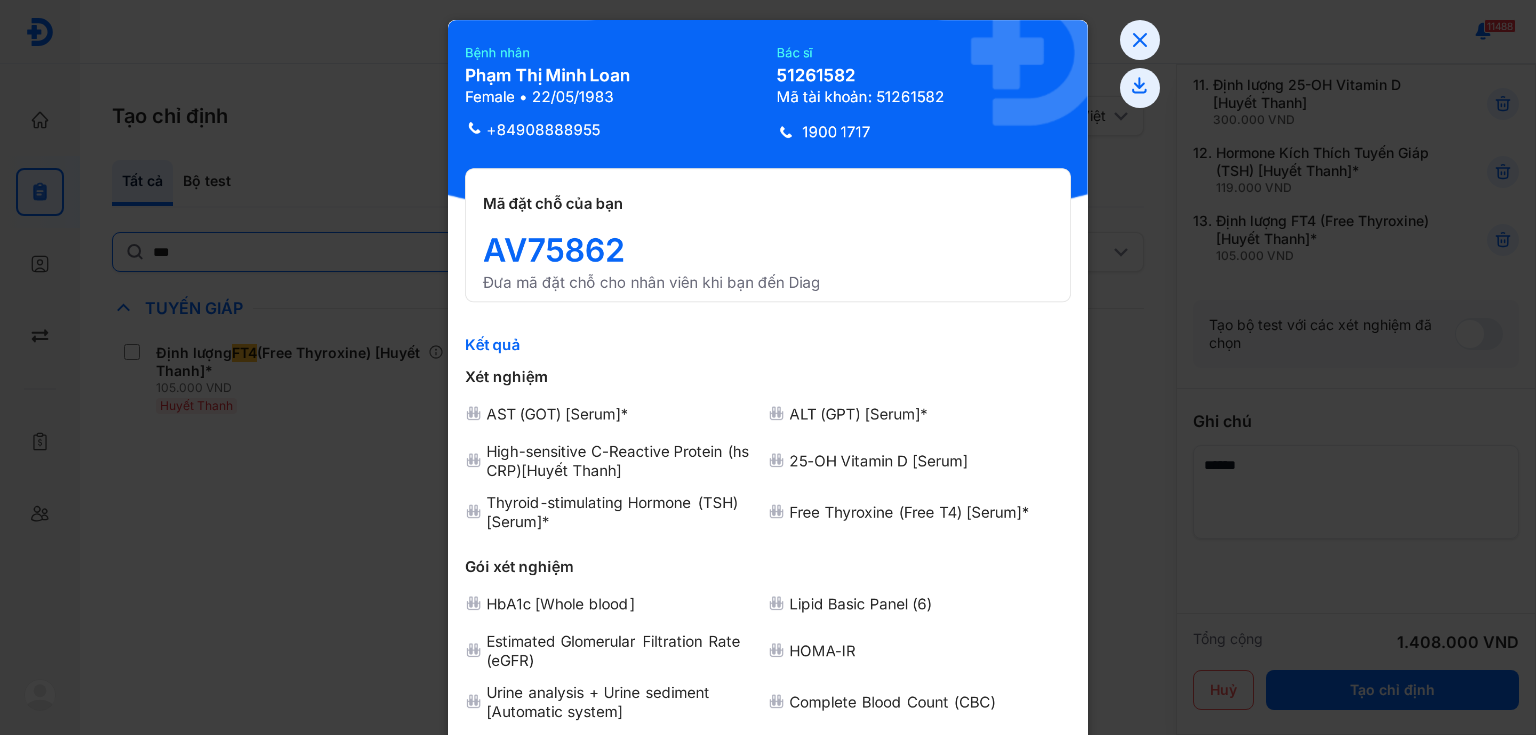 click at bounding box center [768, 367] 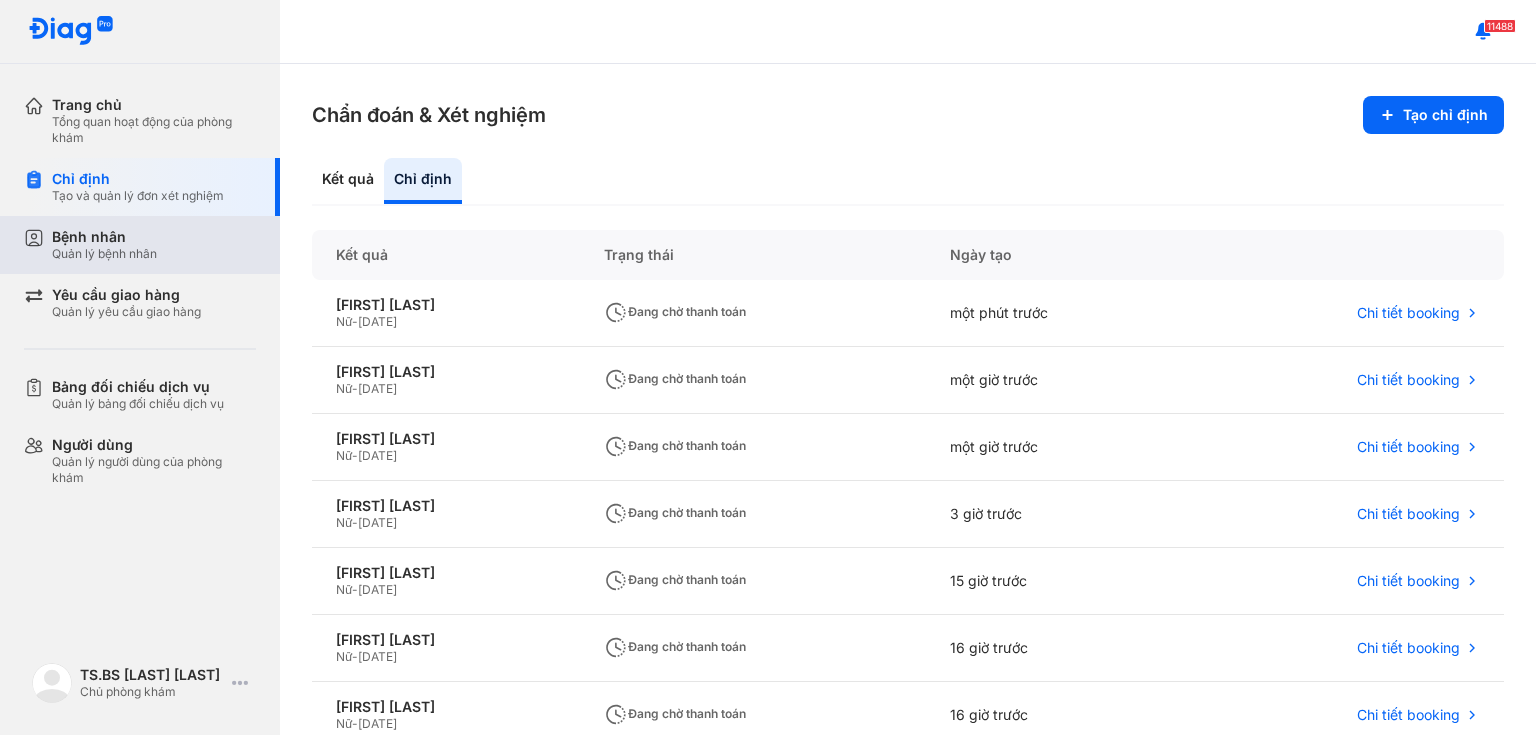 click on "Quản lý bệnh nhân" at bounding box center (104, 254) 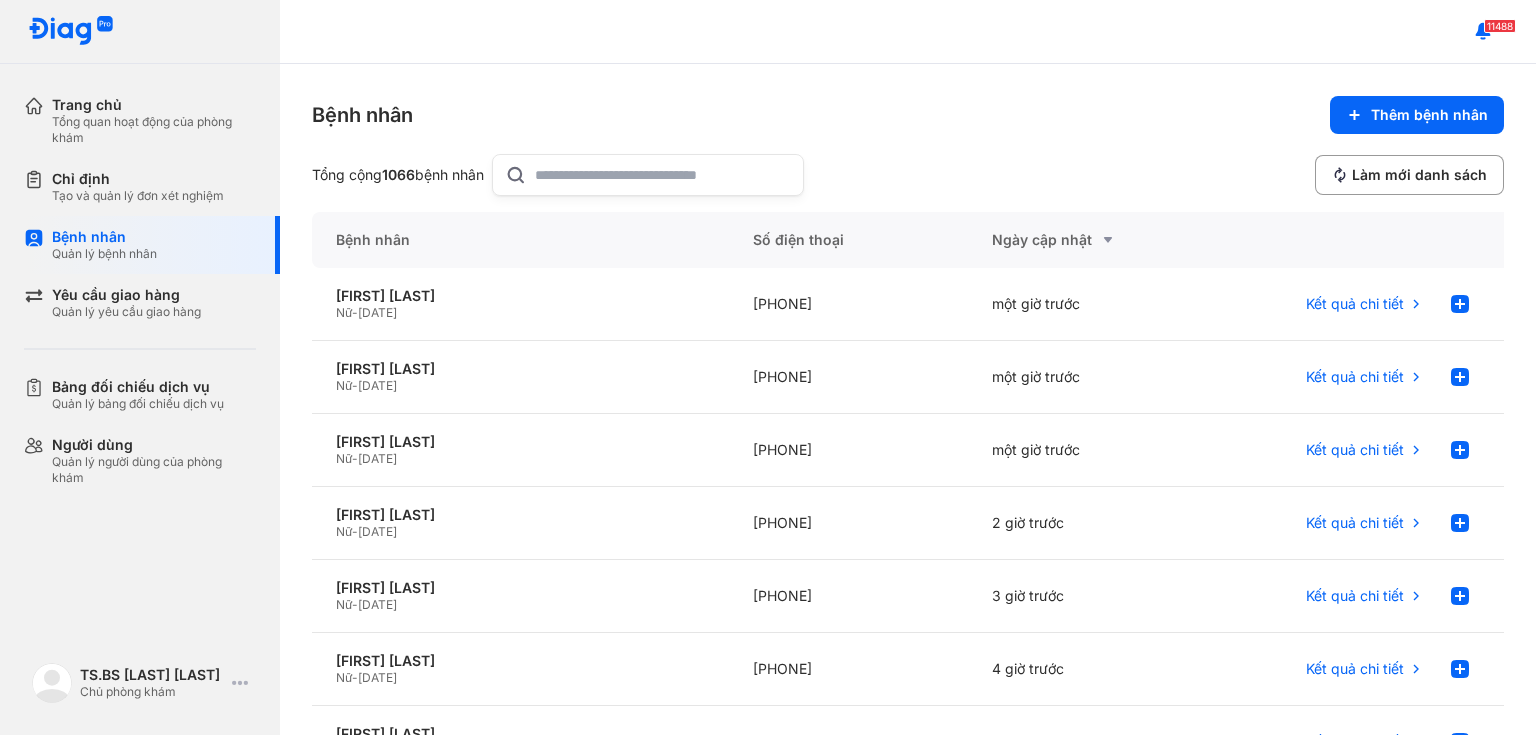 click 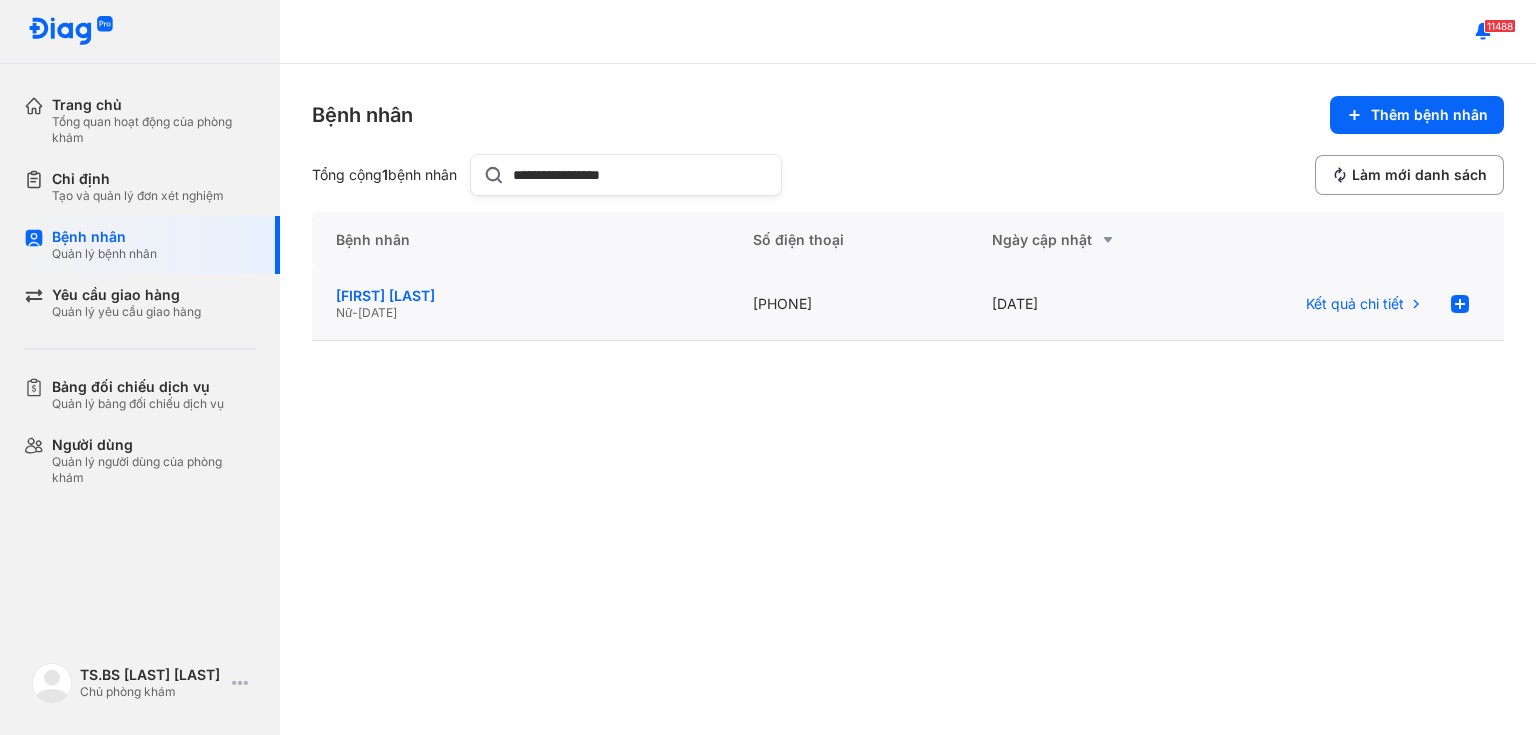 type on "**********" 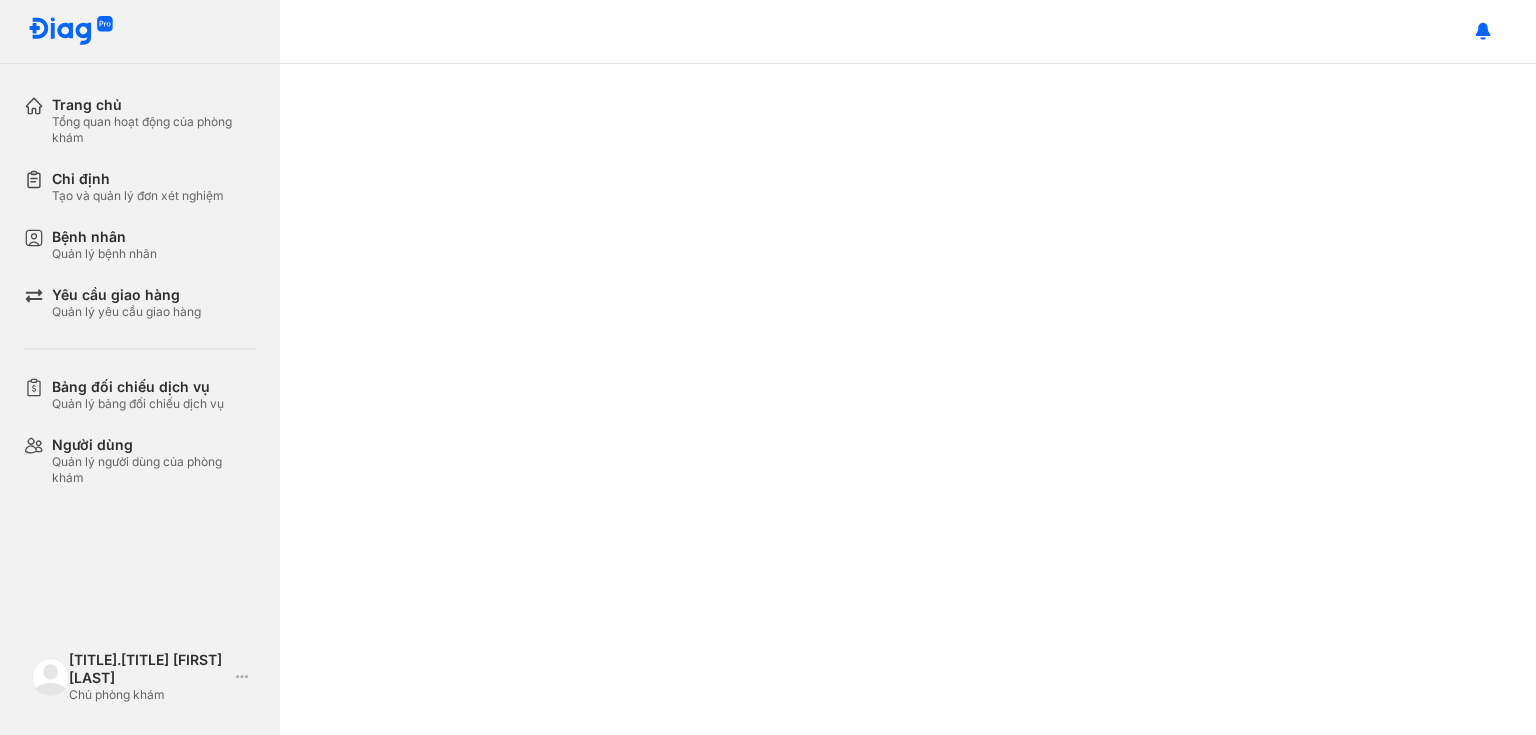 scroll, scrollTop: 0, scrollLeft: 0, axis: both 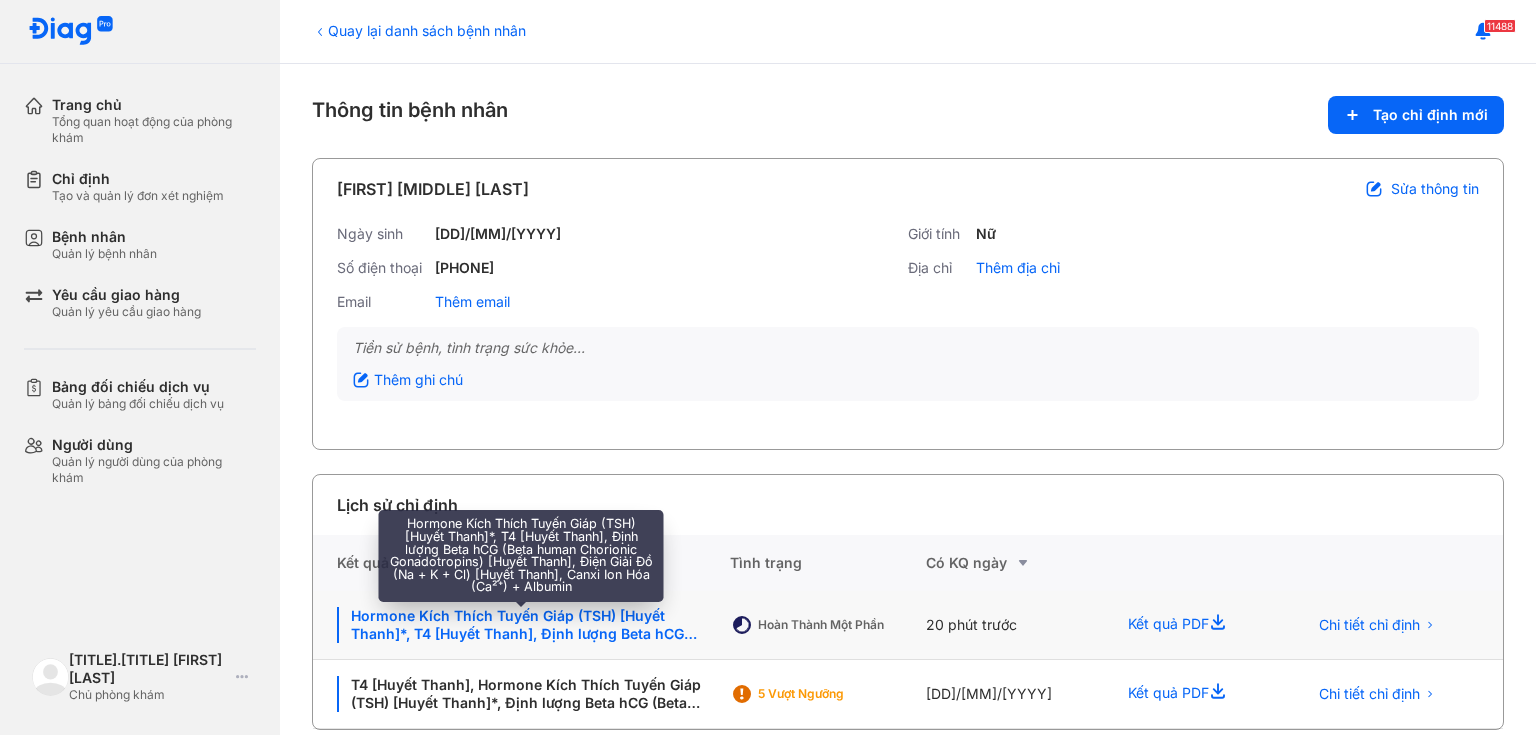 click on "Hormone Kích Thích Tuyến Giáp (TSH) [Huyết Thanh]*, T4 [Huyết Thanh], Định lượng Beta hCG (Beta human Chorionic Gonadotropins) [Huyết Thanh], Điện Giải Đồ (Na + K + Cl) [Huyết Thanh], Canxi Ion Hóa (Ca²⁺) + Albumin" 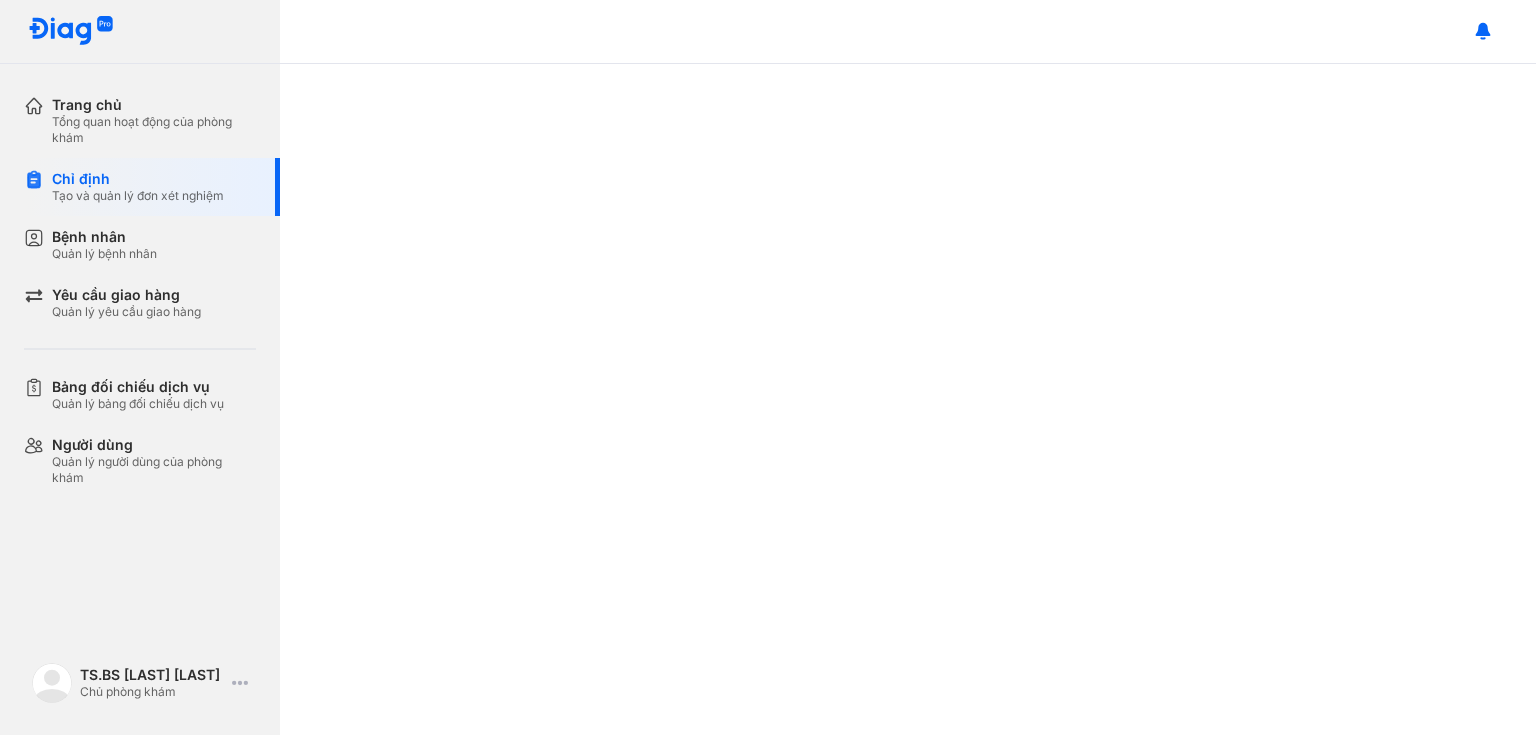 scroll, scrollTop: 0, scrollLeft: 0, axis: both 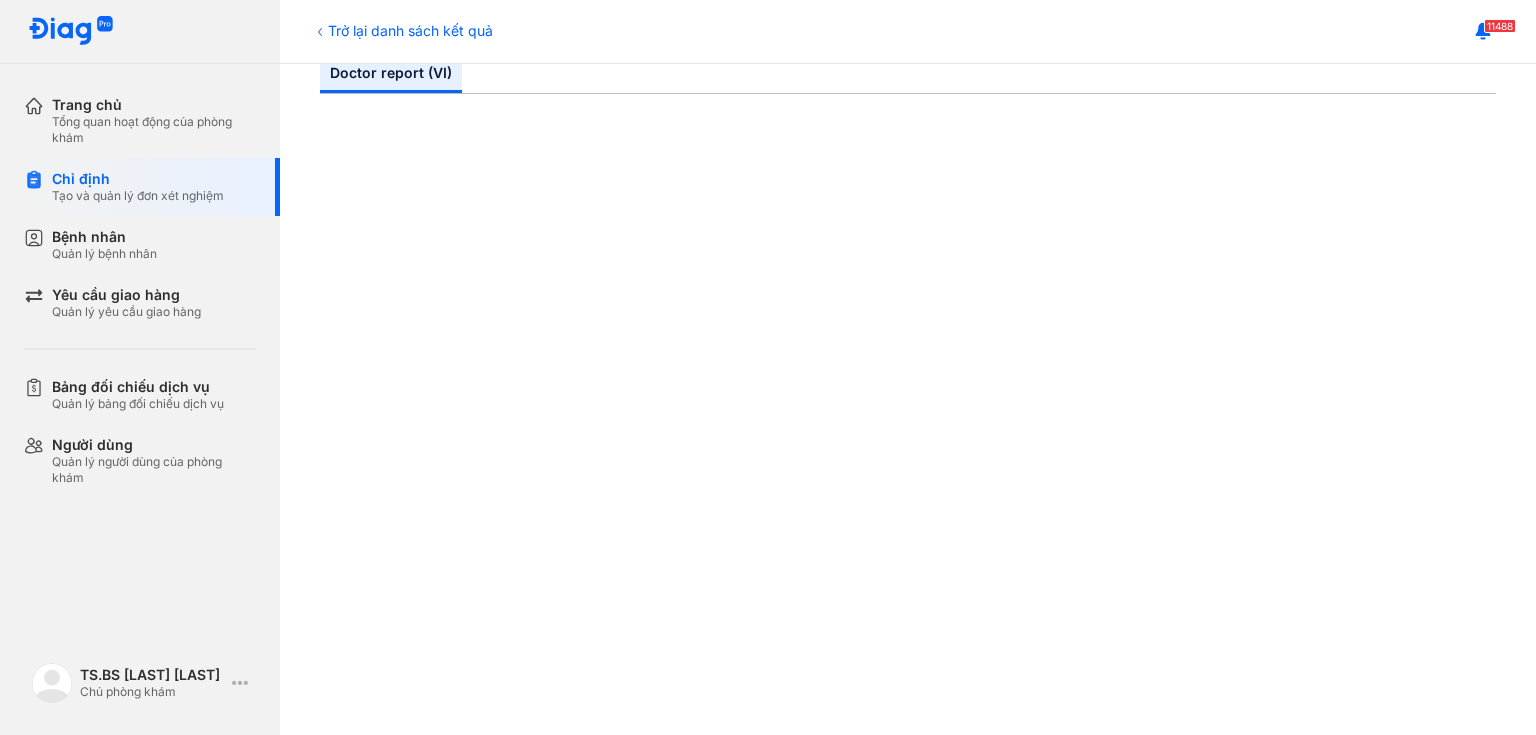click at bounding box center [908, 770] 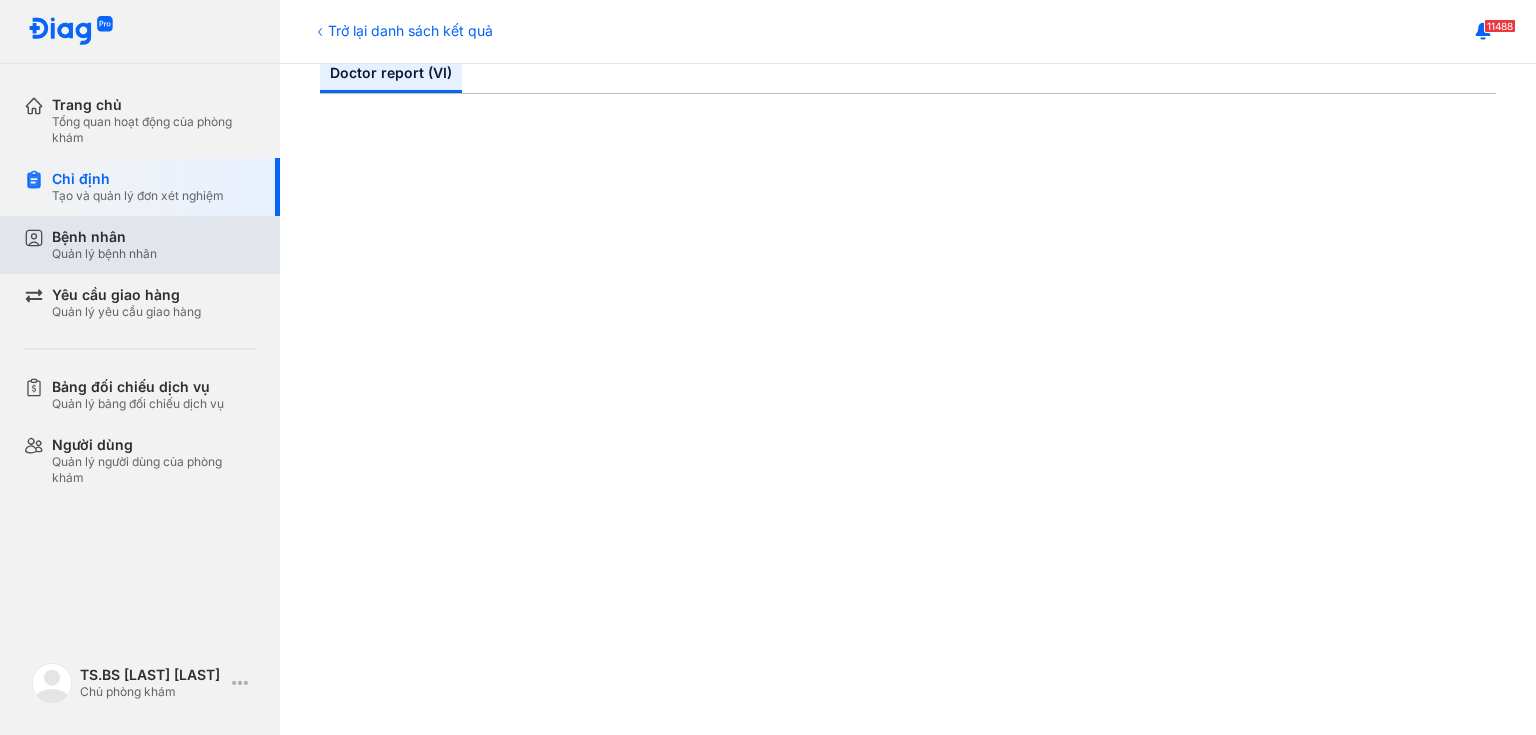 click on "Quản lý bệnh nhân" at bounding box center (104, 254) 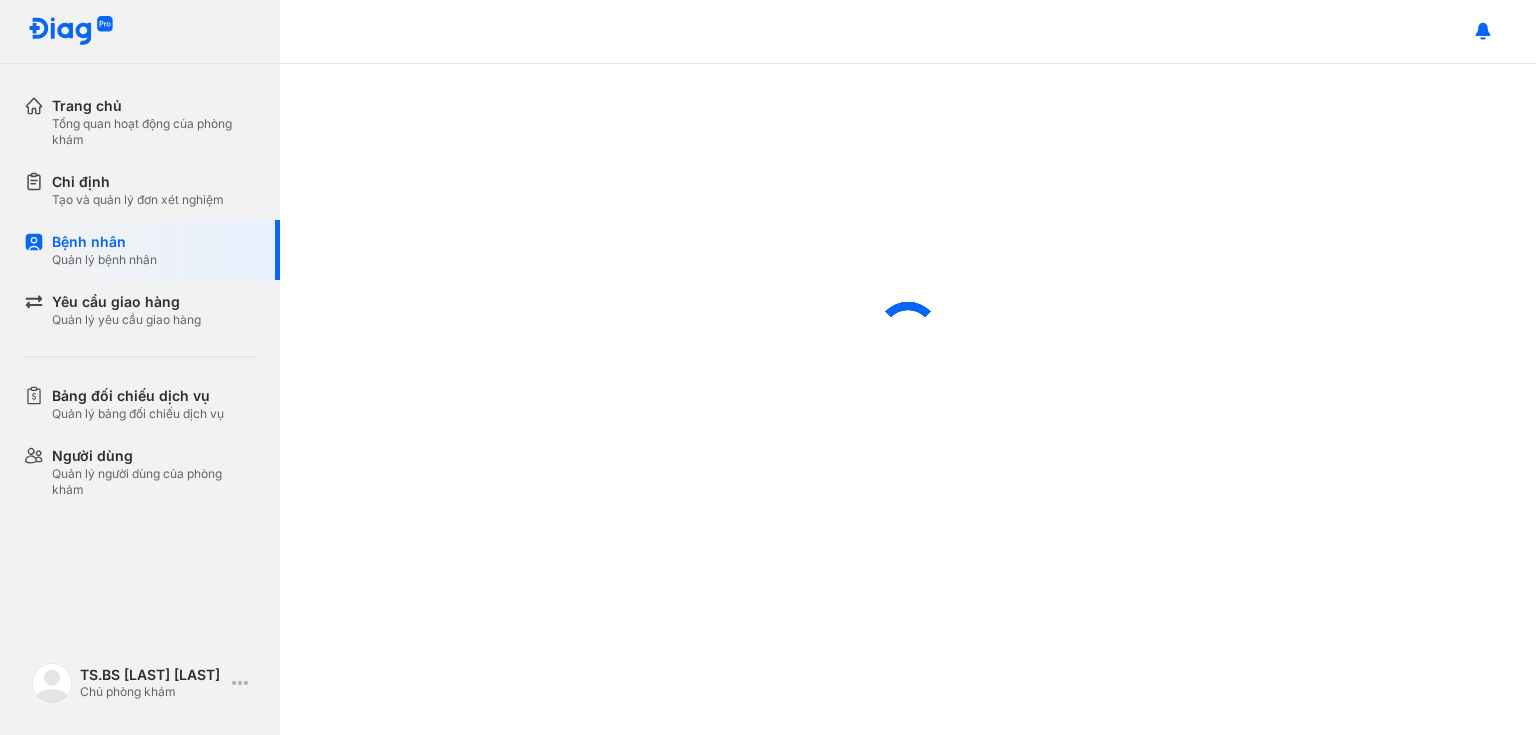 scroll, scrollTop: 0, scrollLeft: 0, axis: both 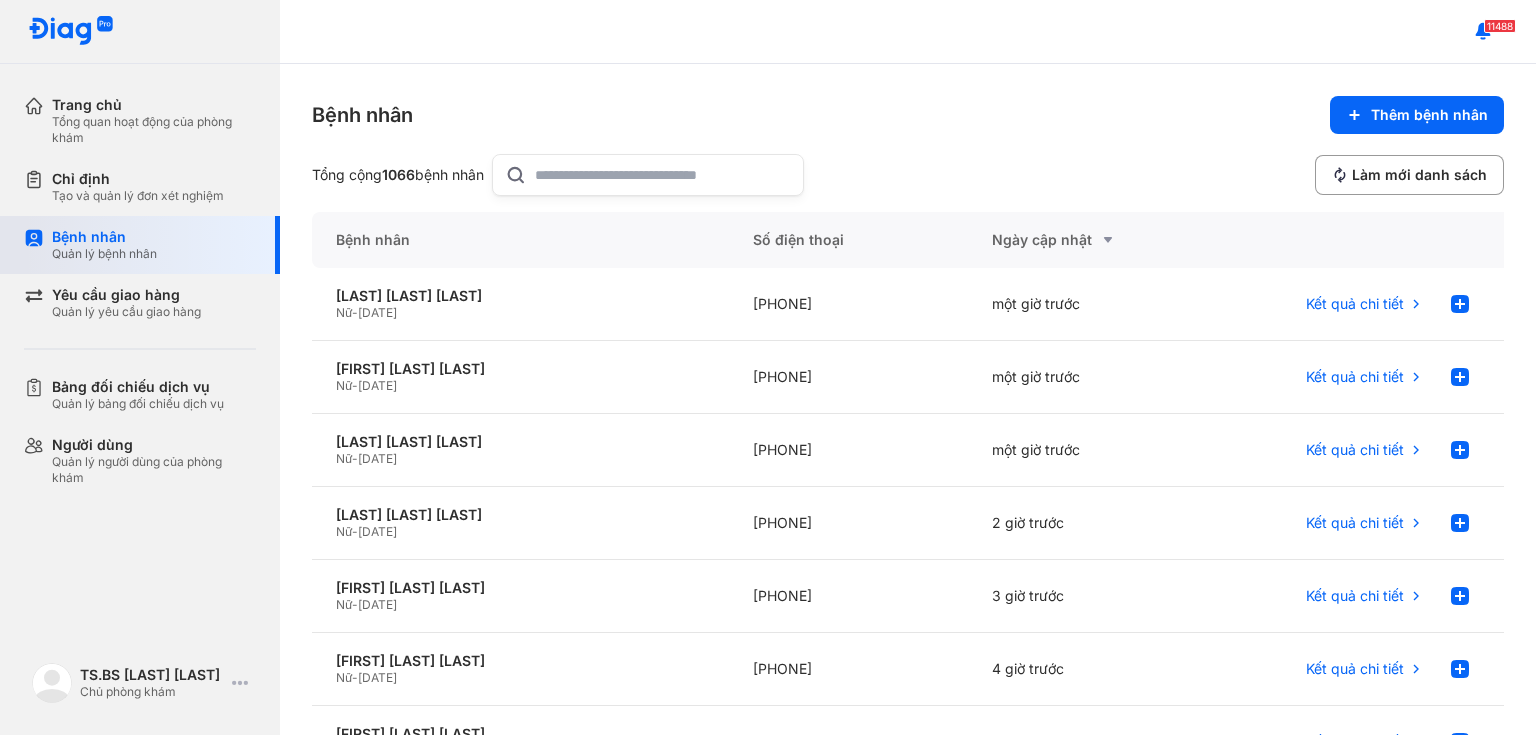 click on "Quản lý bệnh nhân" at bounding box center [104, 254] 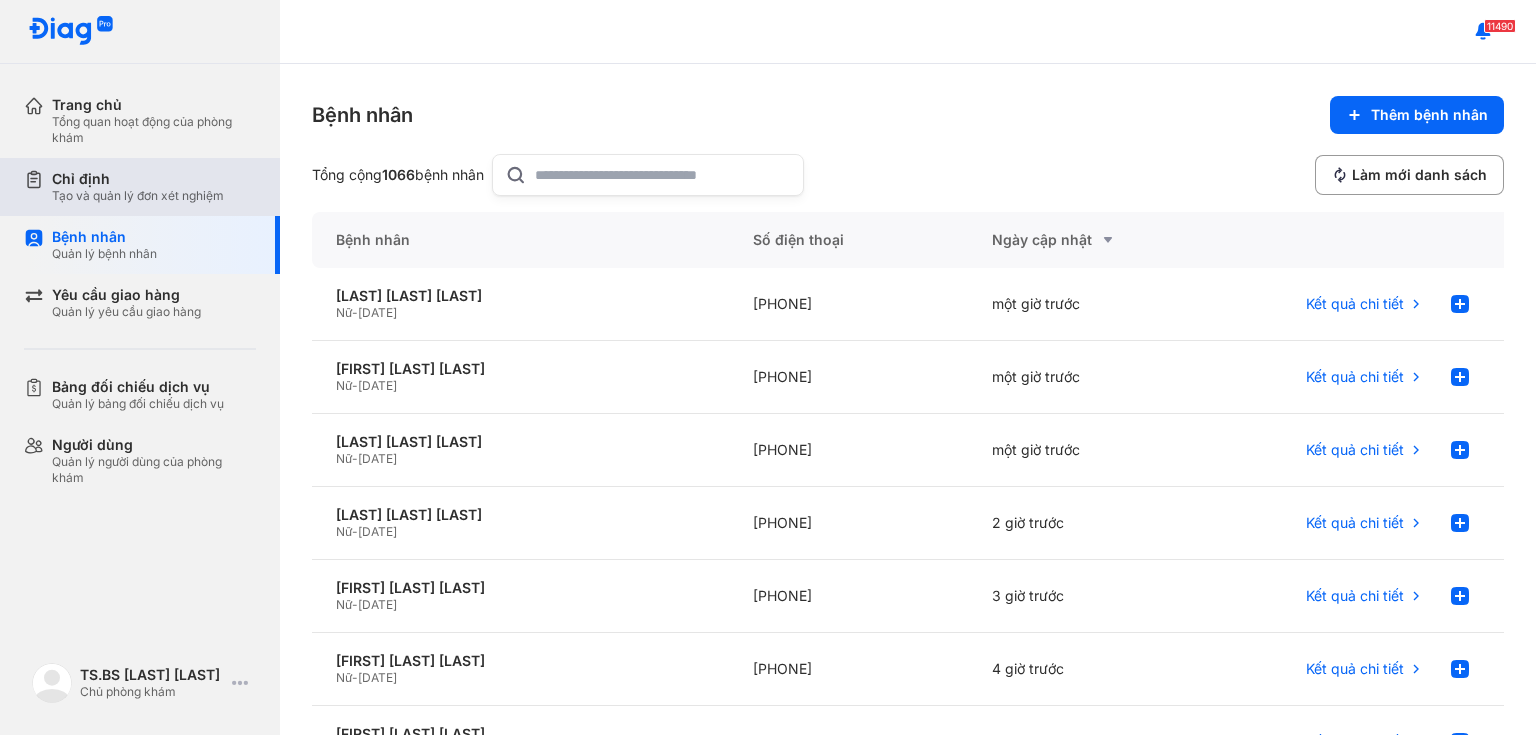 click on "Tạo và quản lý đơn xét nghiệm" at bounding box center [138, 196] 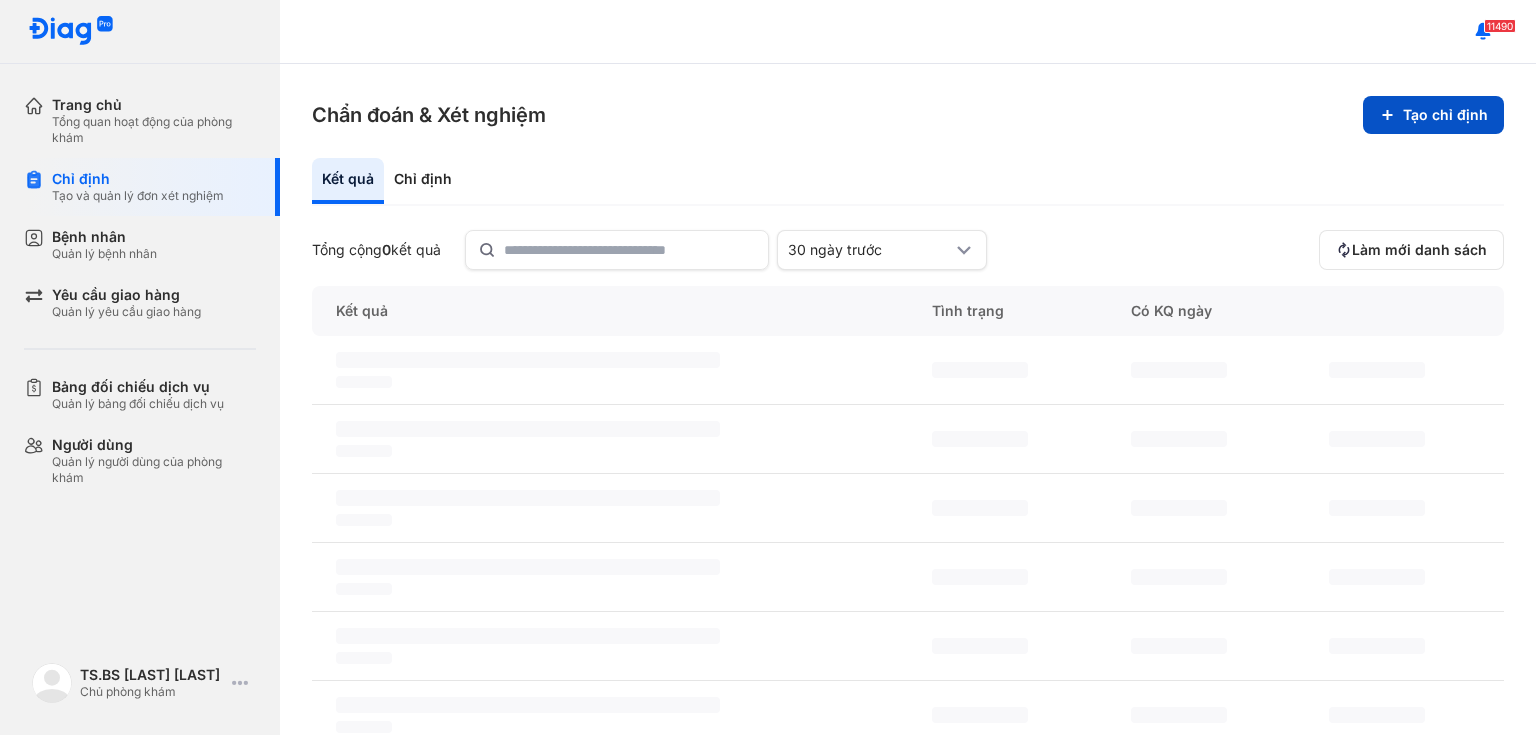 click on "Tạo chỉ định" at bounding box center (1433, 115) 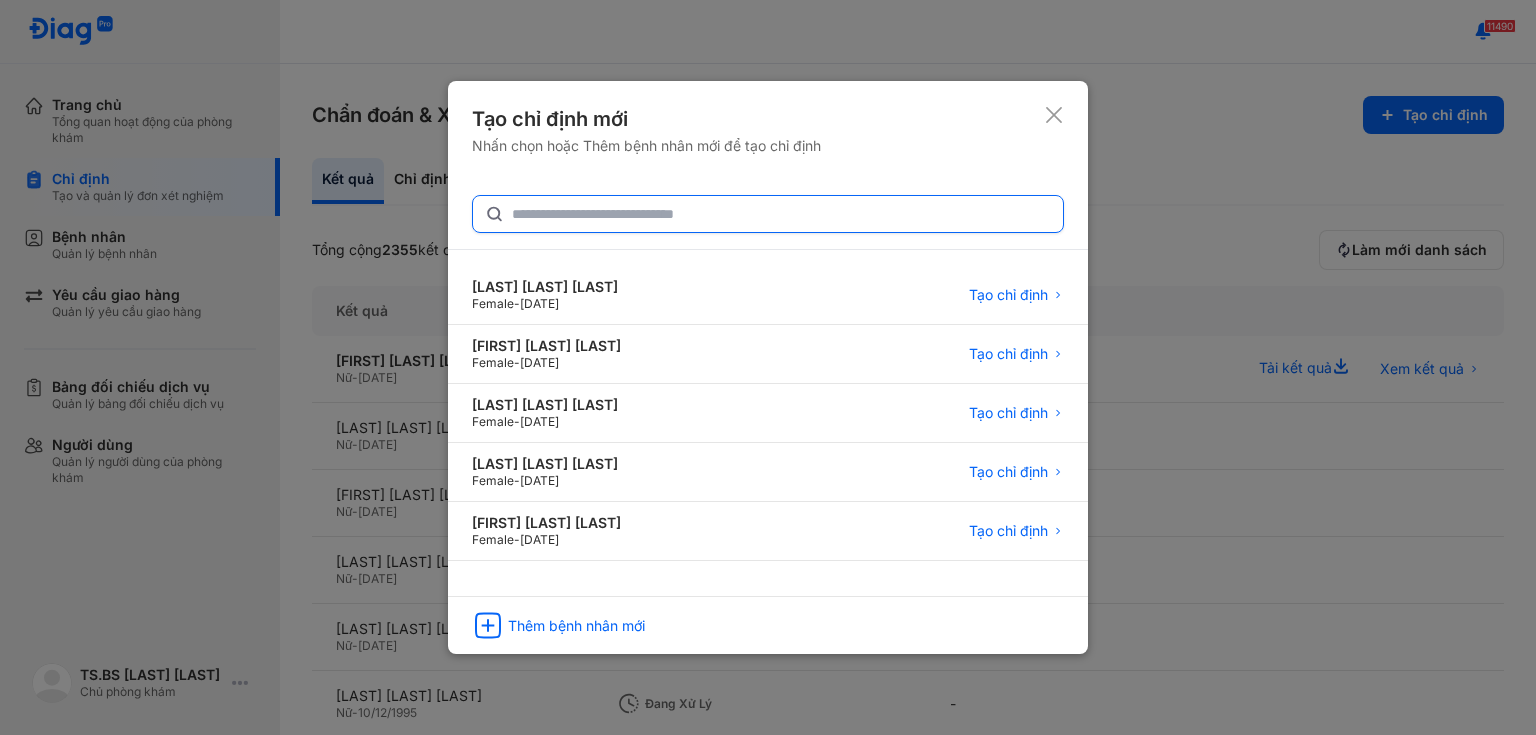 click 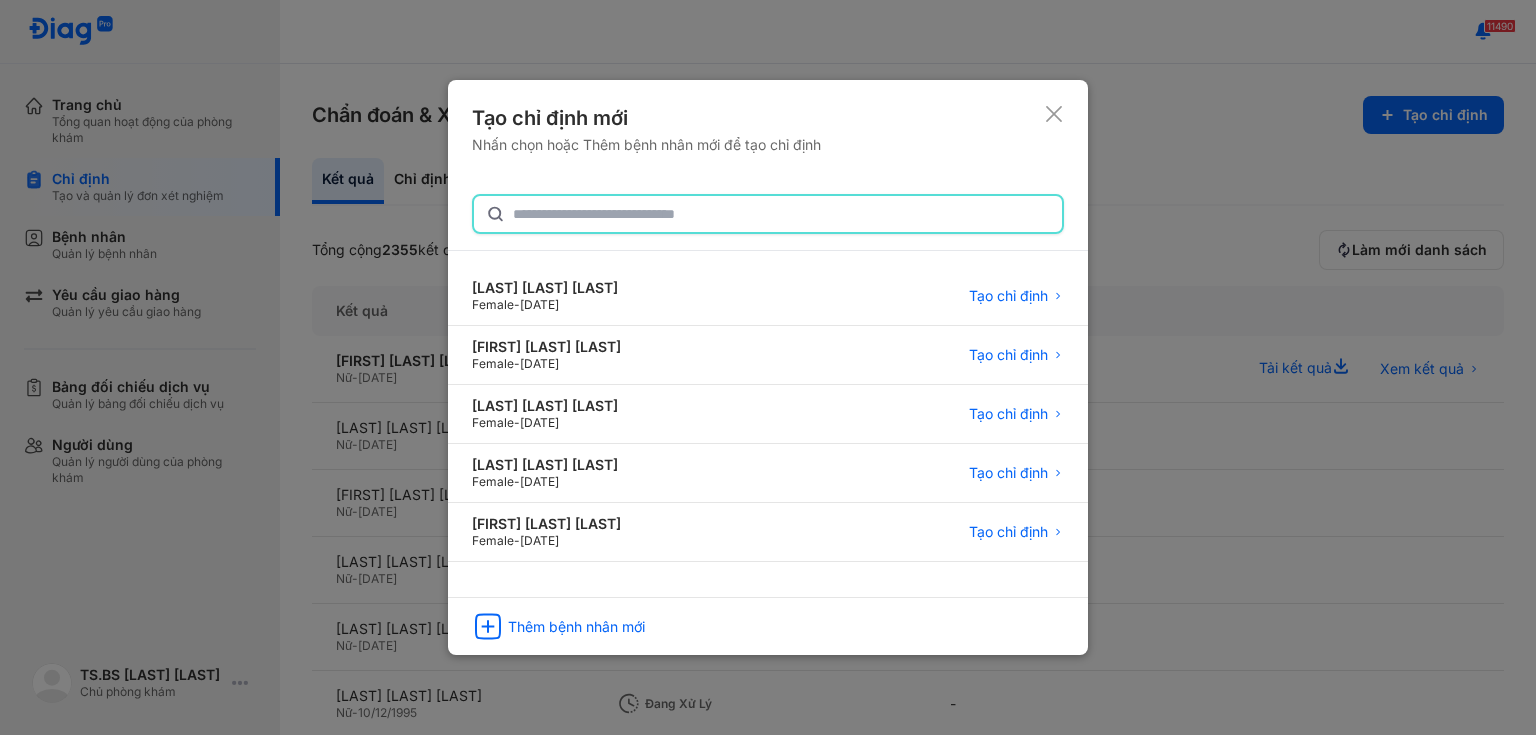 paste on "**********" 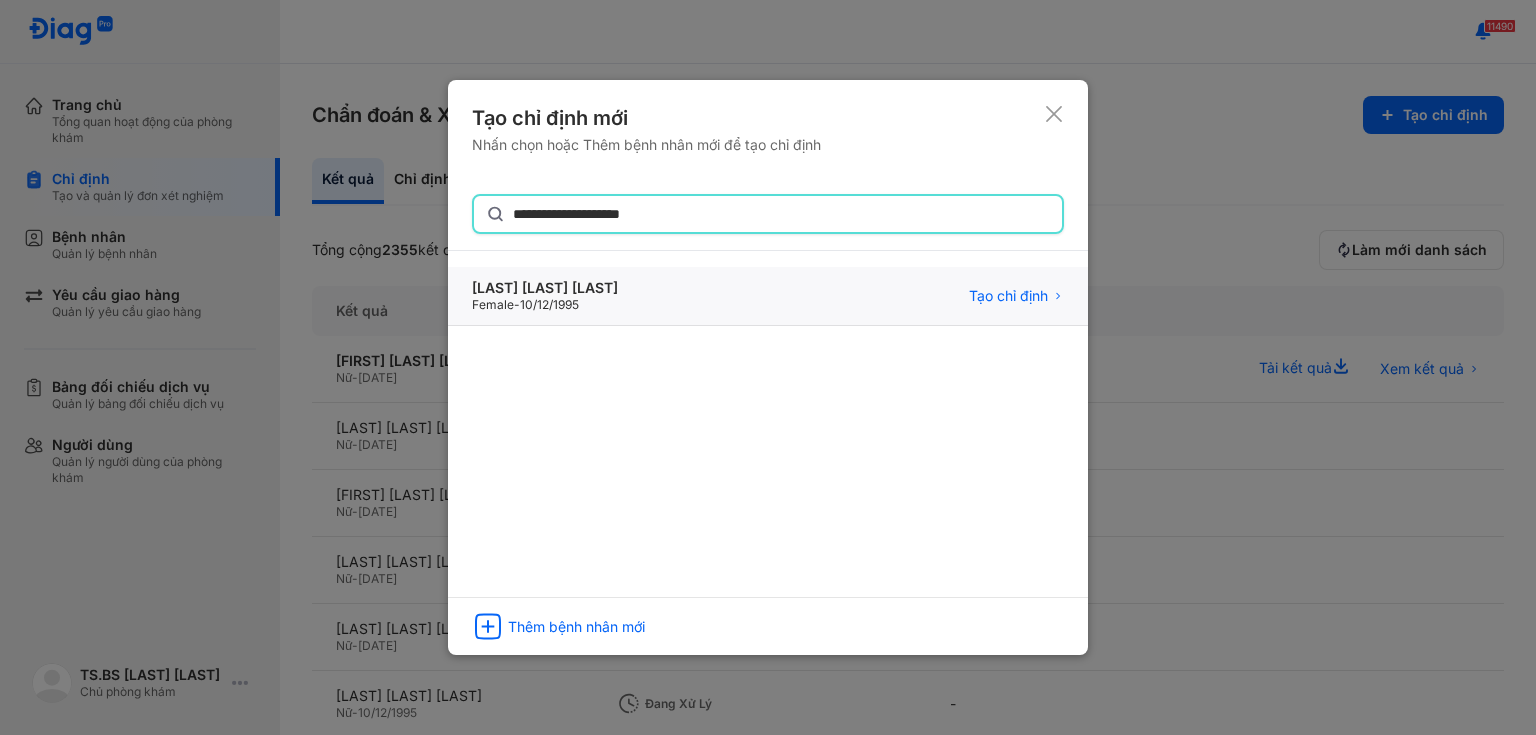 type on "**********" 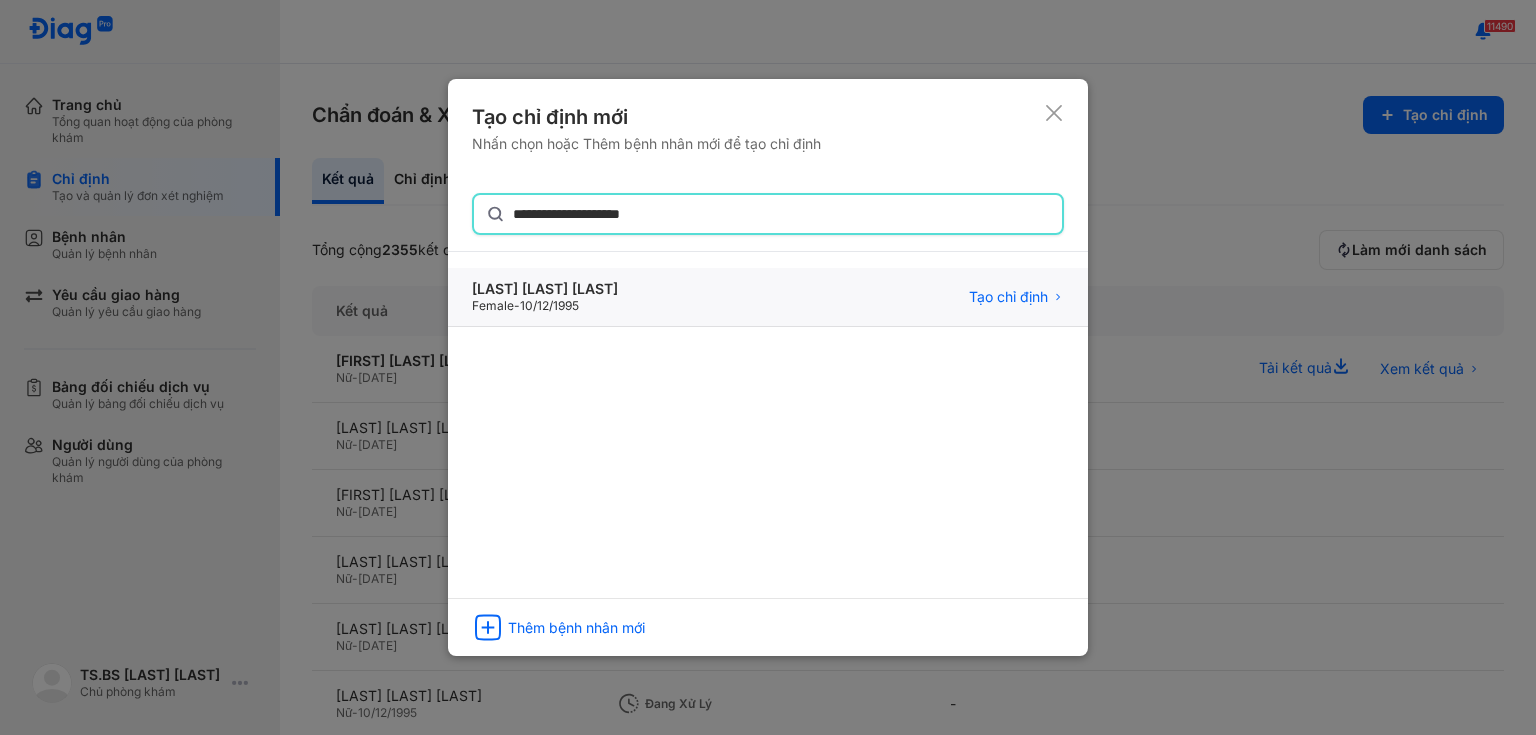 click on "Huỳnh thị Thanh Tuyền Female  -  10/12/1995 Tạo chỉ định" 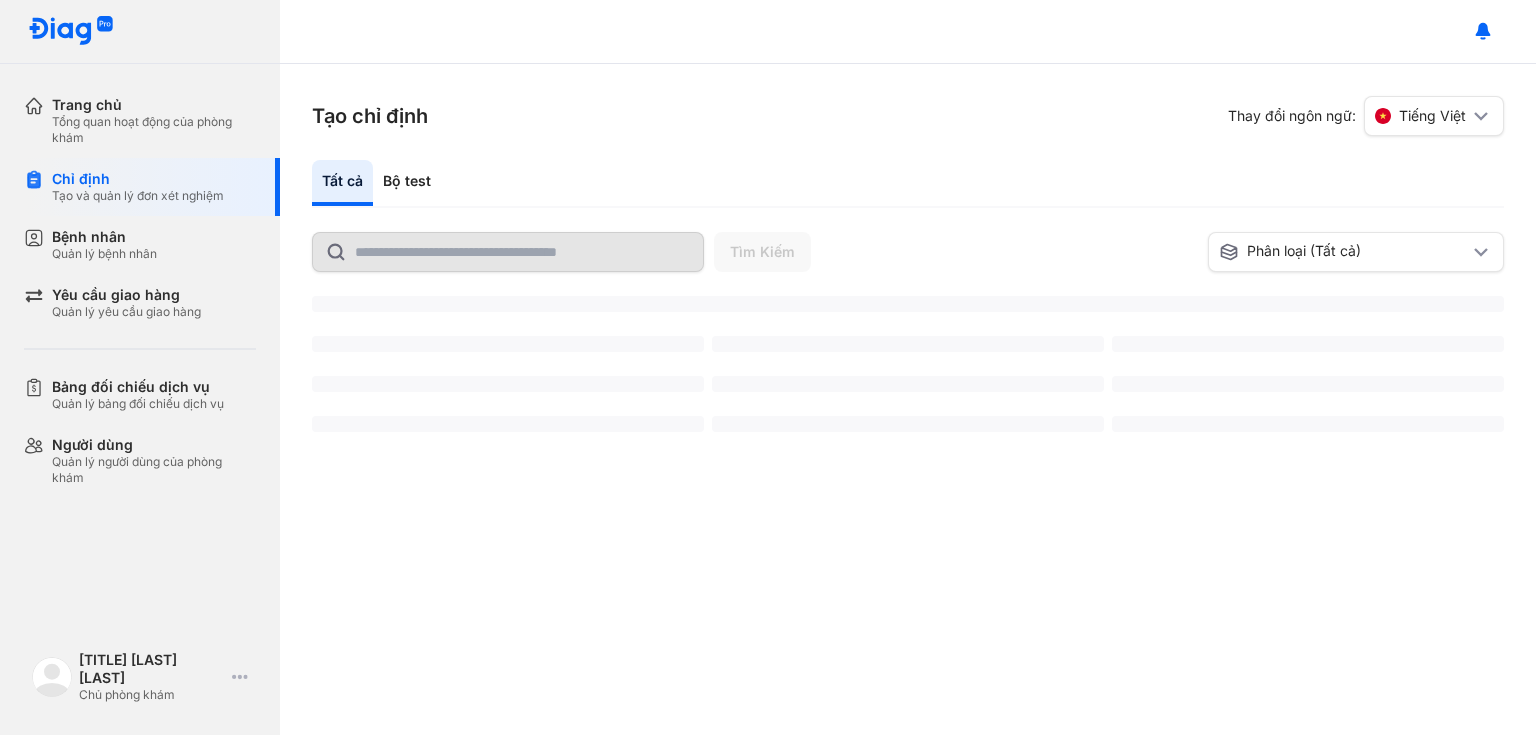 scroll, scrollTop: 0, scrollLeft: 0, axis: both 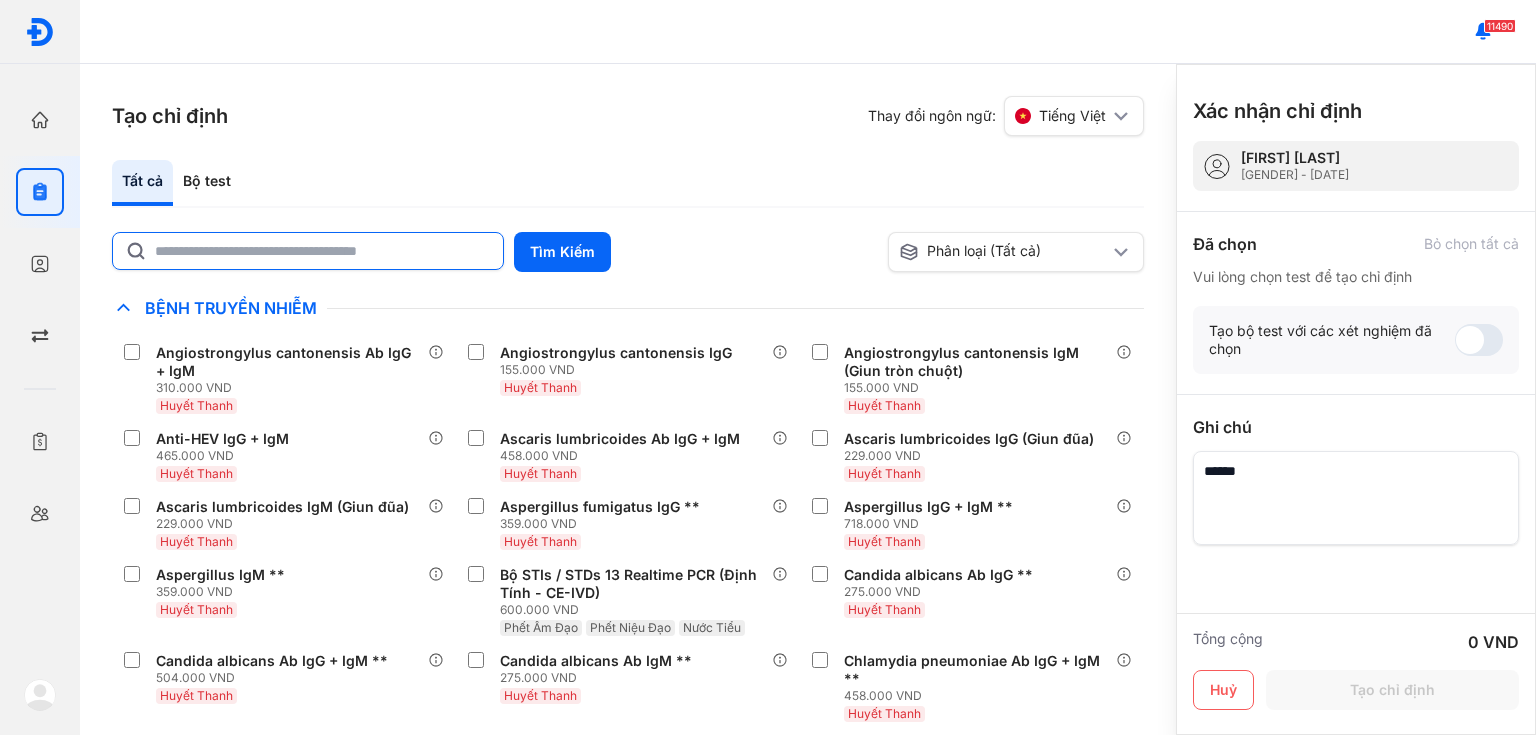 click 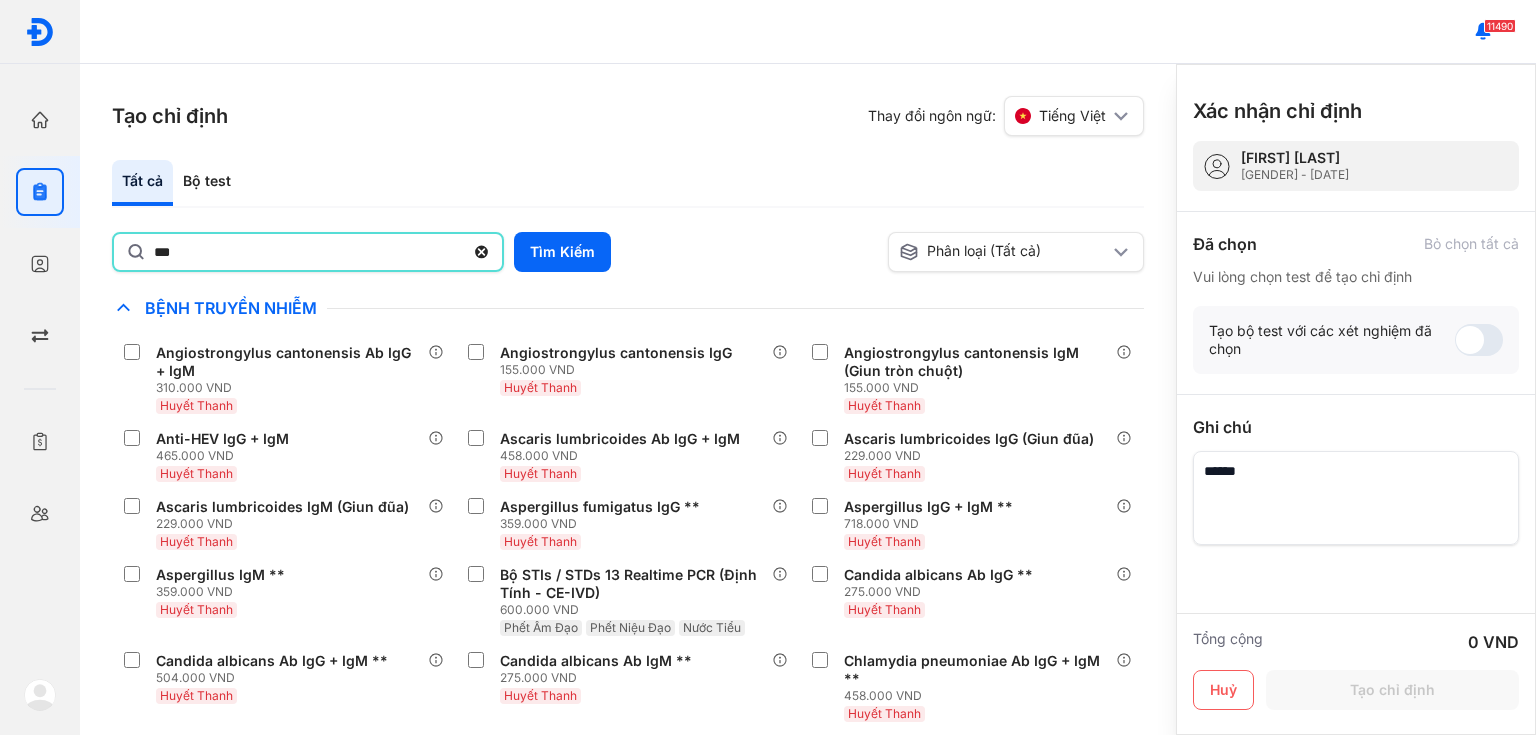 type on "***" 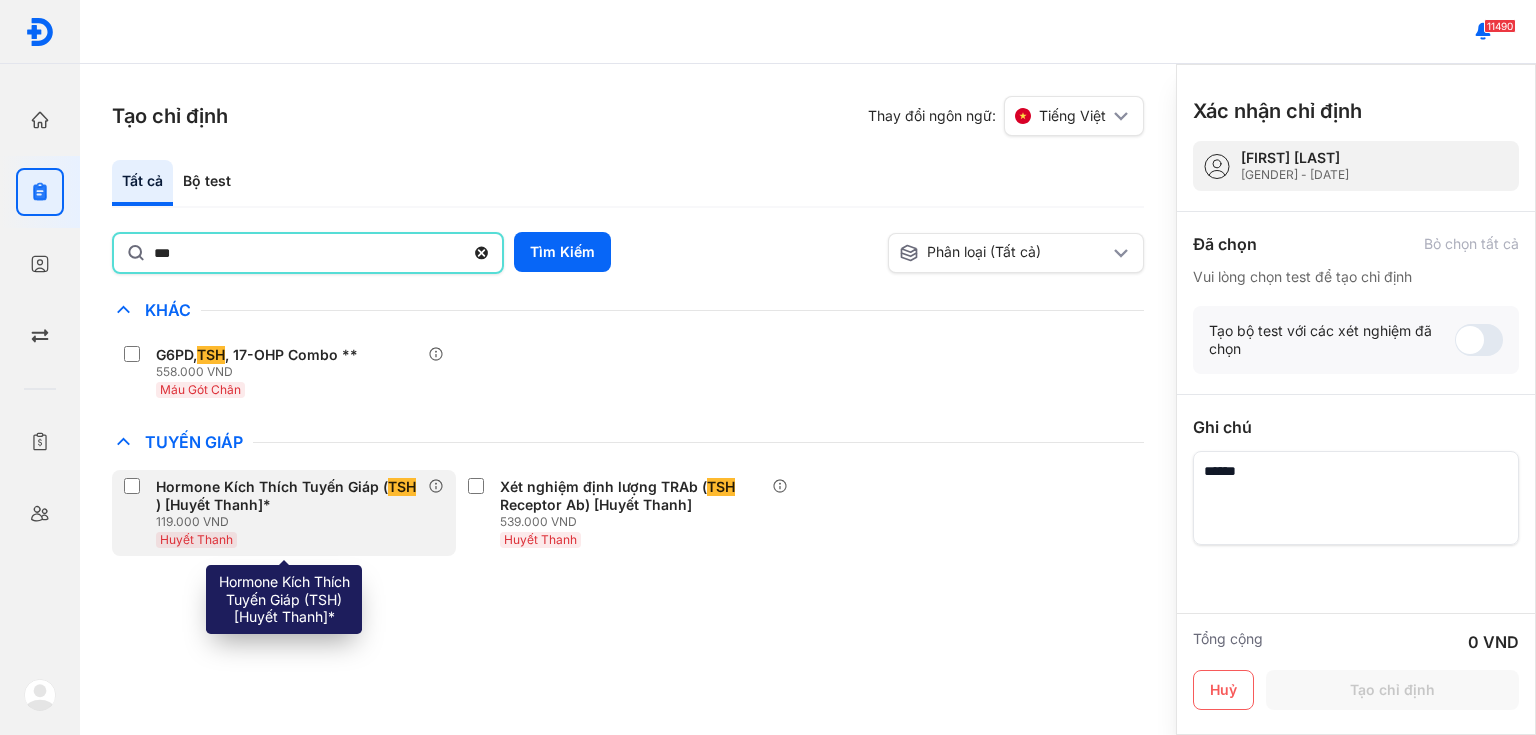 drag, startPoint x: 348, startPoint y: 519, endPoint x: 360, endPoint y: 510, distance: 15 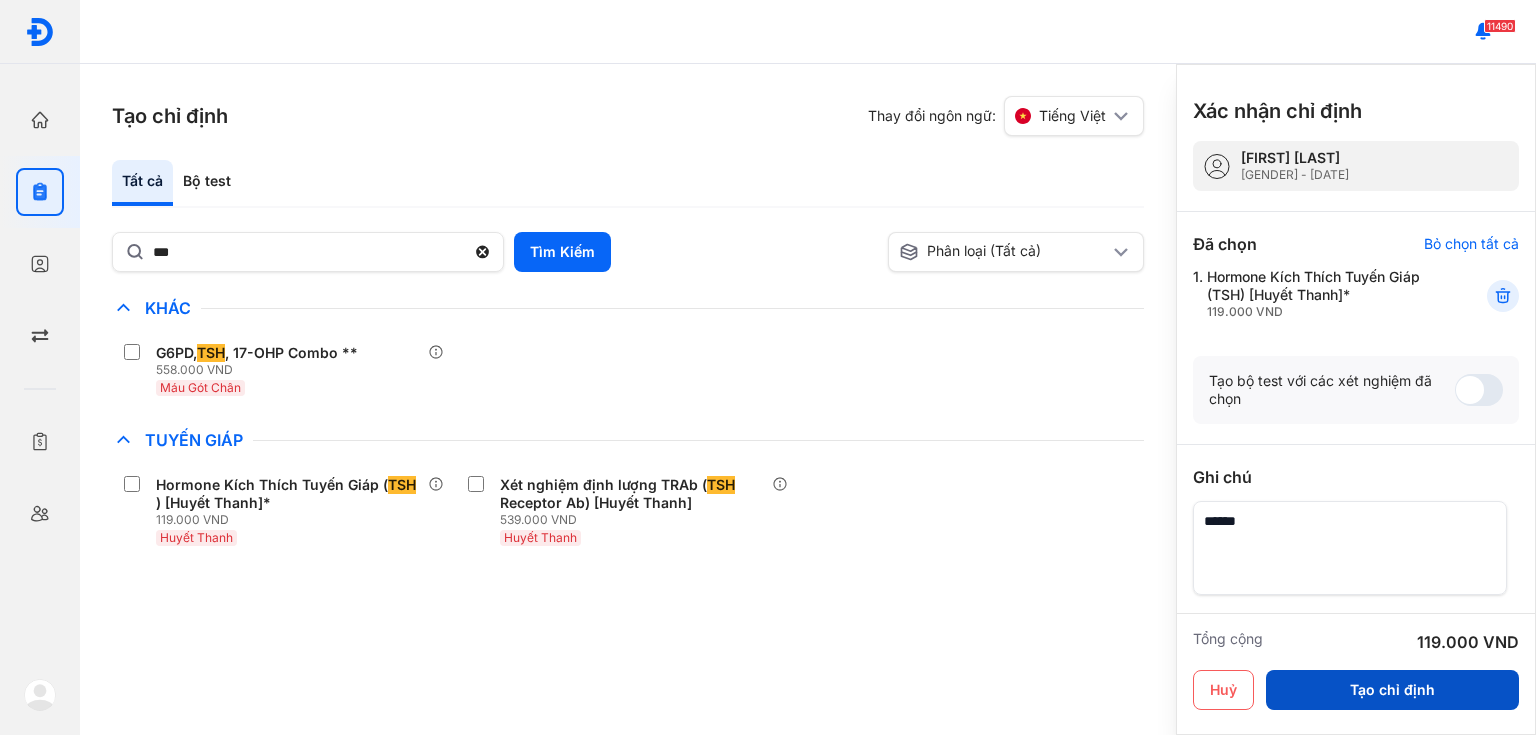 click on "Tạo chỉ định" at bounding box center (1392, 690) 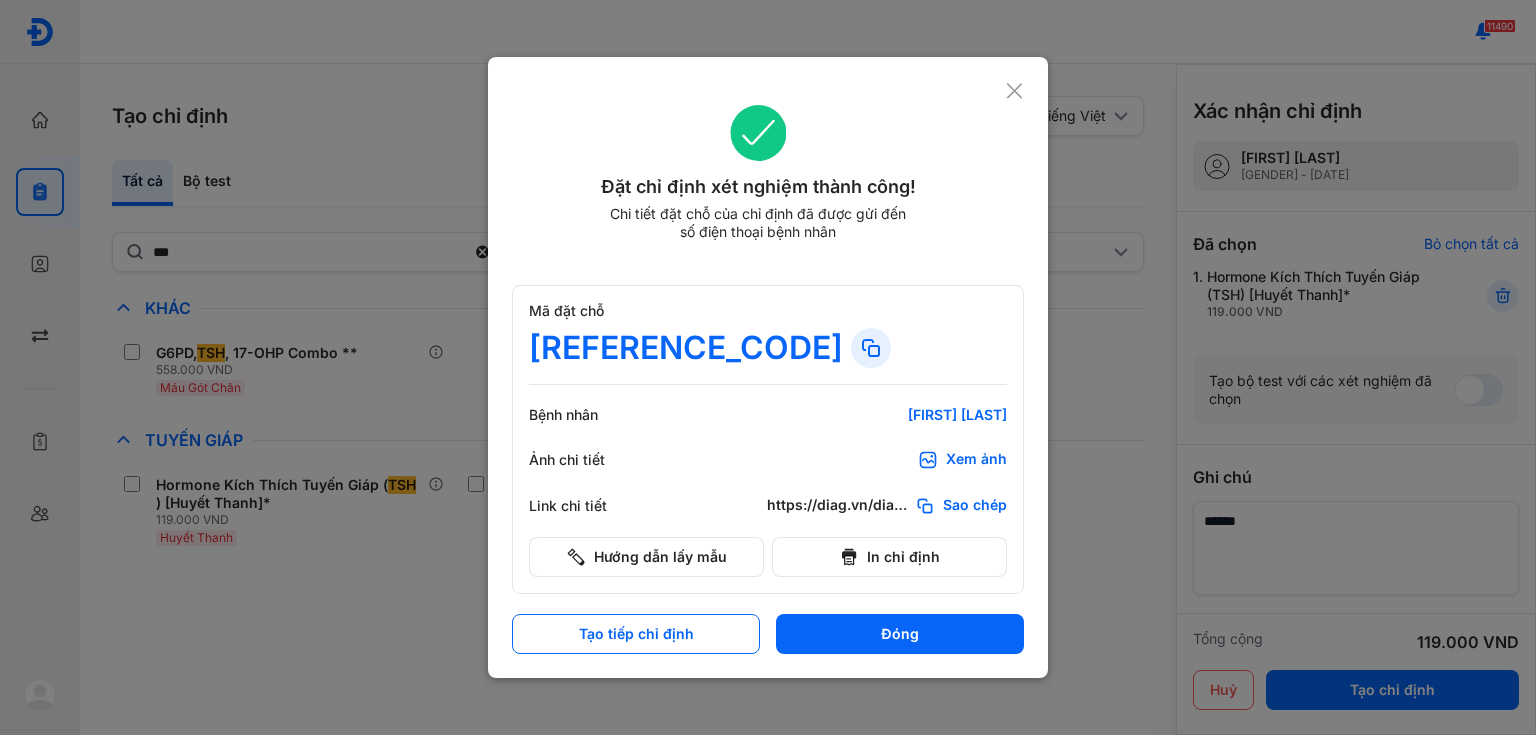 click on "Xem ảnh" at bounding box center [976, 460] 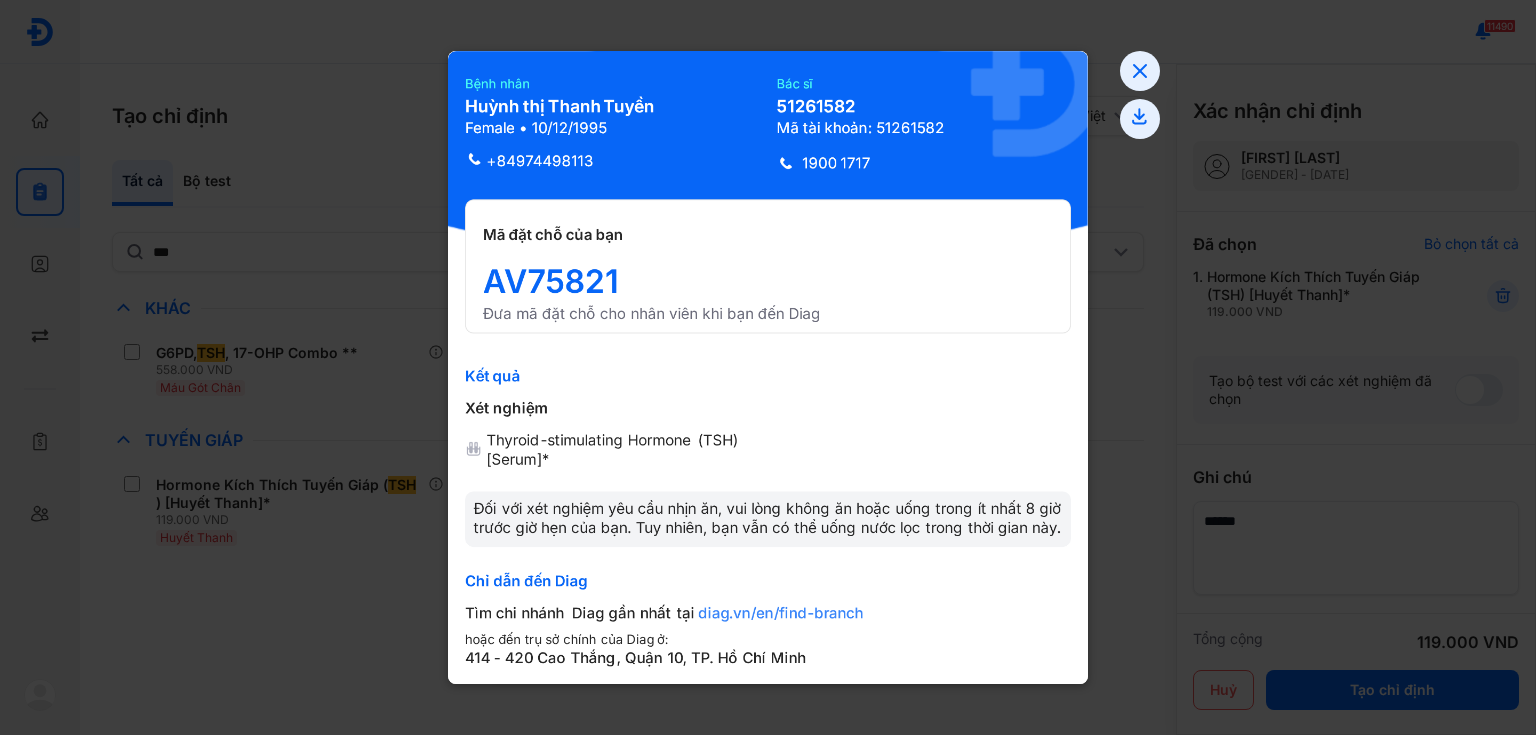 click at bounding box center [768, 367] 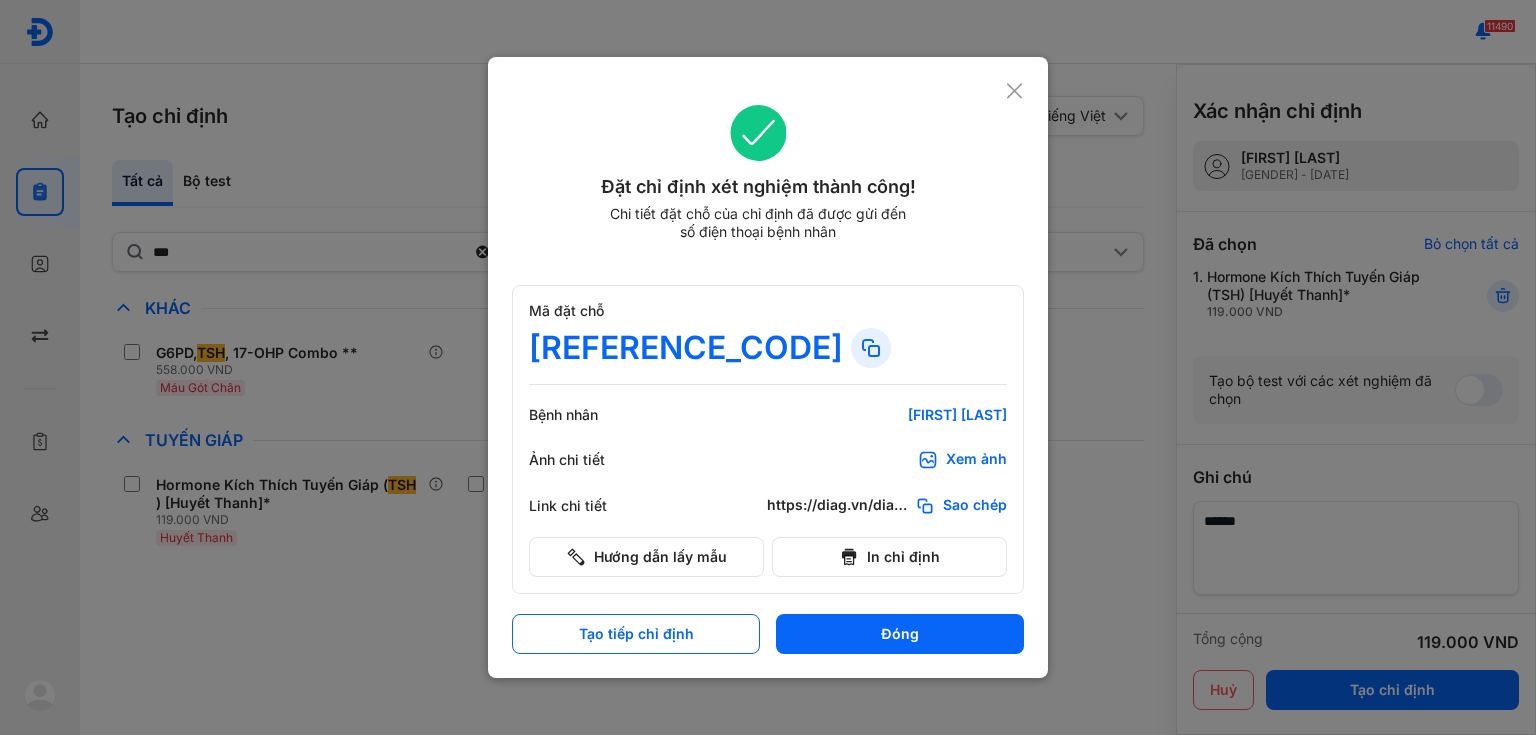 click at bounding box center (768, 367) 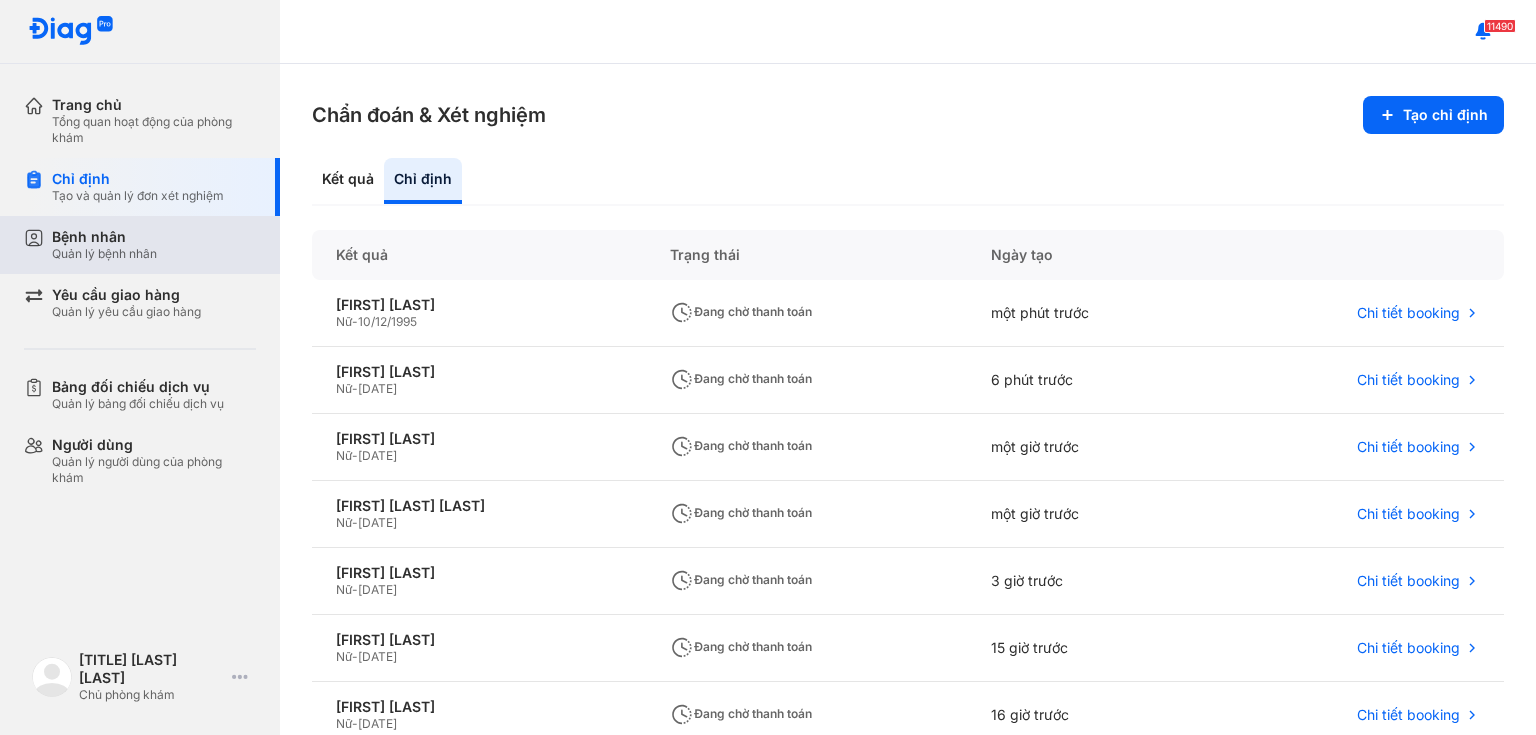 click on "Bệnh nhân" at bounding box center [104, 237] 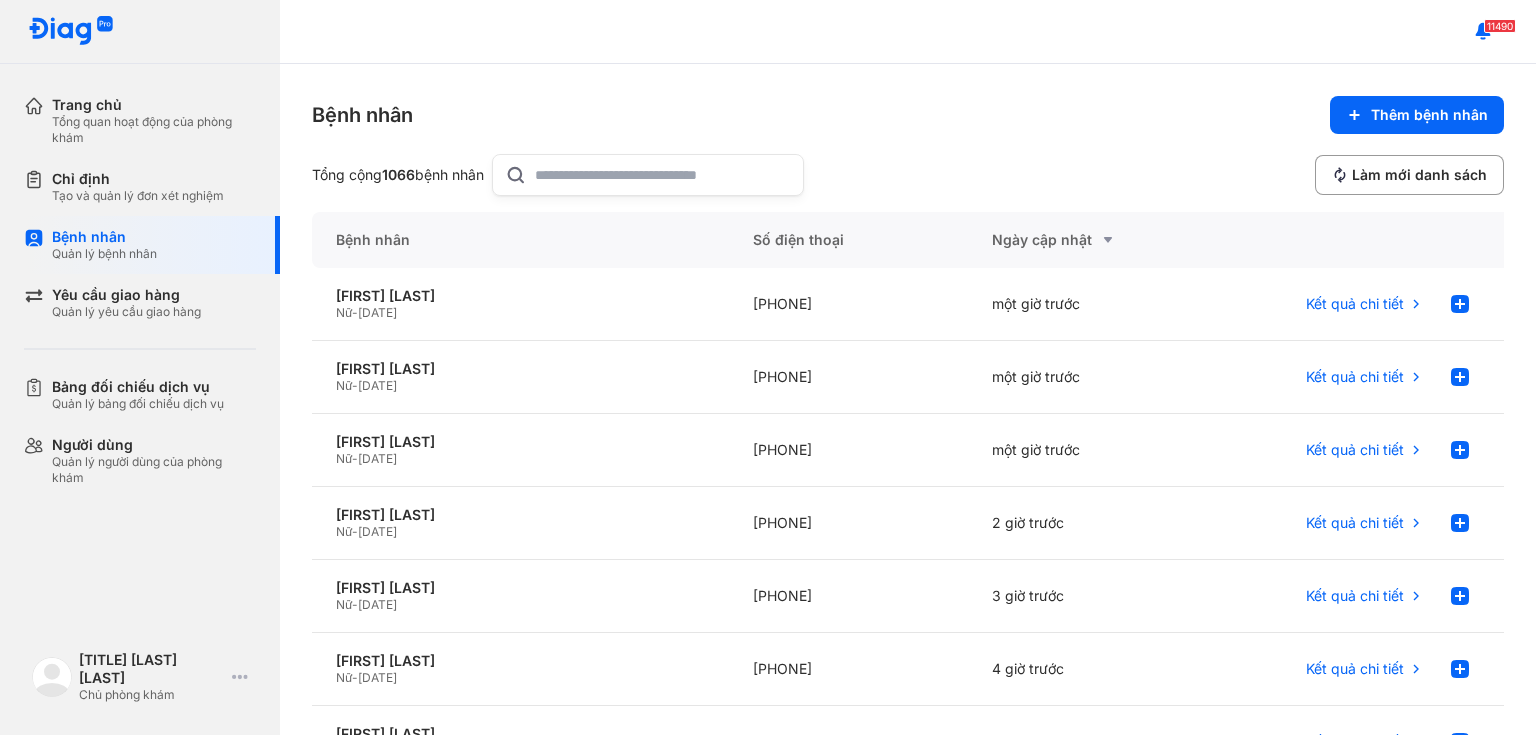 click 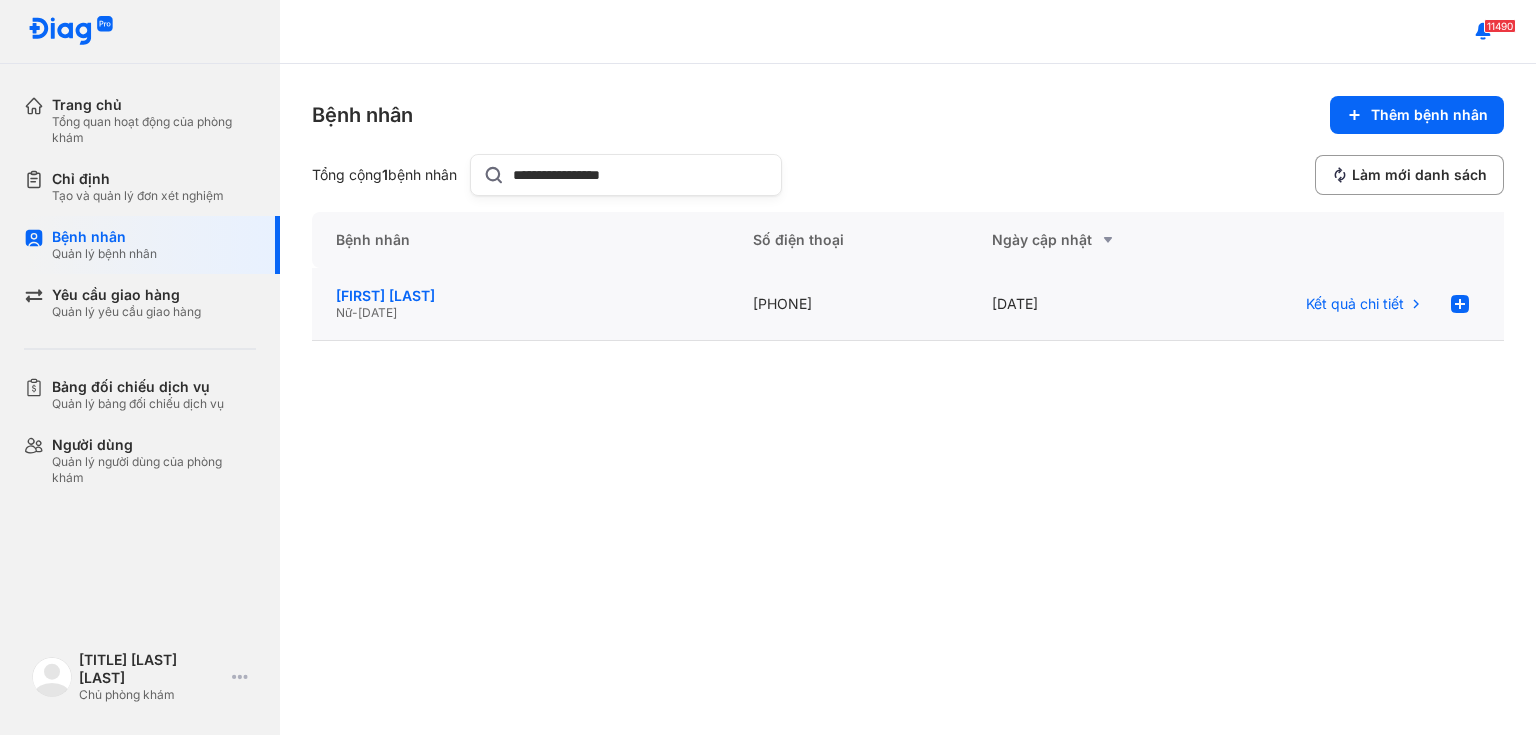 type on "**********" 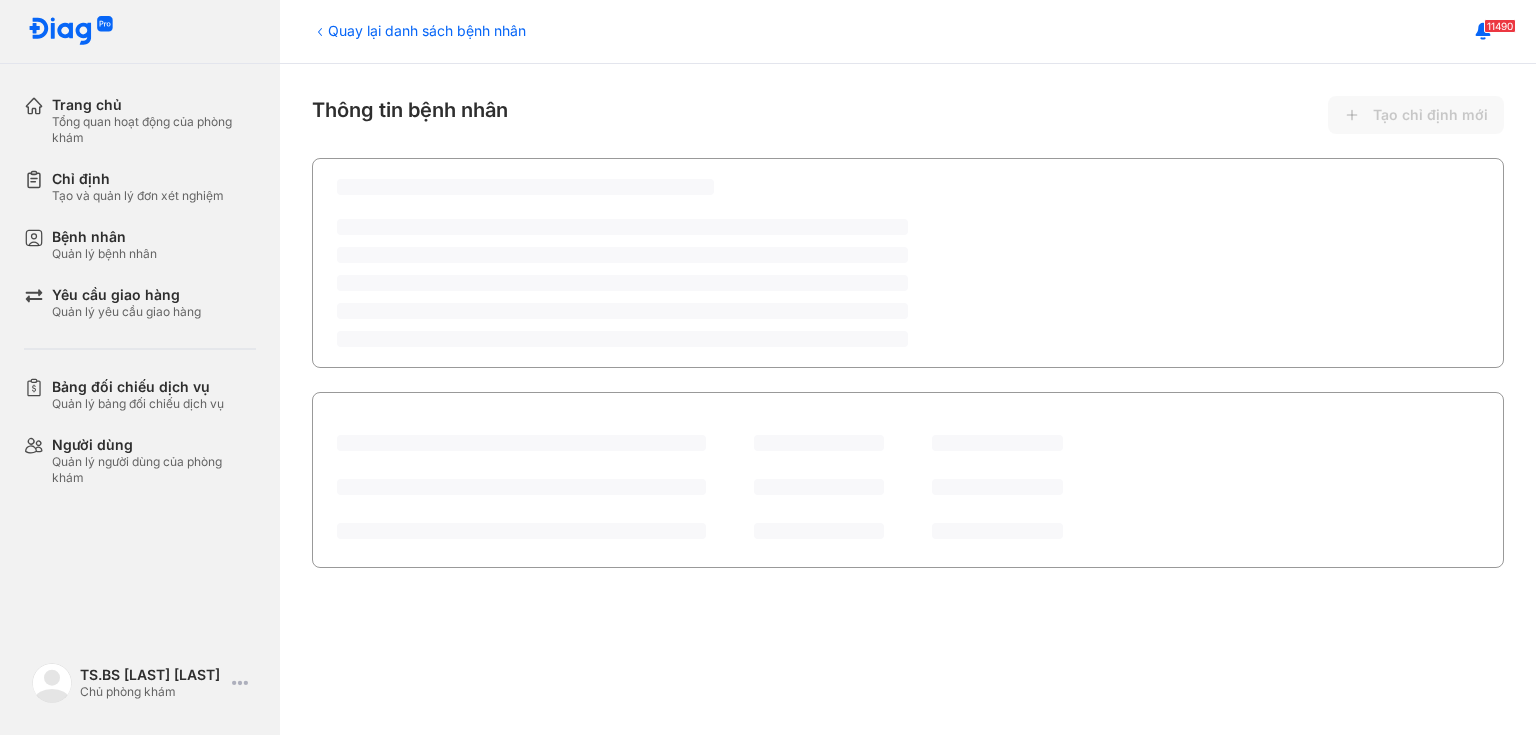 scroll, scrollTop: 0, scrollLeft: 0, axis: both 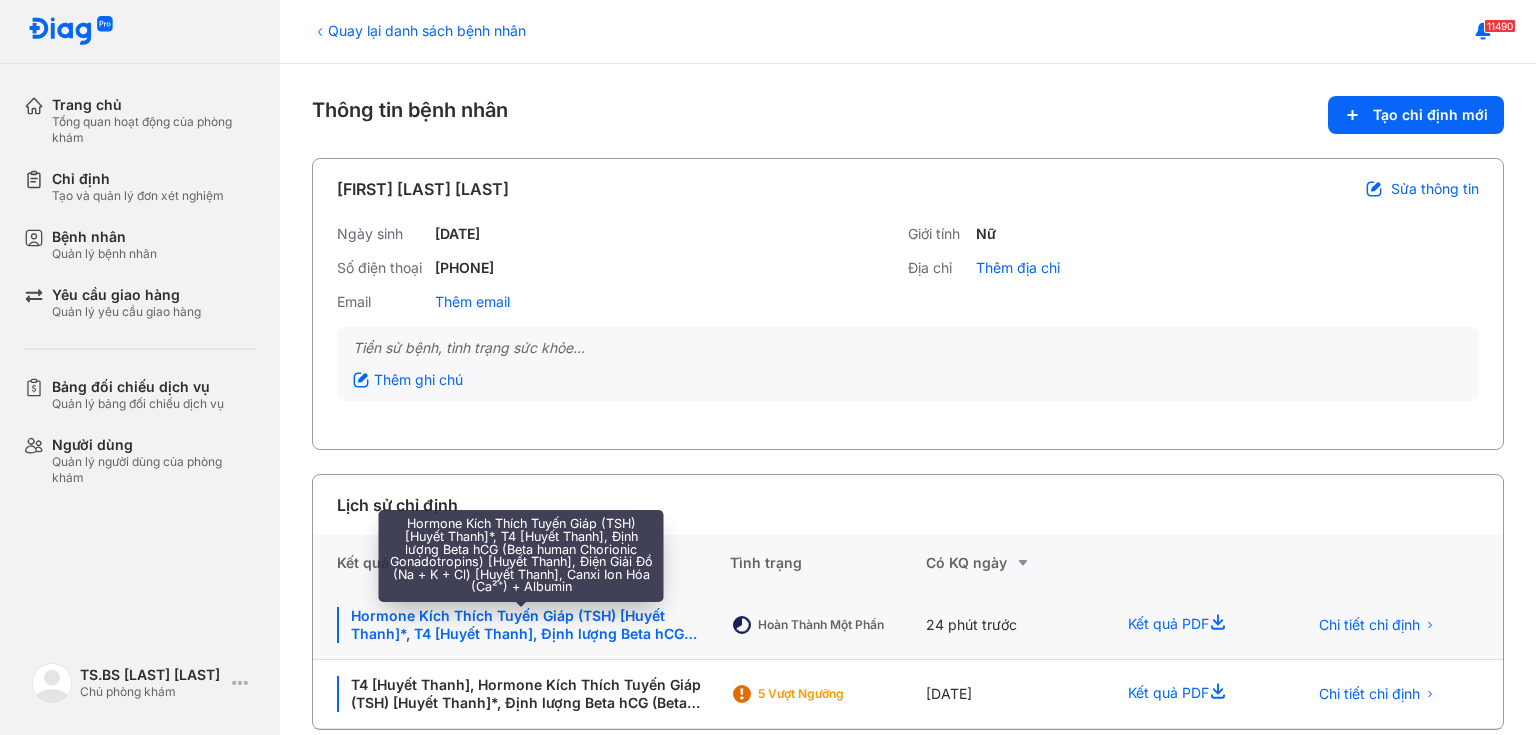 click on "Hormone Kích Thích Tuyến Giáp (TSH) [Huyết Thanh]*, T4 [Huyết Thanh], Định lượng Beta hCG (Beta human Chorionic Gonadotropins) [Huyết Thanh], Điện Giải Đồ (Na + K + Cl) [Huyết Thanh], Canxi Ion Hóa (Ca²⁺) + Albumin" 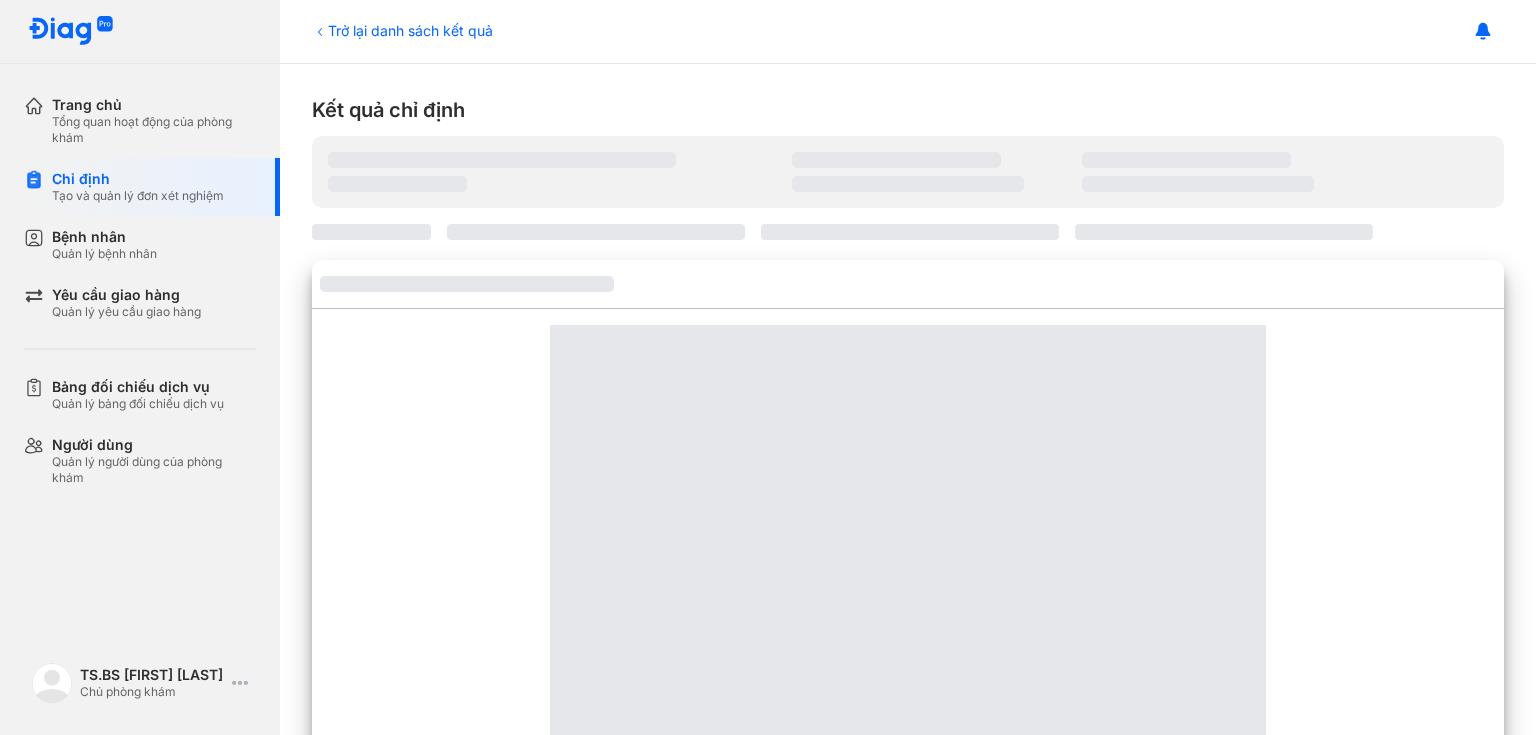 scroll, scrollTop: 0, scrollLeft: 0, axis: both 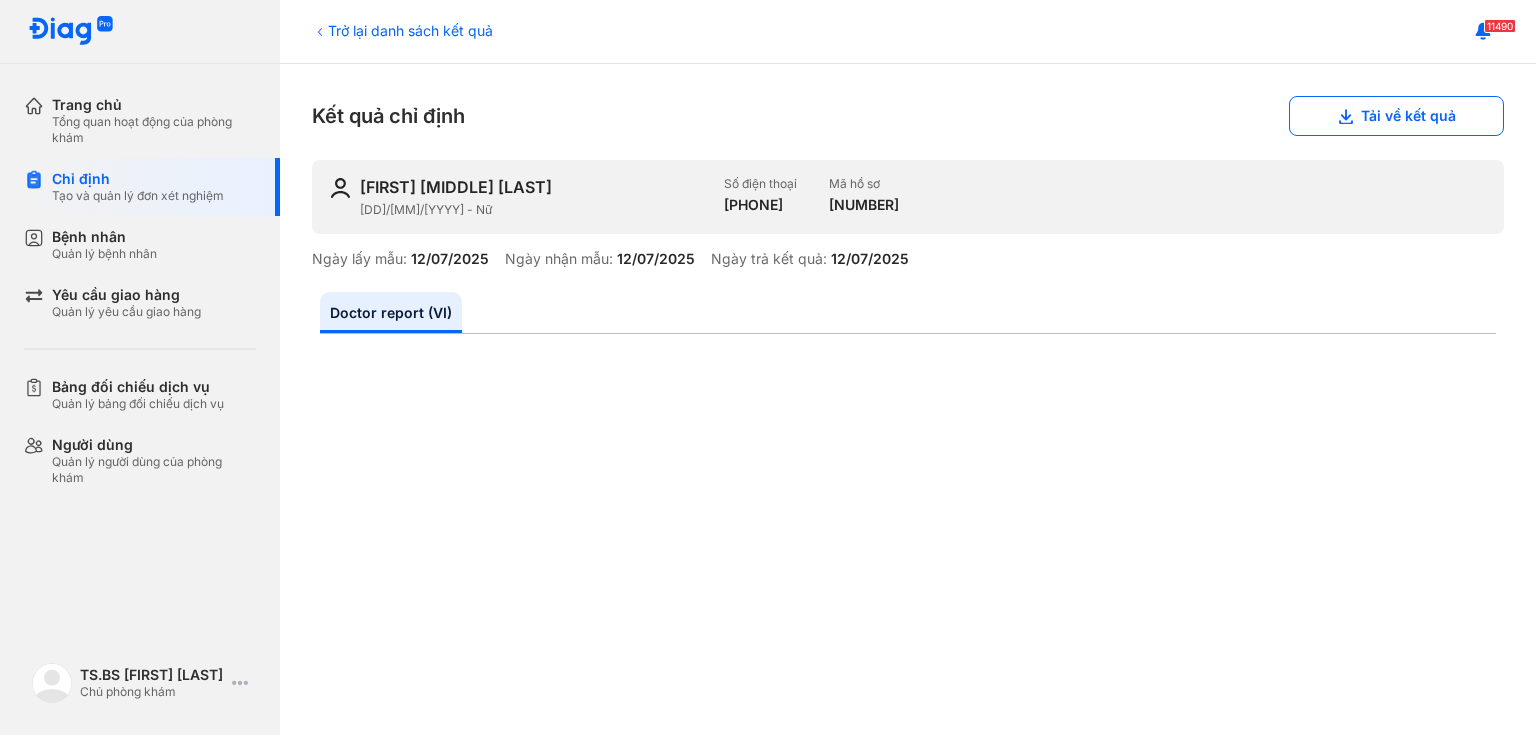 click on "Trở lại danh sách kết quả" at bounding box center [402, 30] 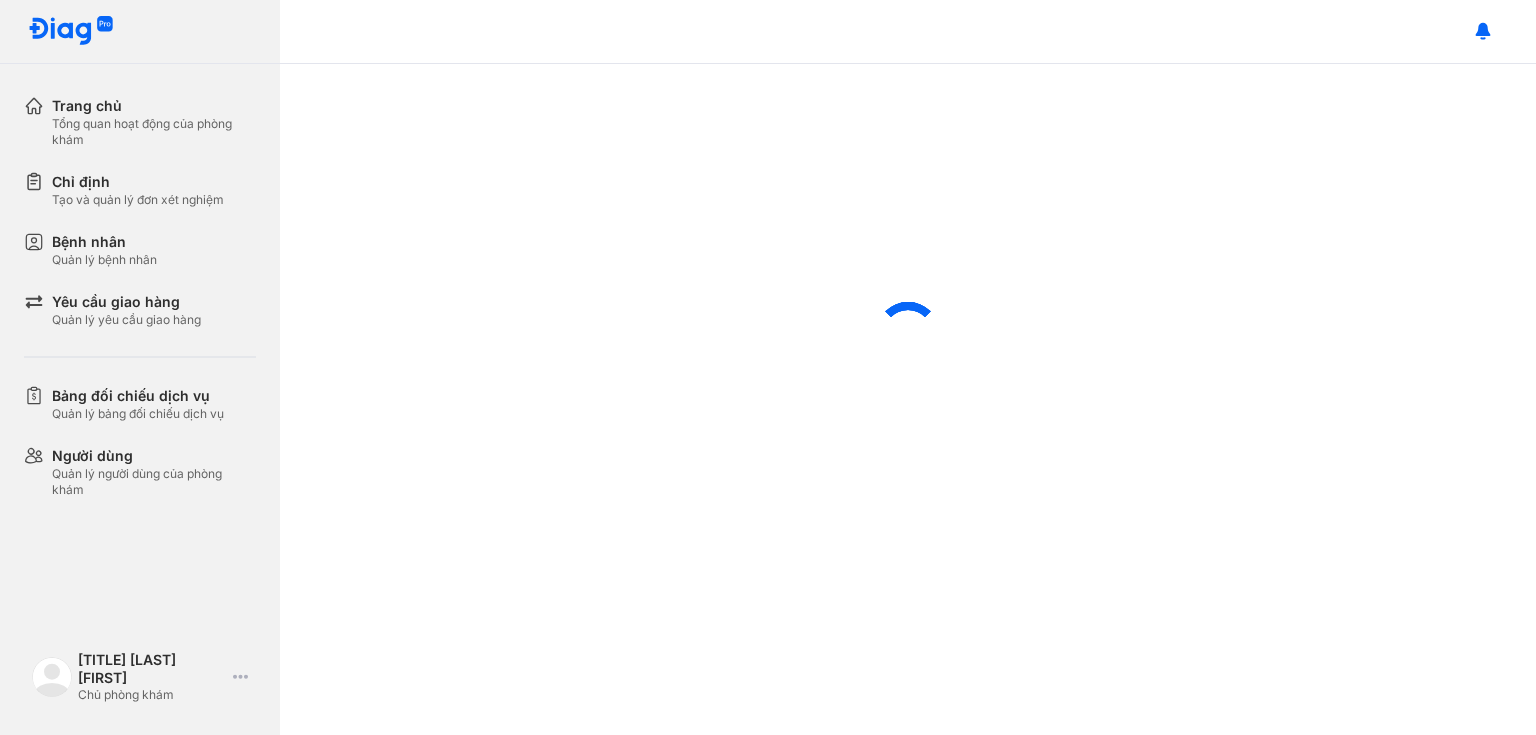 scroll, scrollTop: 0, scrollLeft: 0, axis: both 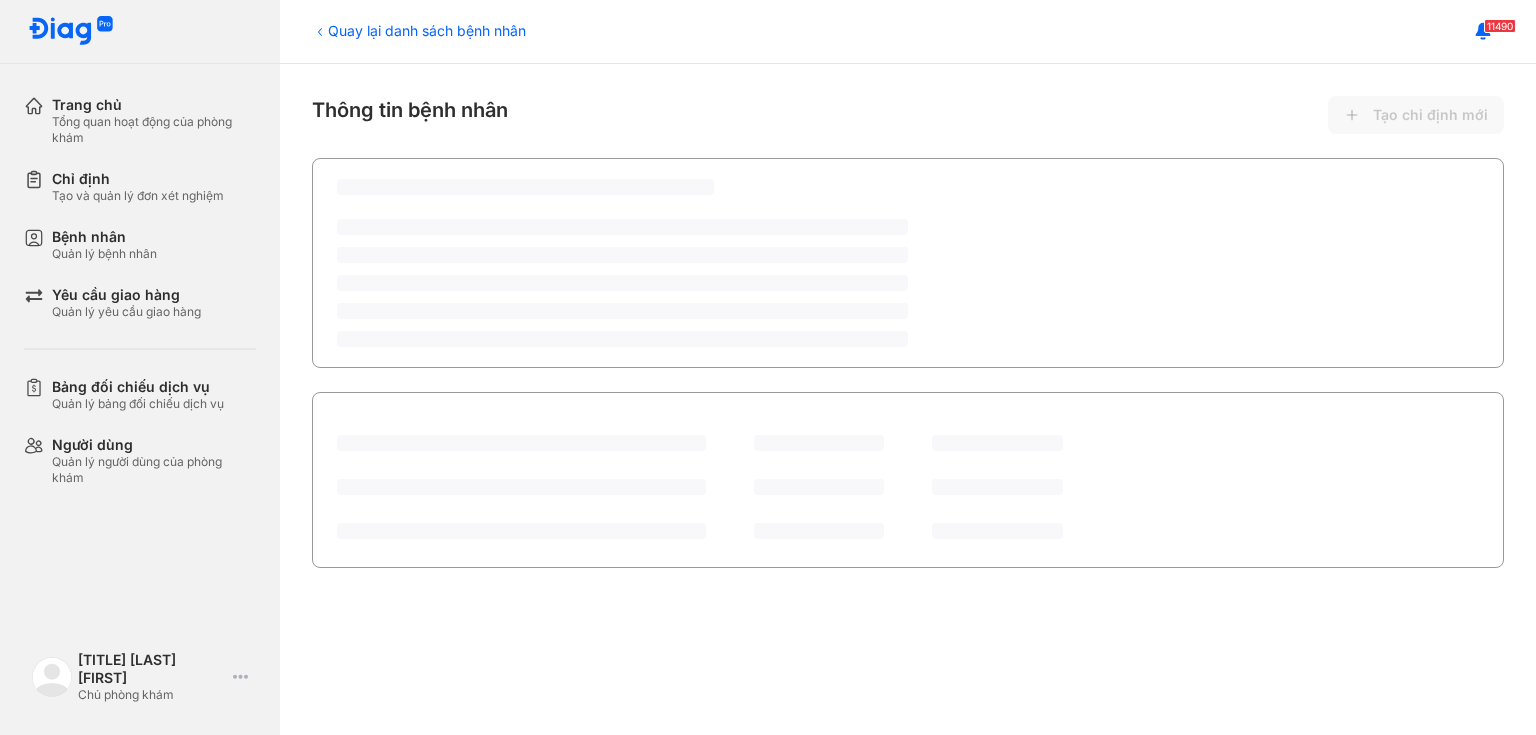 click on "Tạo chỉ định mới" 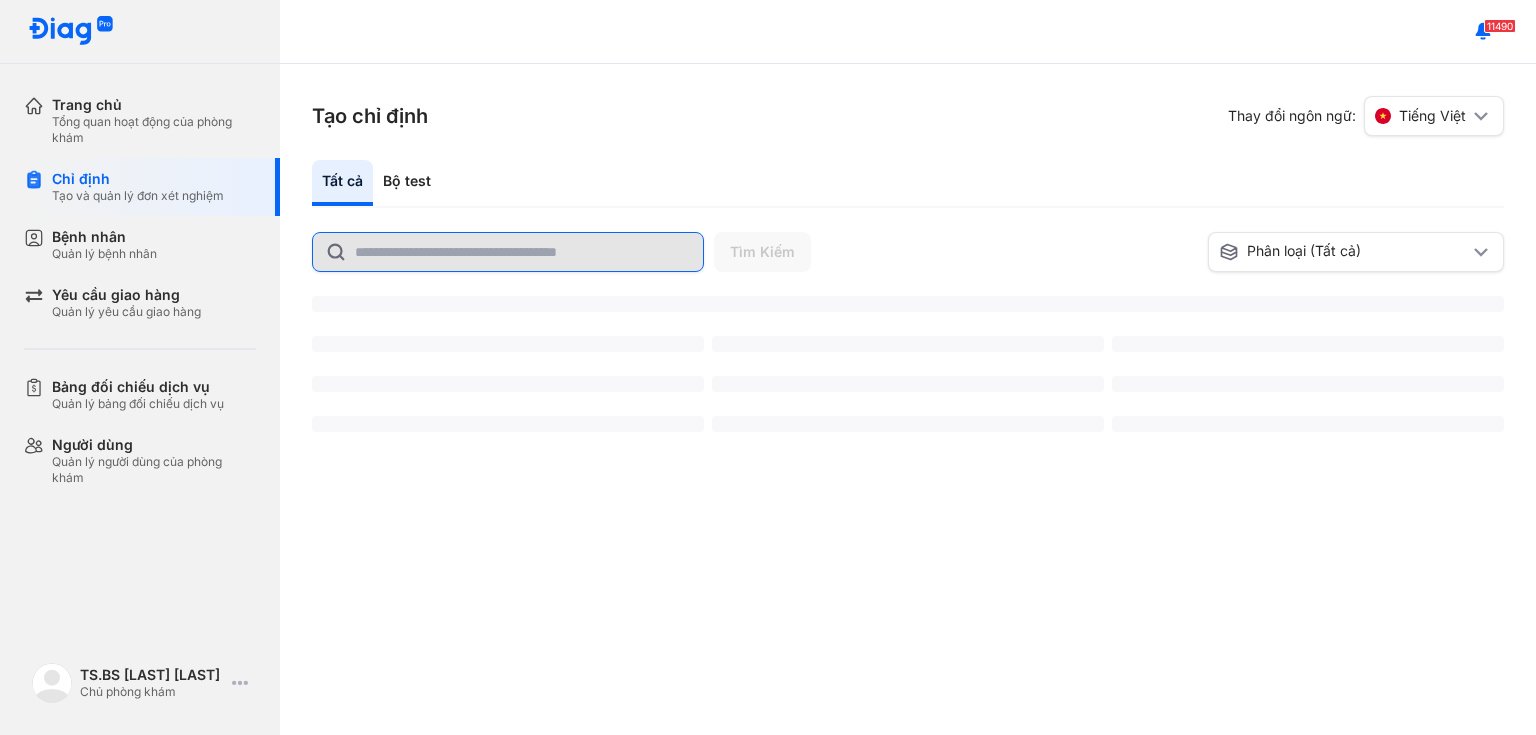 scroll, scrollTop: 0, scrollLeft: 0, axis: both 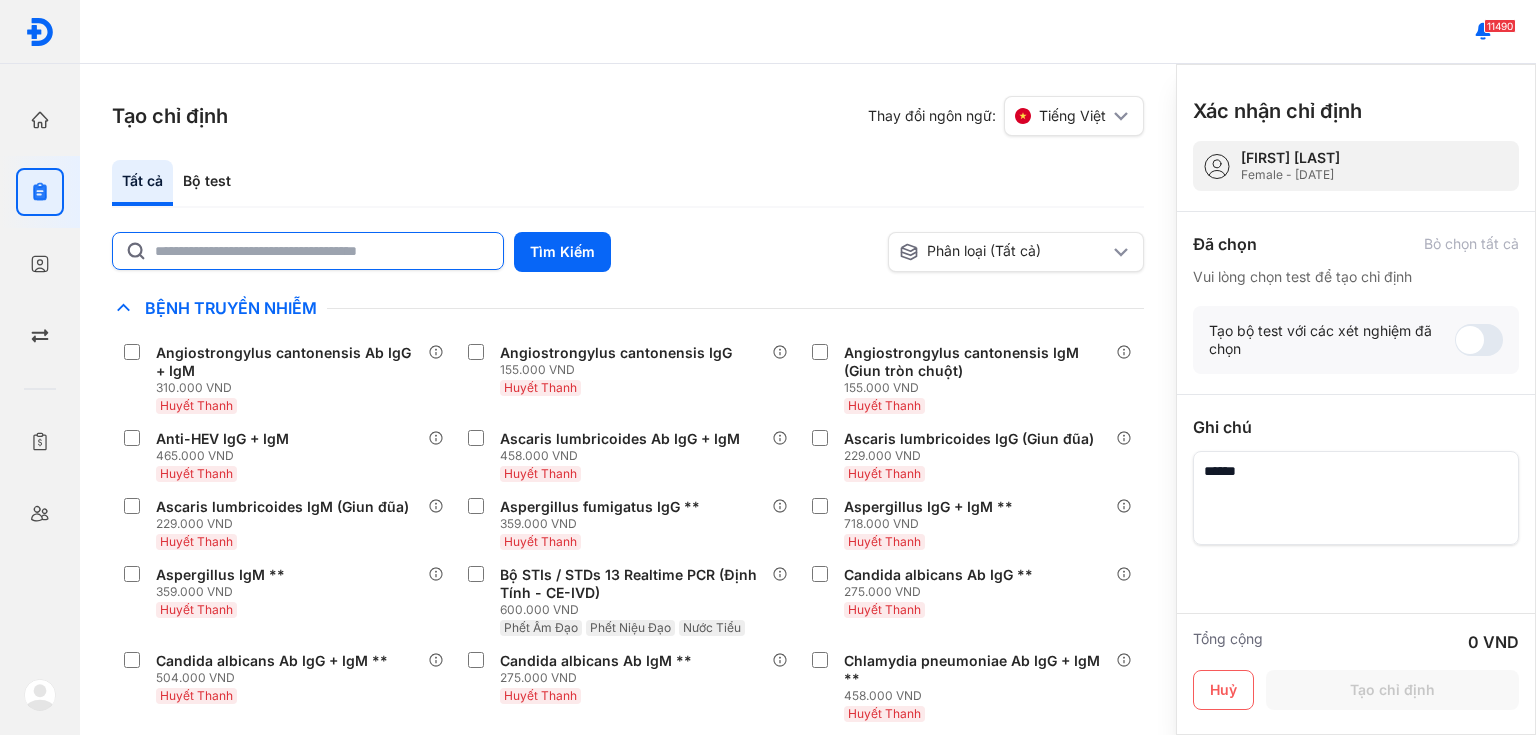 click 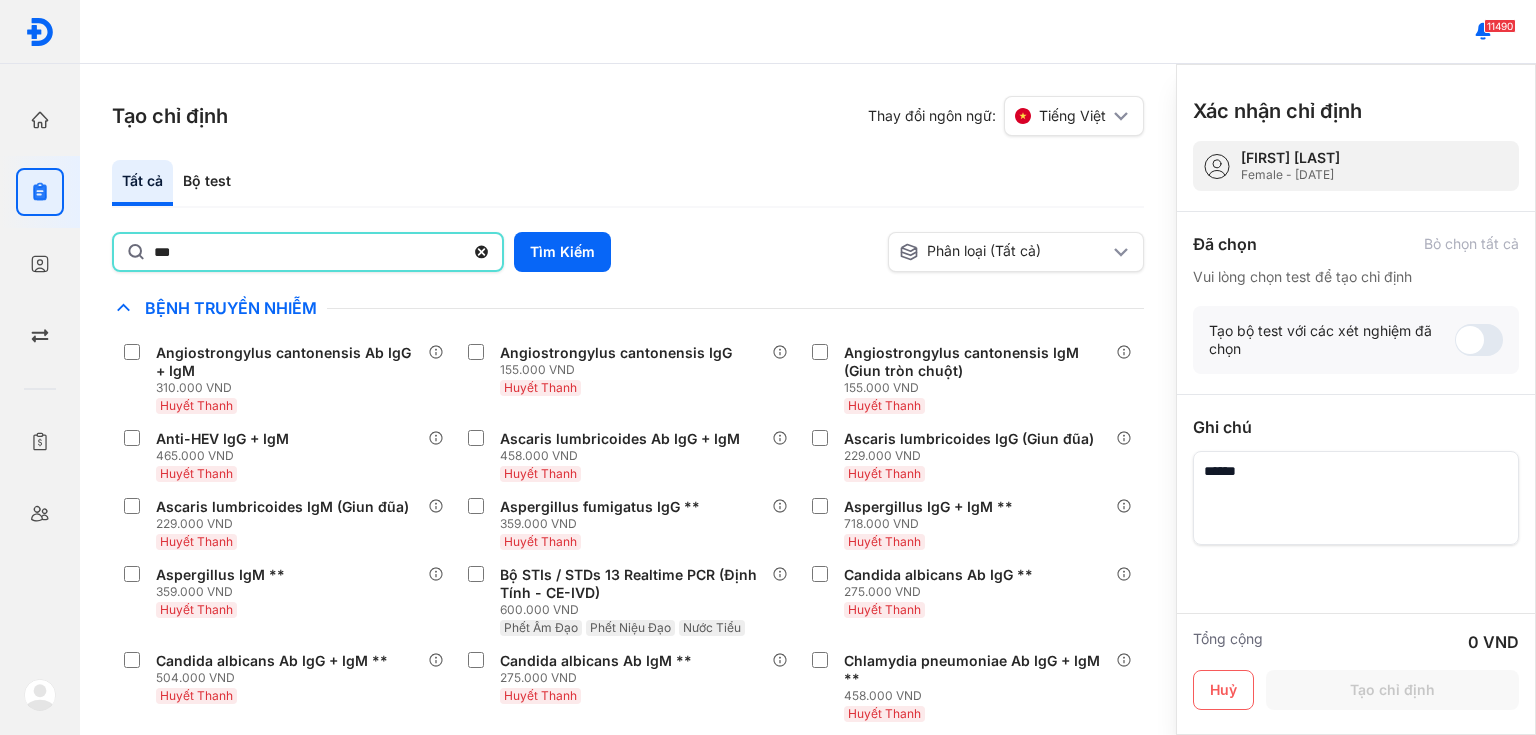 type on "***" 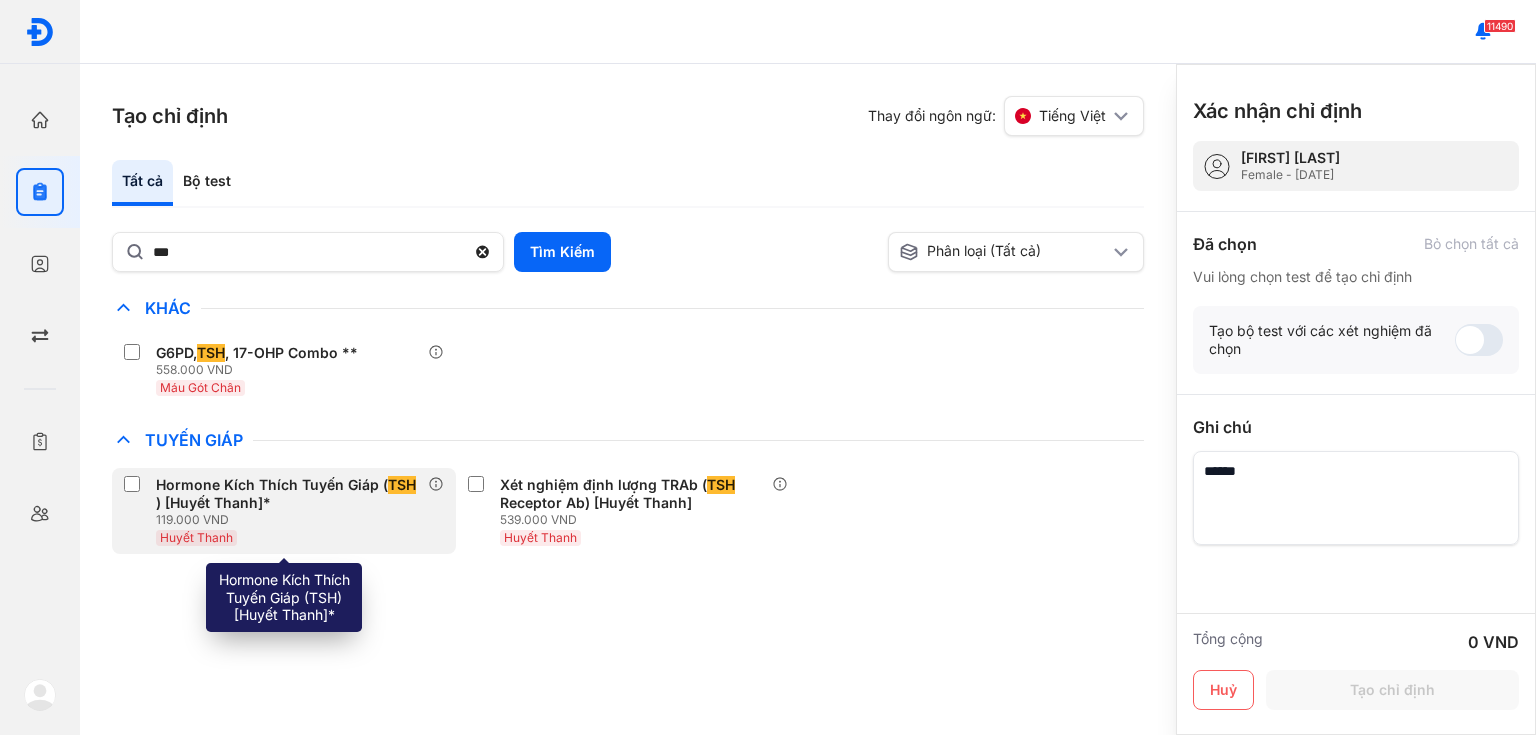 drag, startPoint x: 342, startPoint y: 542, endPoint x: 349, endPoint y: 519, distance: 24.04163 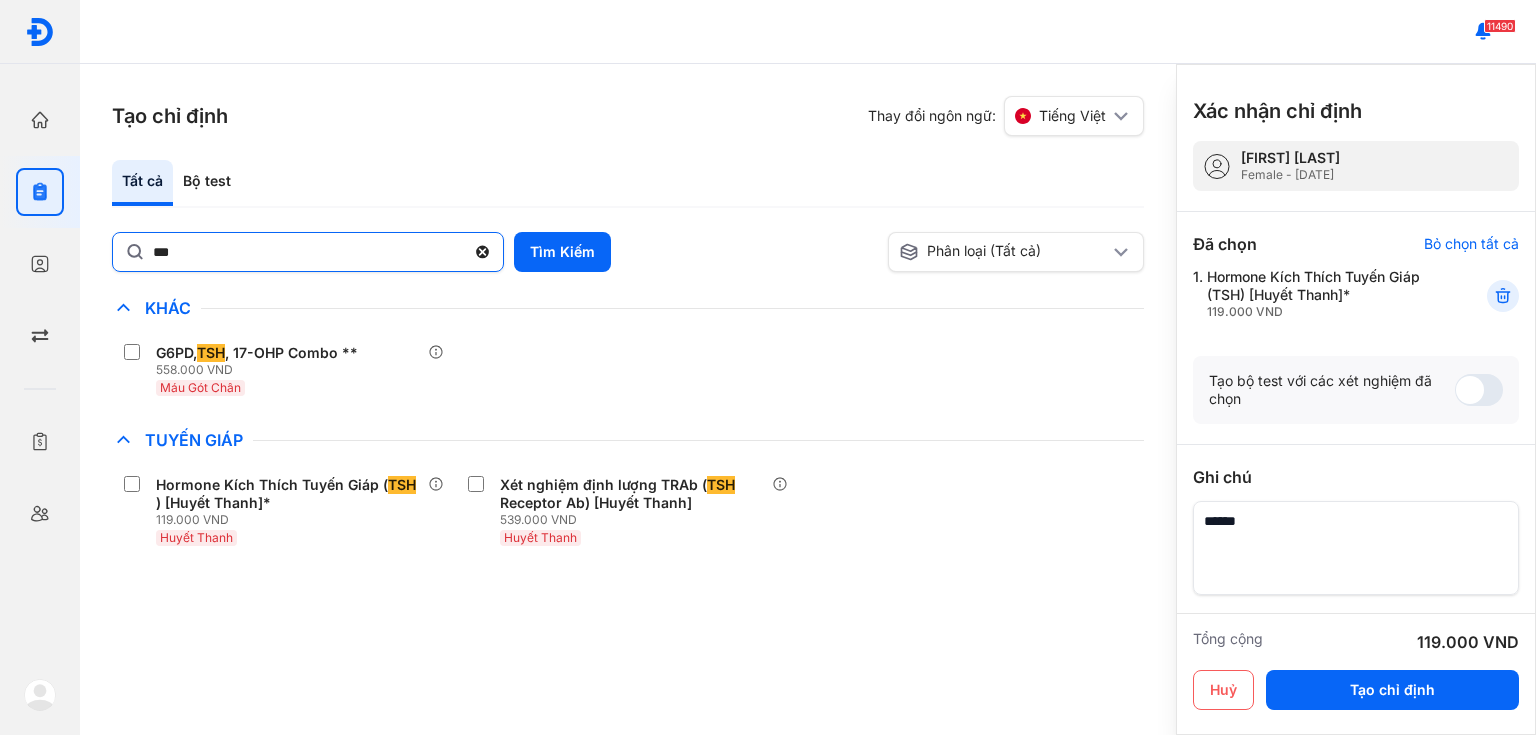 click 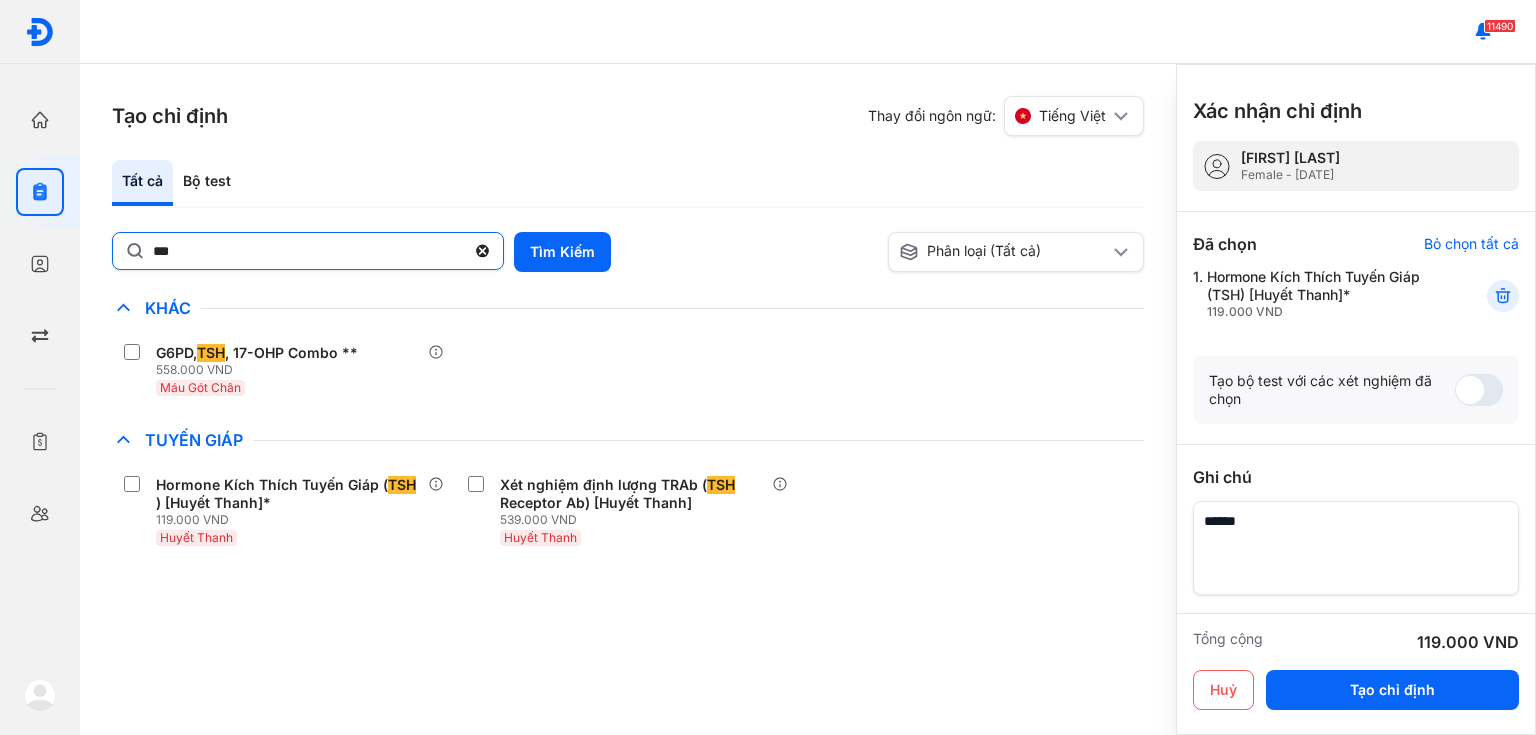 click on "***" 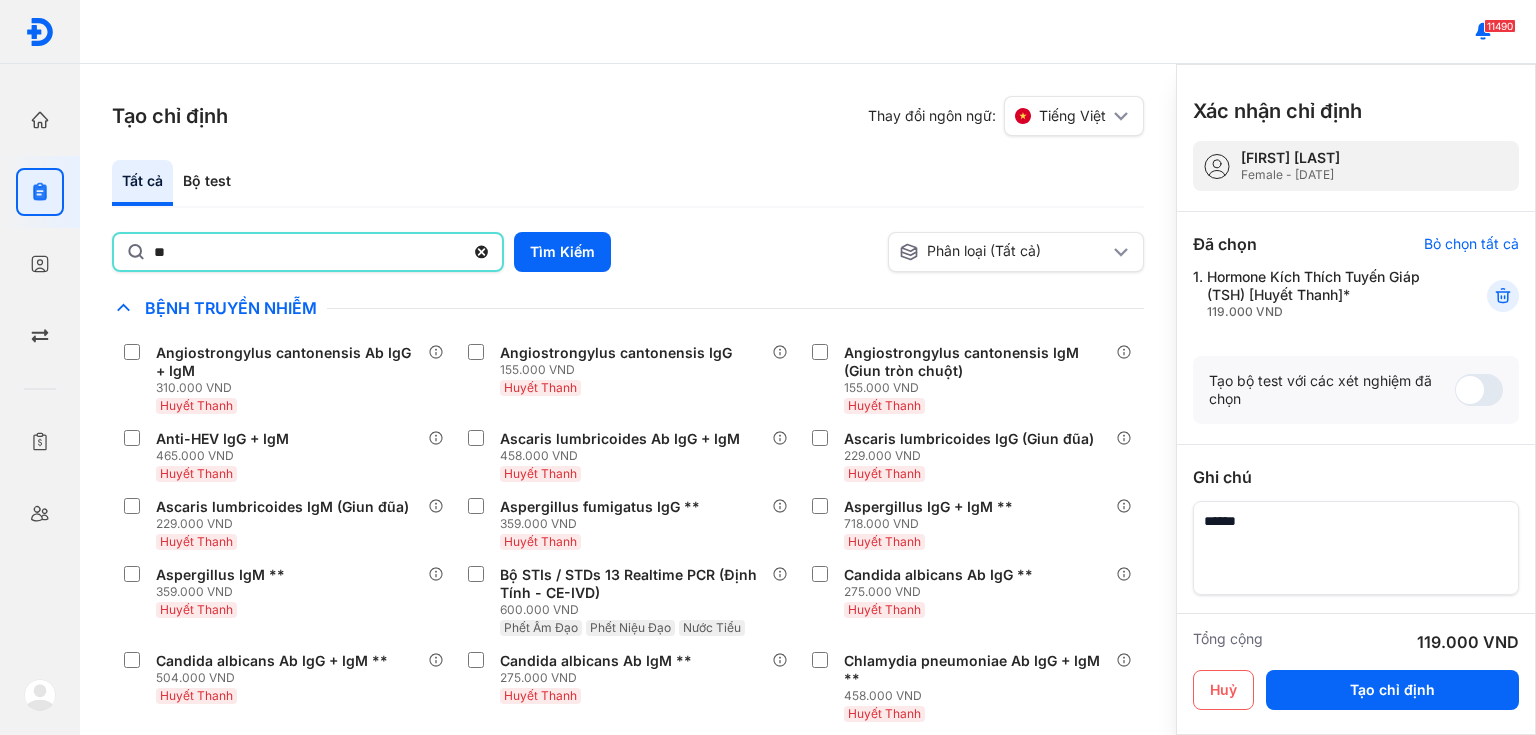 type on "**" 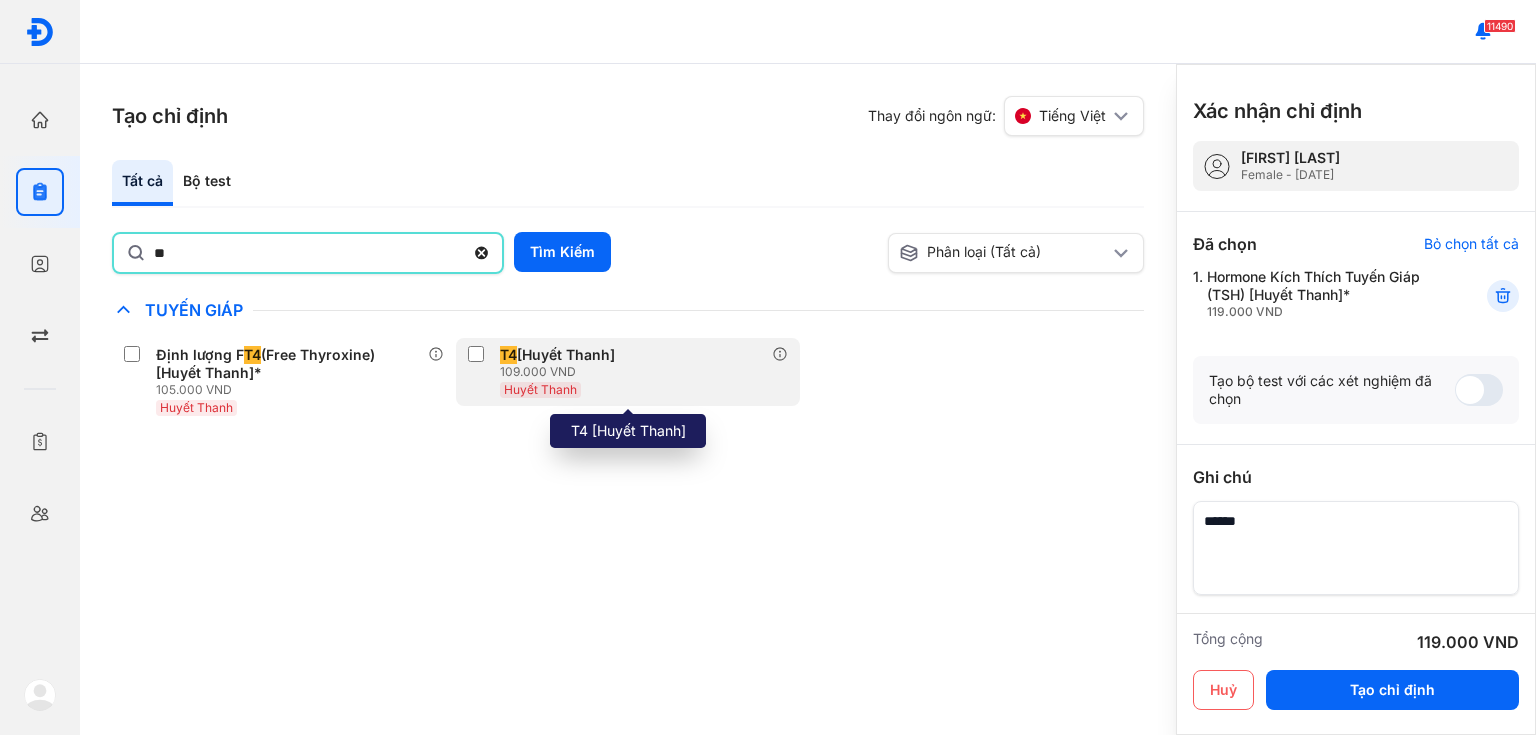 click on "109.000 VND" at bounding box center (561, 372) 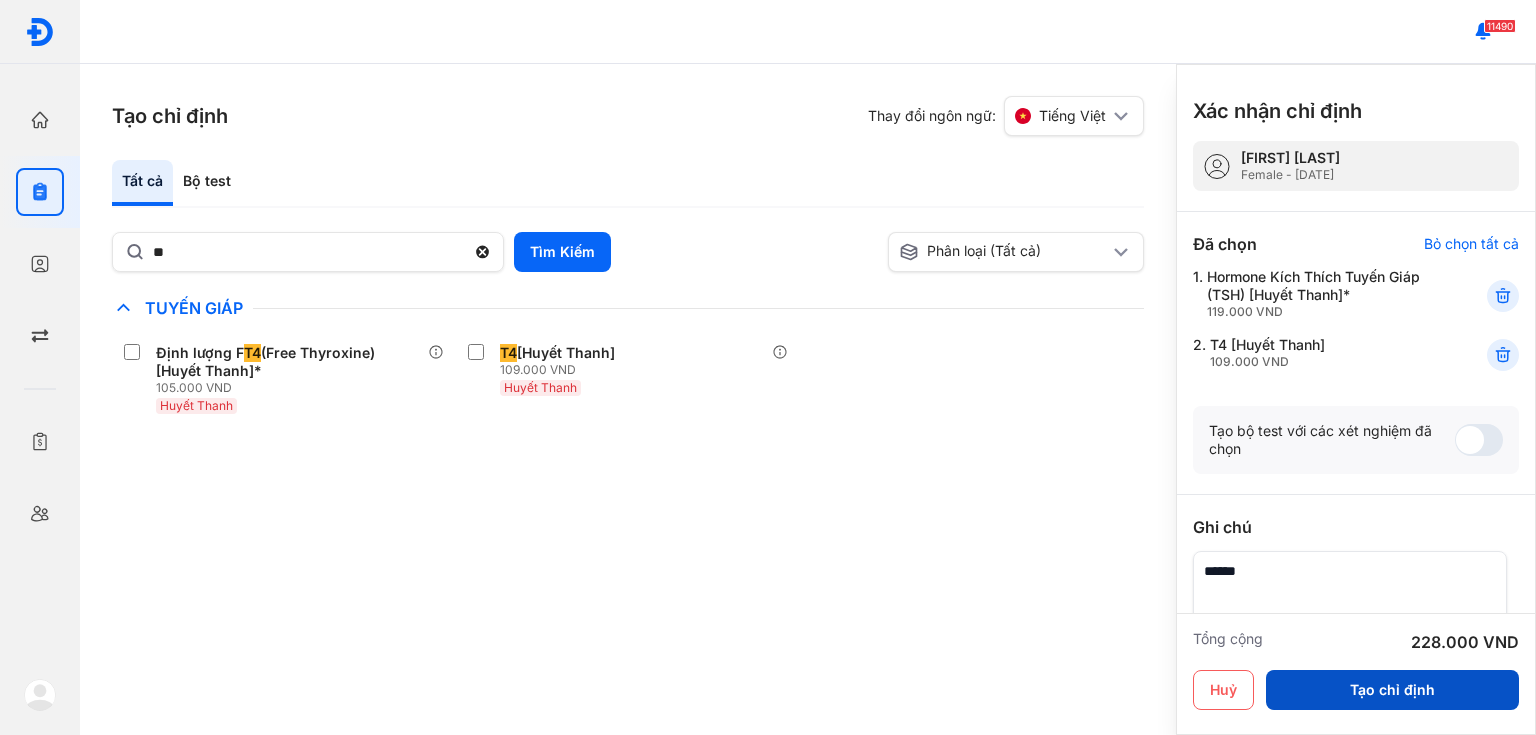 click on "Tạo chỉ định" at bounding box center (1392, 690) 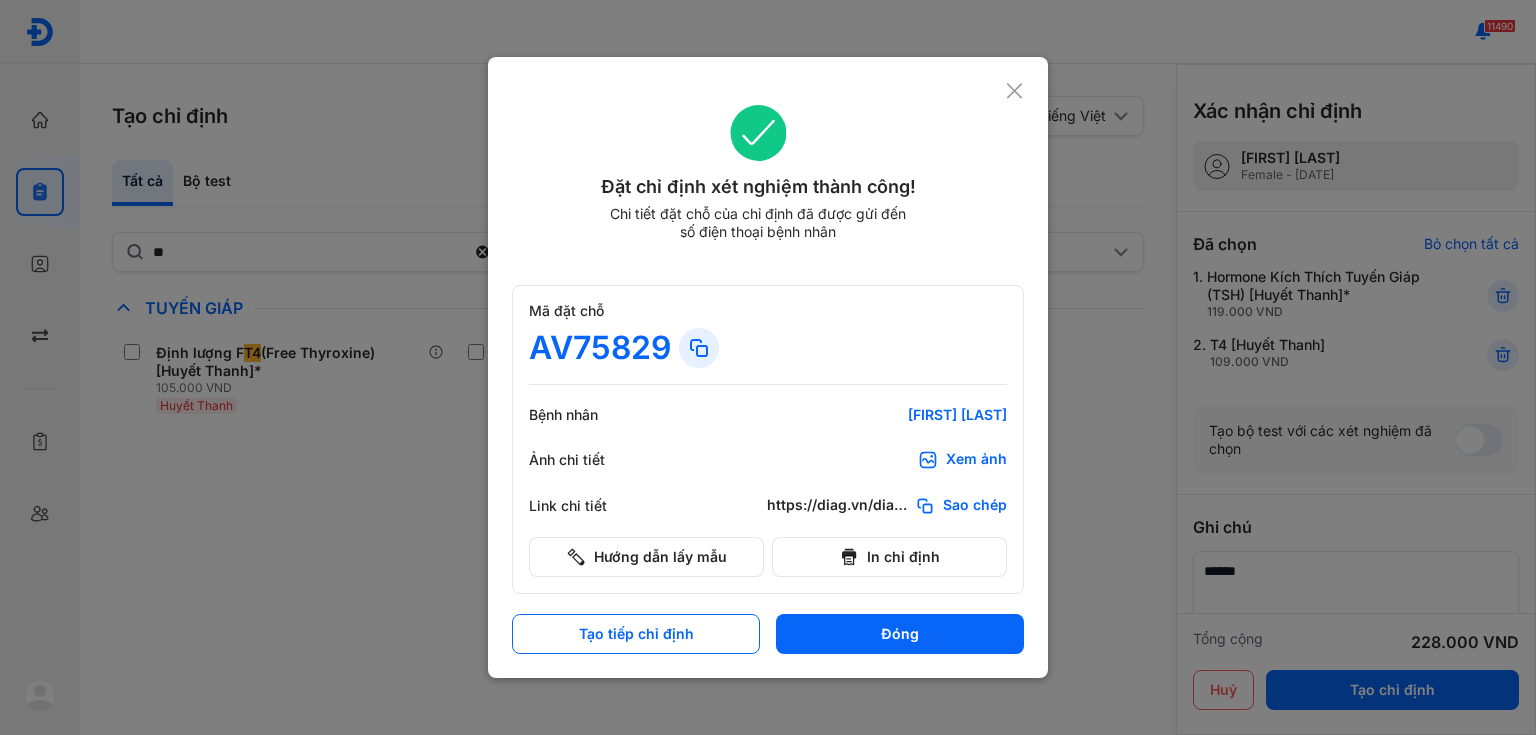 click on "Ảnh chi tiết Xem ảnh" at bounding box center (768, 460) 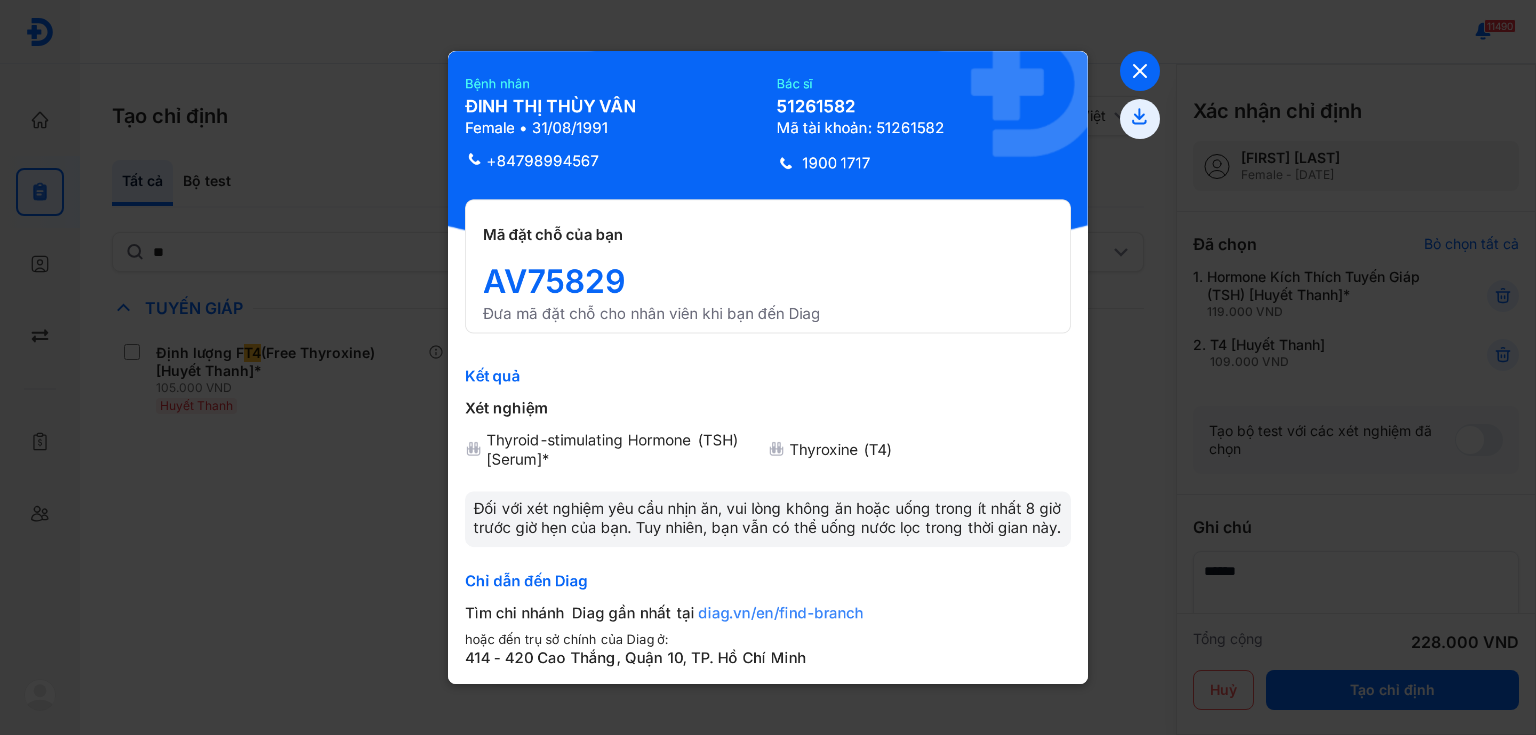 click 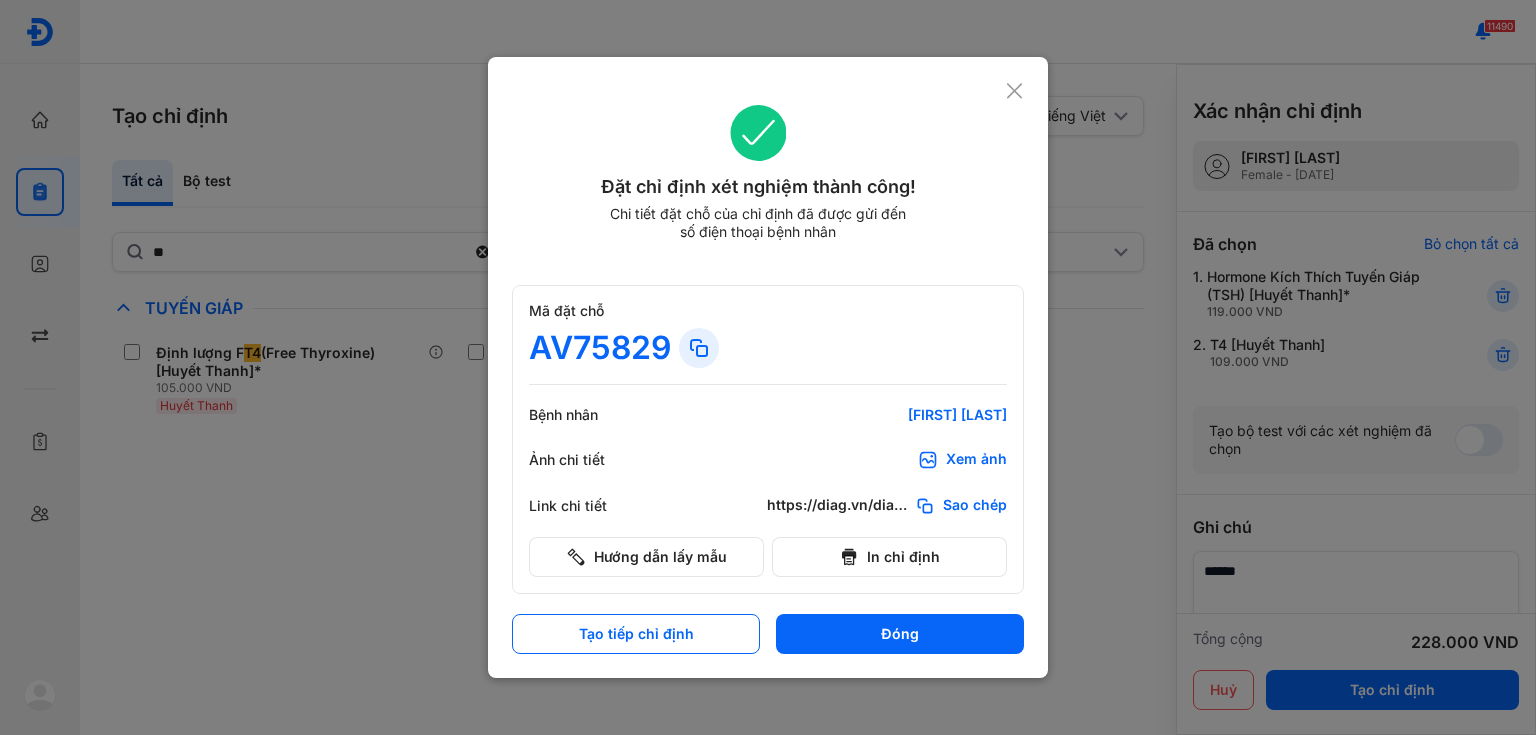 click on "Đặt chỉ định xét nghiệm thành công! Chi tiết đặt chỗ của chỉ định đã được gửi đến số điện thoại bệnh nhân Mã đặt chỗ AV75829 Bệnh nhân ĐINH THỊ THÙY VÂN Ảnh chi tiết Xem ảnh Link chi tiết https://diag.vn/diagpro/booking?reference_code=AV75829 Sao chép Hướng dẫn lấy mẫu In chỉ định Tạo tiếp chỉ định Đóng" at bounding box center [768, 367] 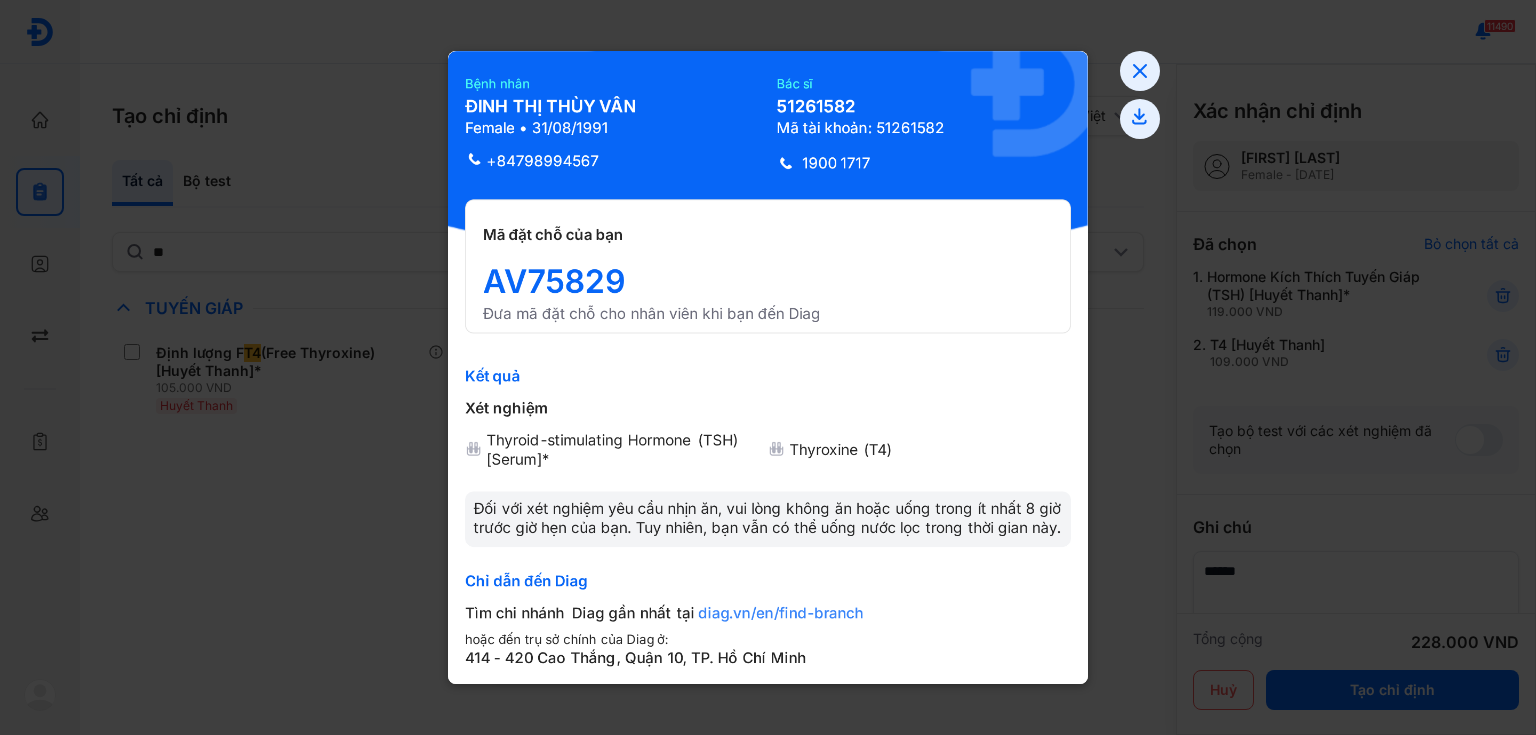 click at bounding box center [768, 367] 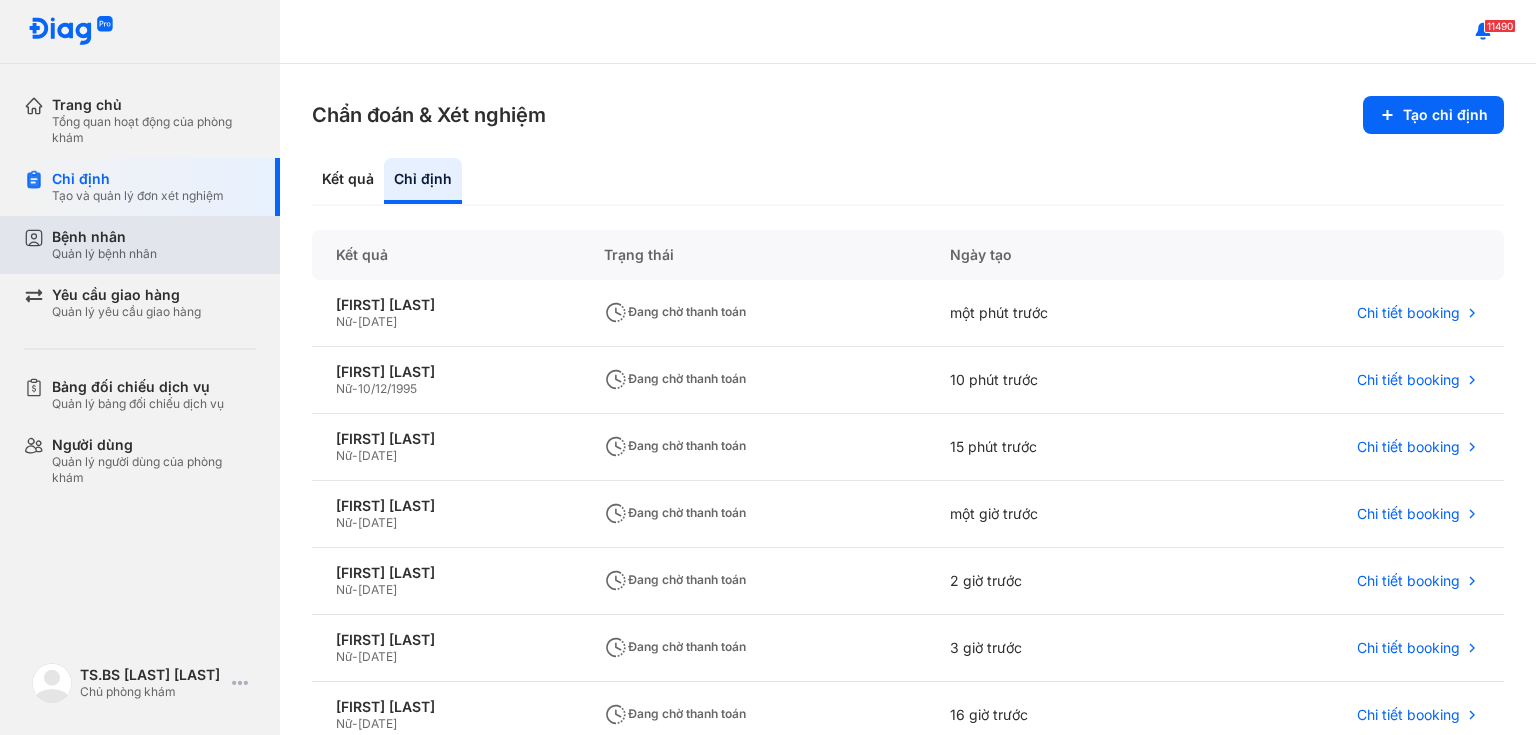 click on "Quản lý bệnh nhân" at bounding box center [104, 254] 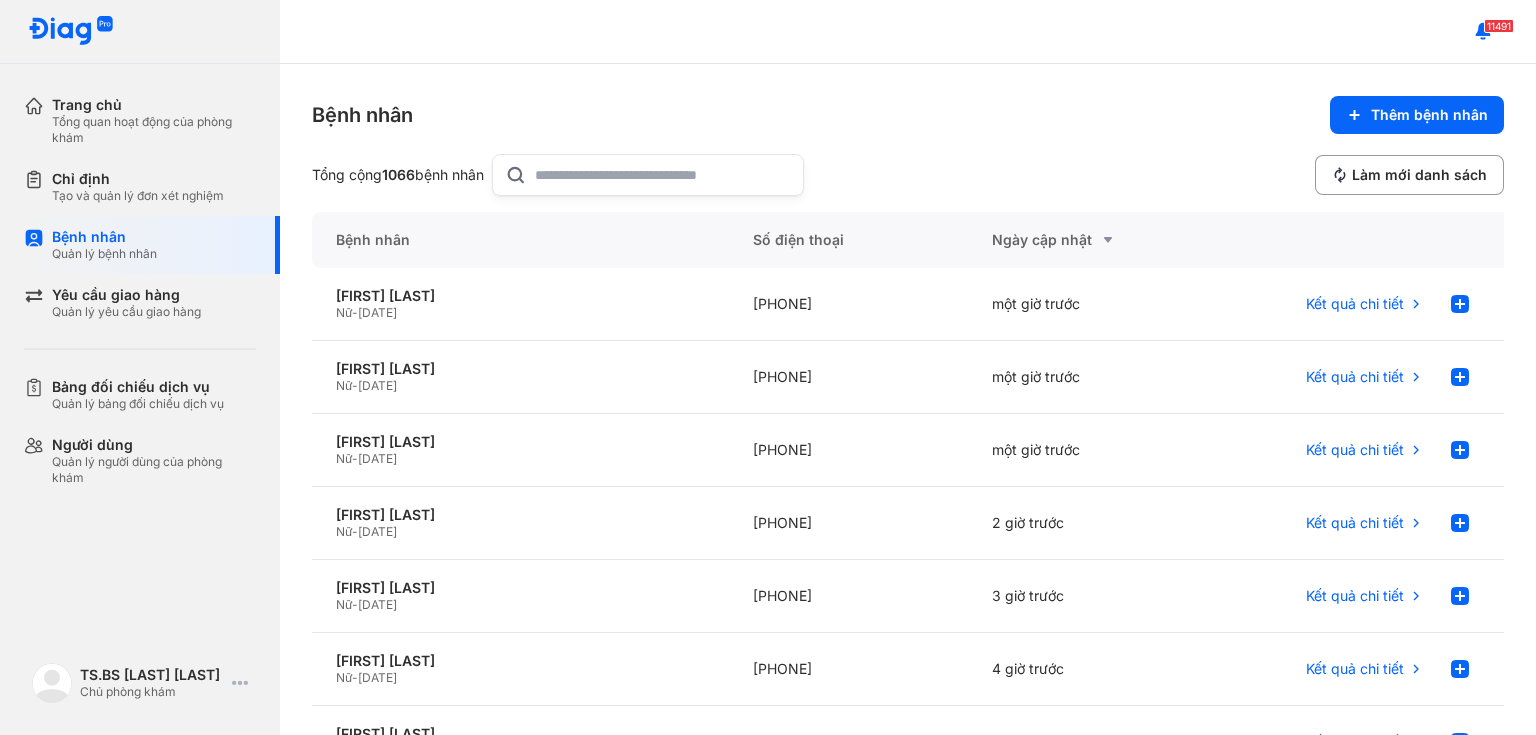 click 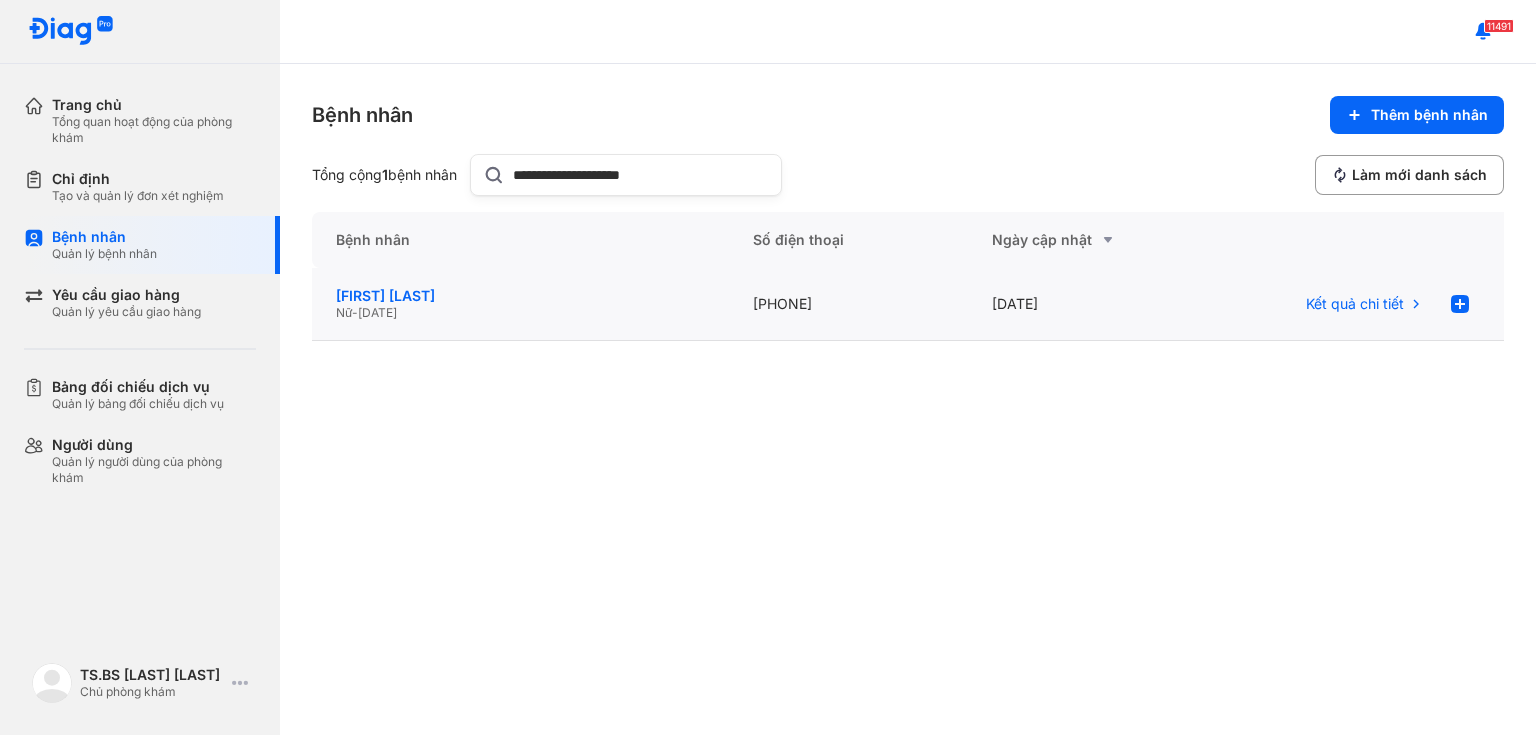 type on "**********" 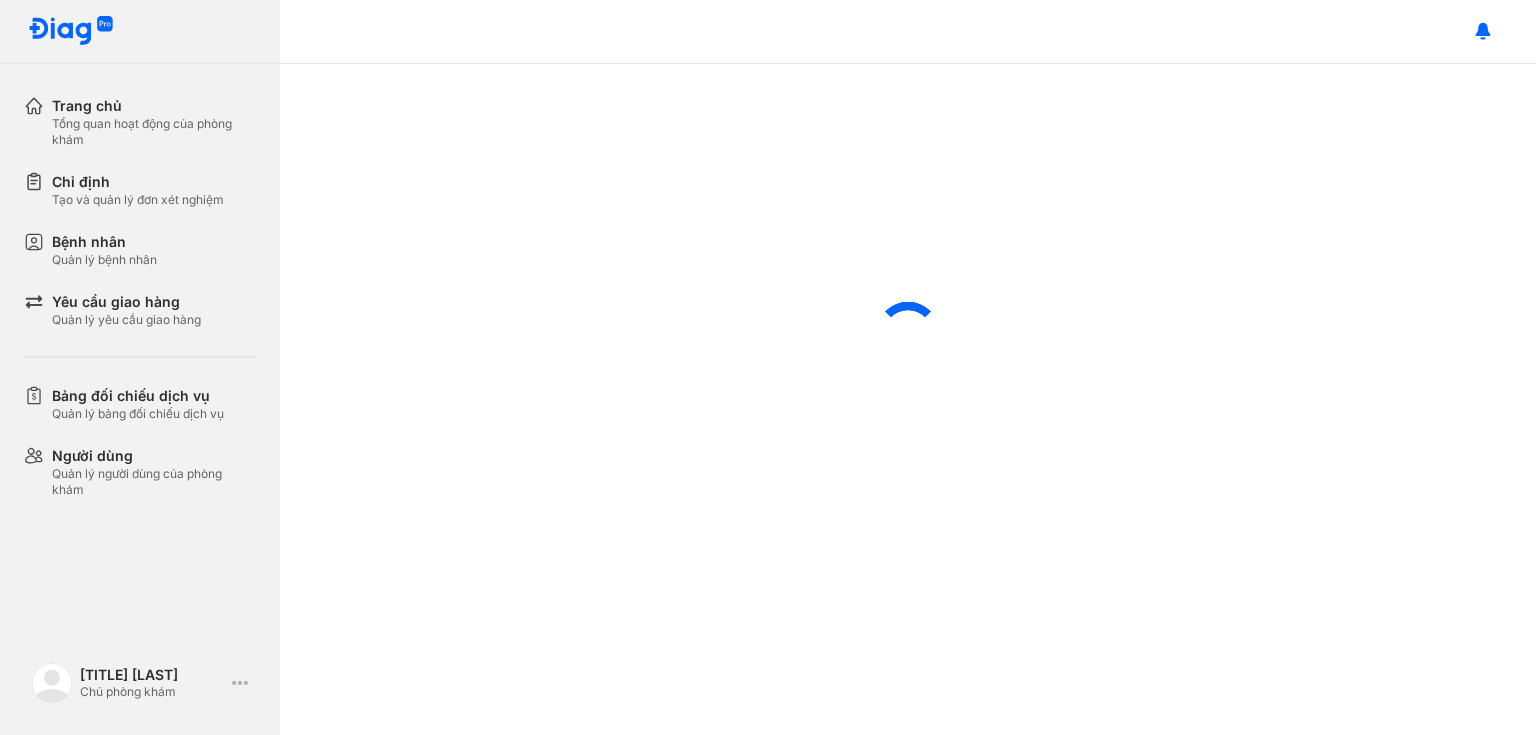 scroll, scrollTop: 0, scrollLeft: 0, axis: both 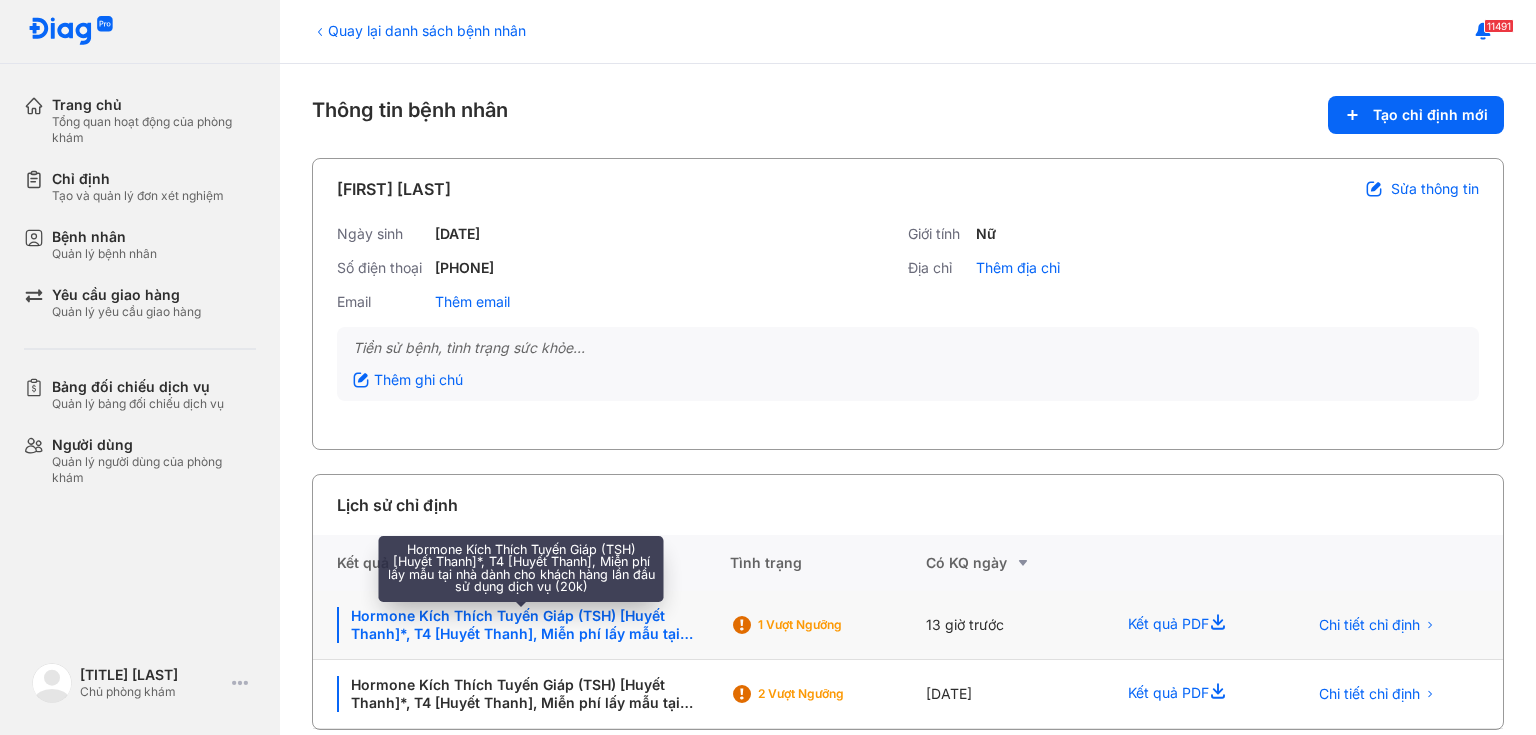 click on "Hormone Kích Thích Tuyến Giáp (TSH) [Huyết Thanh]*, T4 [Huyết Thanh], Miễn phí lấy mẫu tại nhà dành cho khách hàng lần đầu sử dụng dịch vụ (20k)" 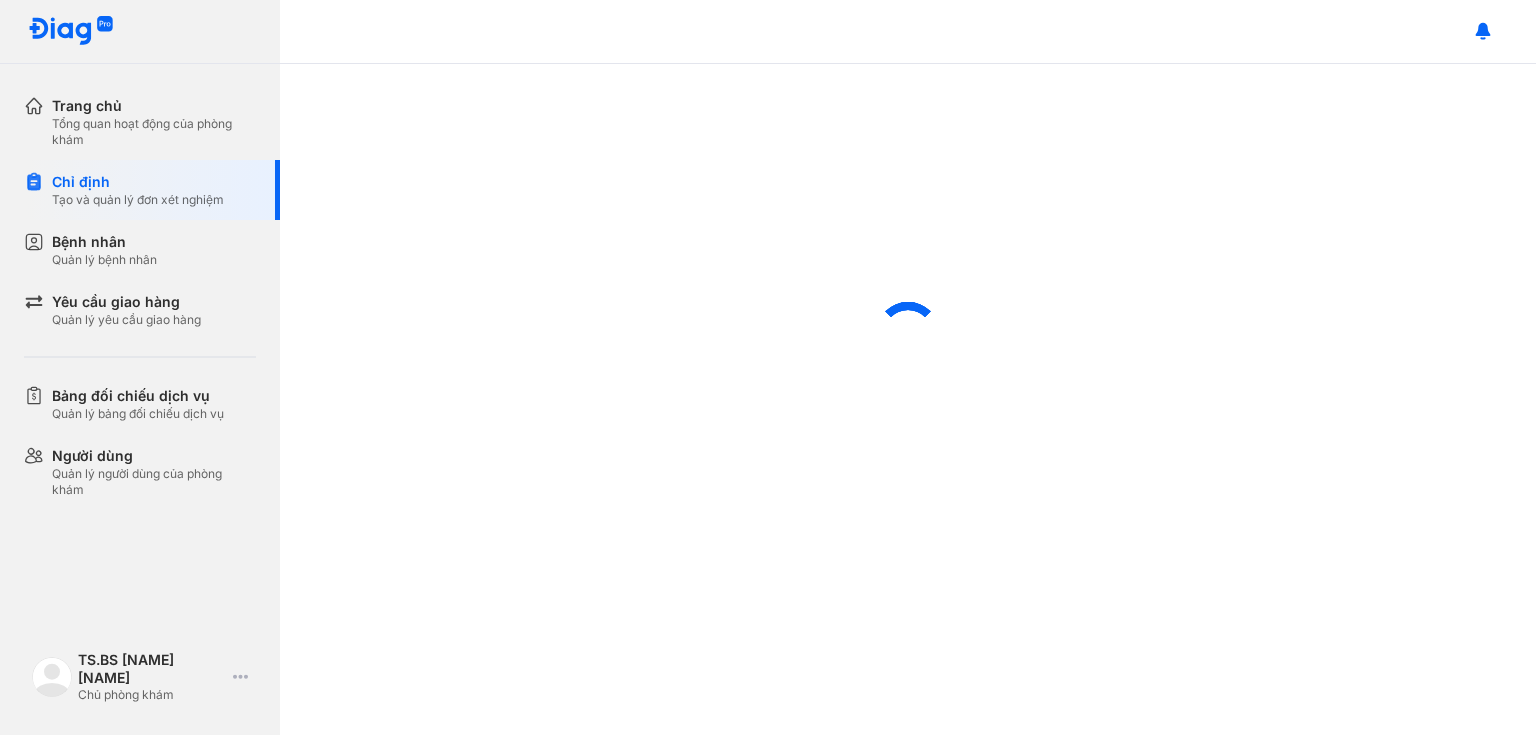 scroll, scrollTop: 0, scrollLeft: 0, axis: both 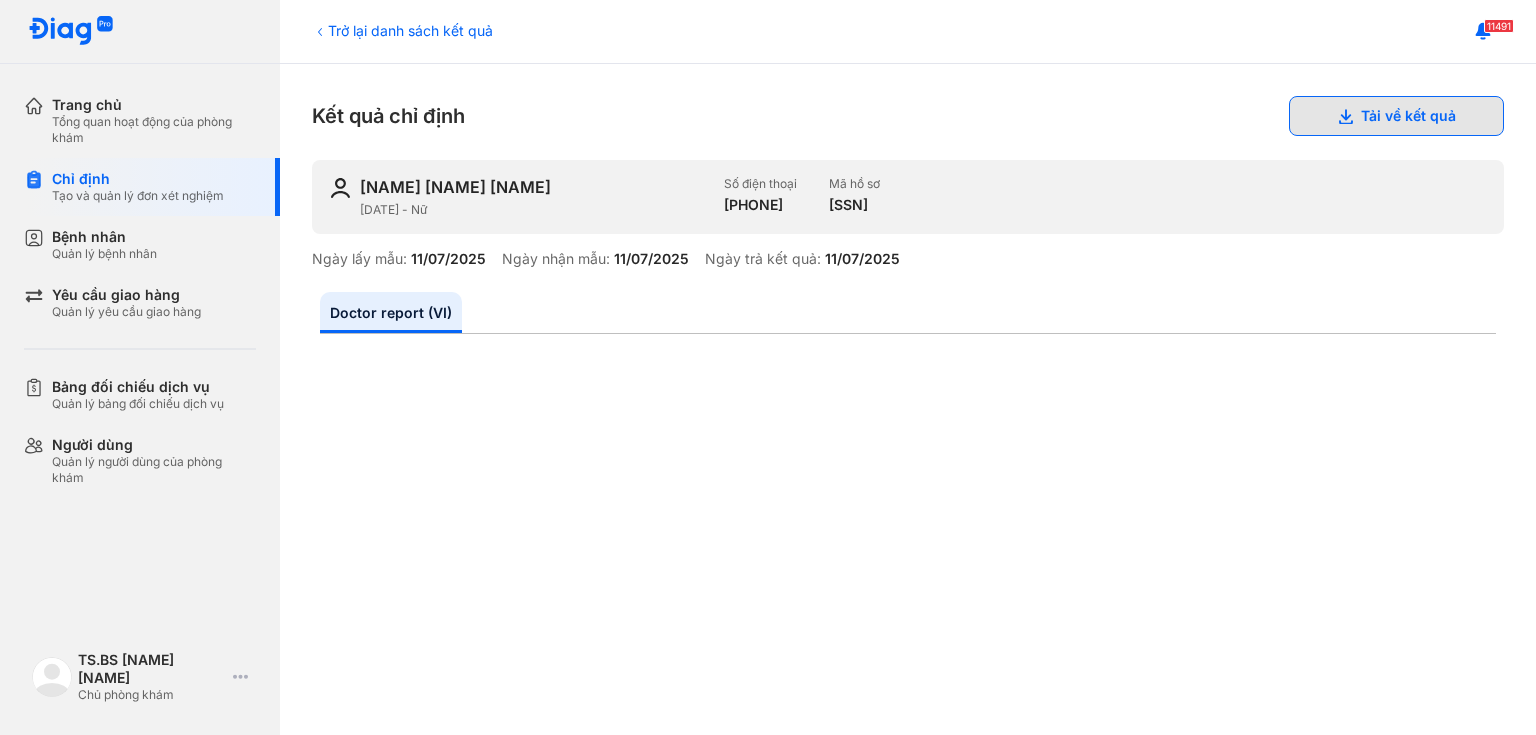 click on "Tải về kết quả" at bounding box center [1396, 116] 